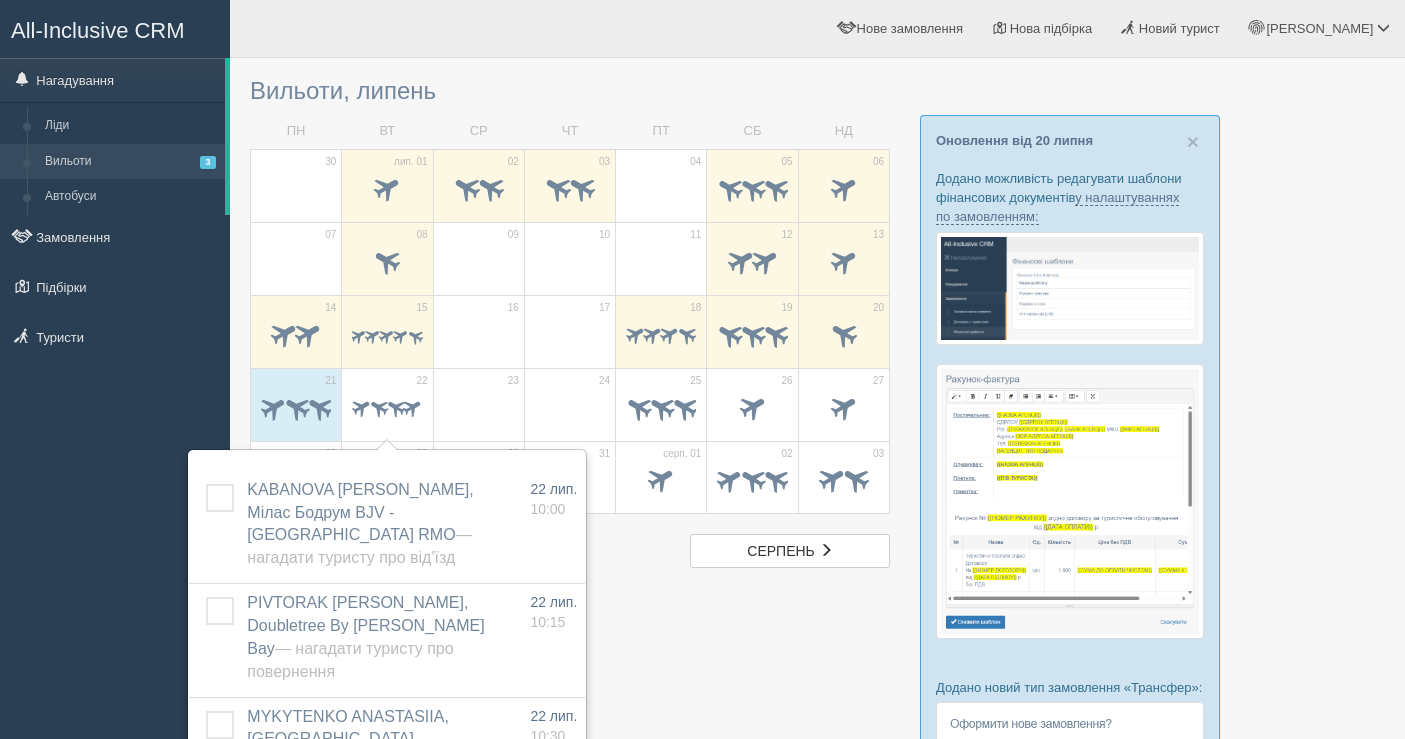 scroll, scrollTop: 0, scrollLeft: 0, axis: both 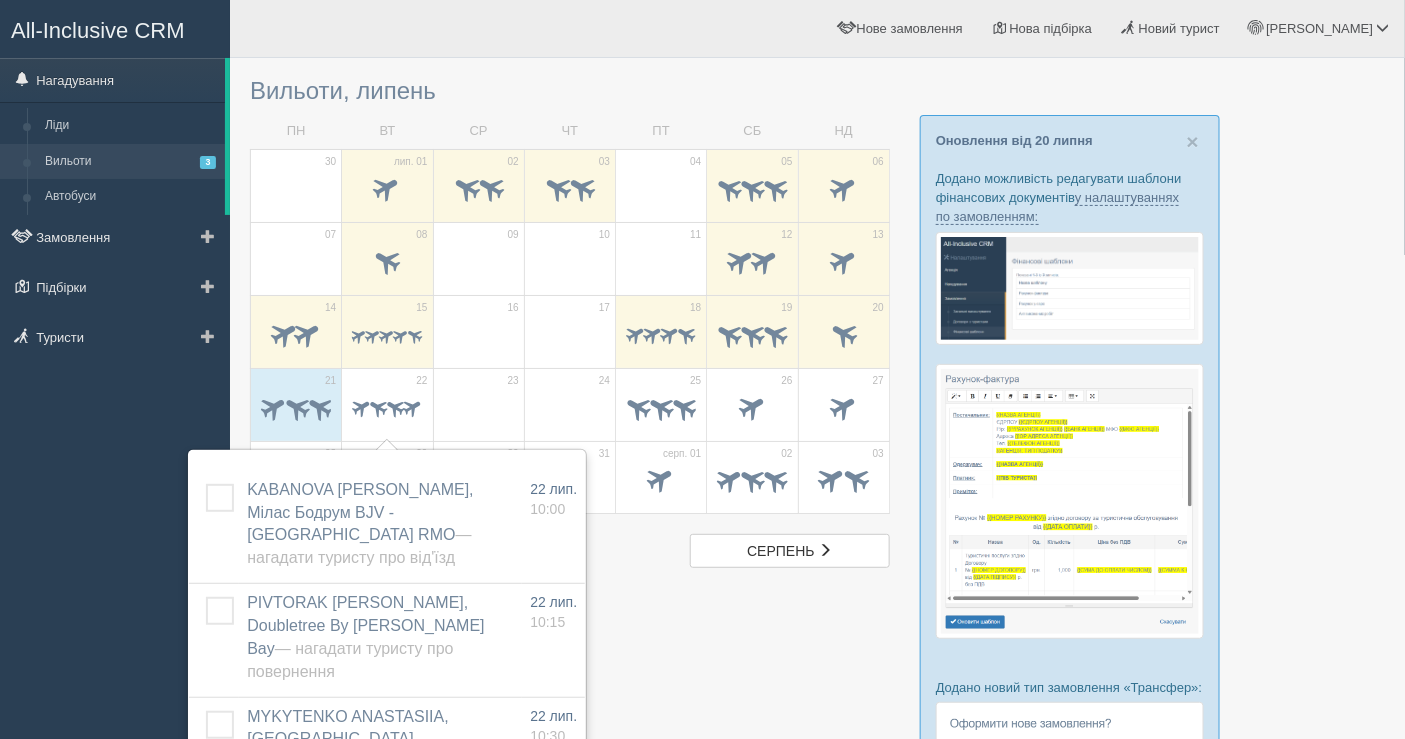 click on "Вильоти 3" at bounding box center (130, 162) 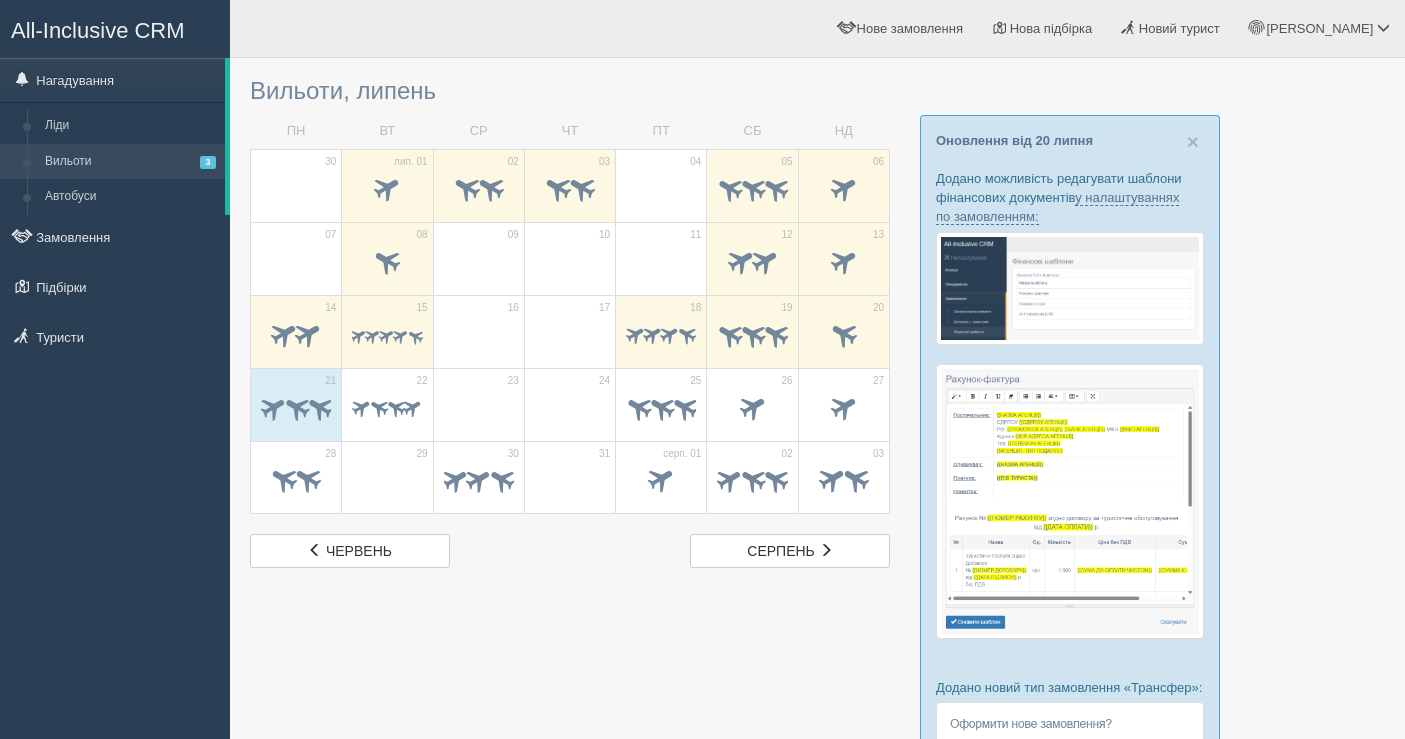 scroll, scrollTop: 0, scrollLeft: 0, axis: both 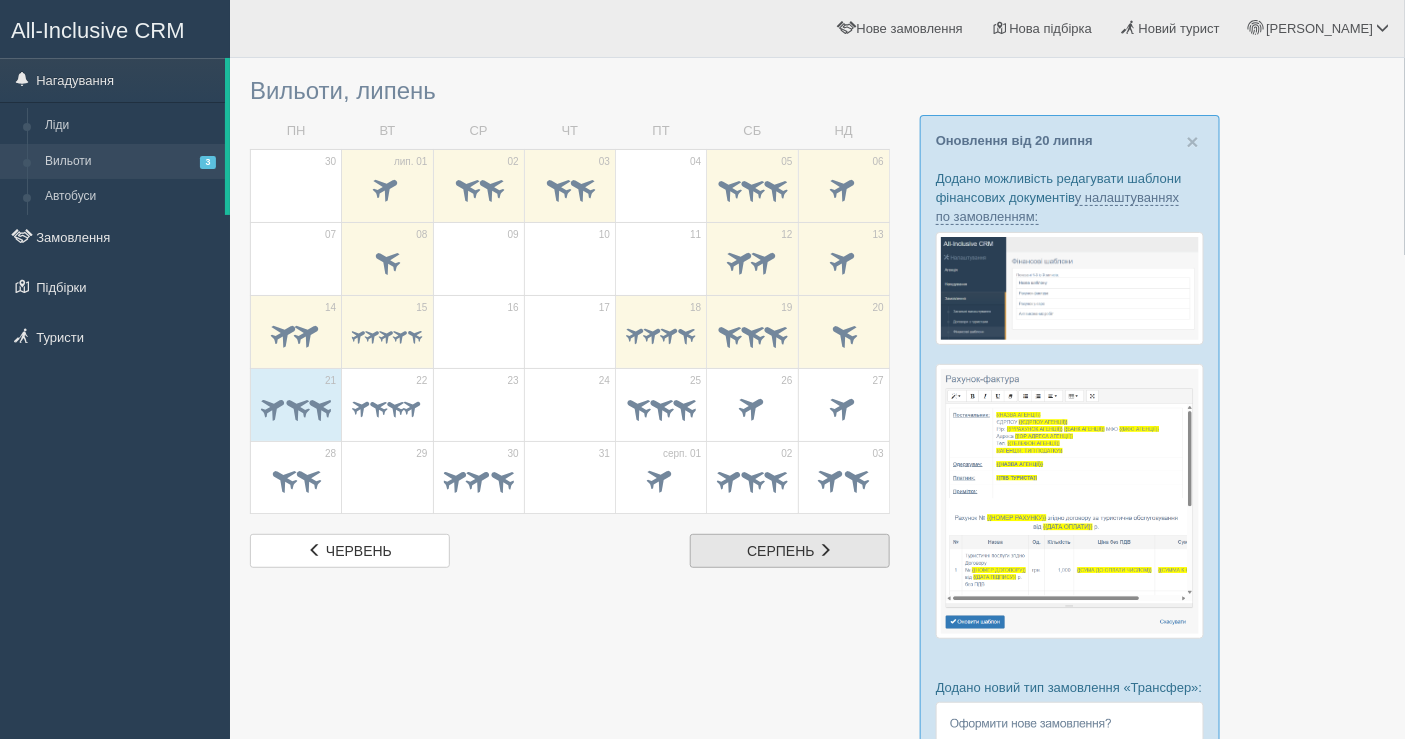 click at bounding box center [826, 550] 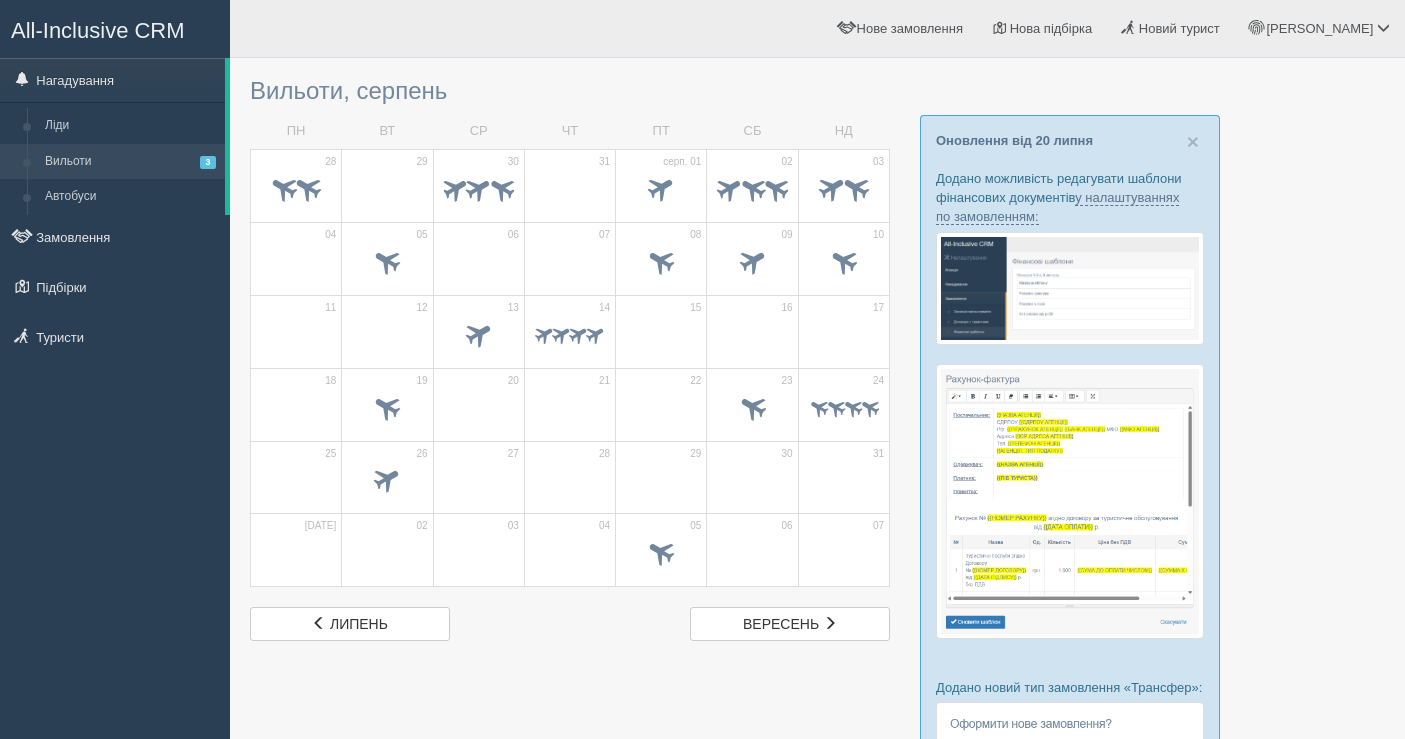 scroll, scrollTop: 0, scrollLeft: 0, axis: both 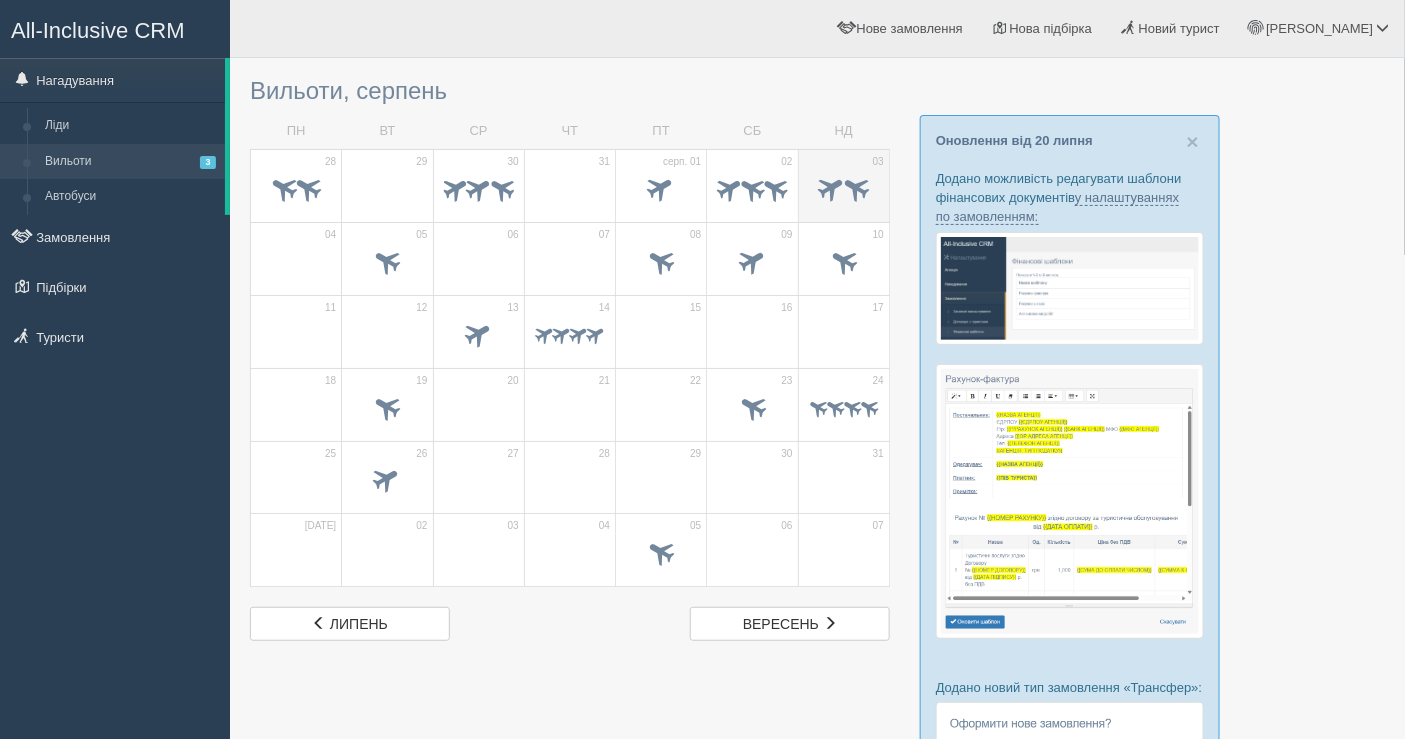 click at bounding box center [831, 187] 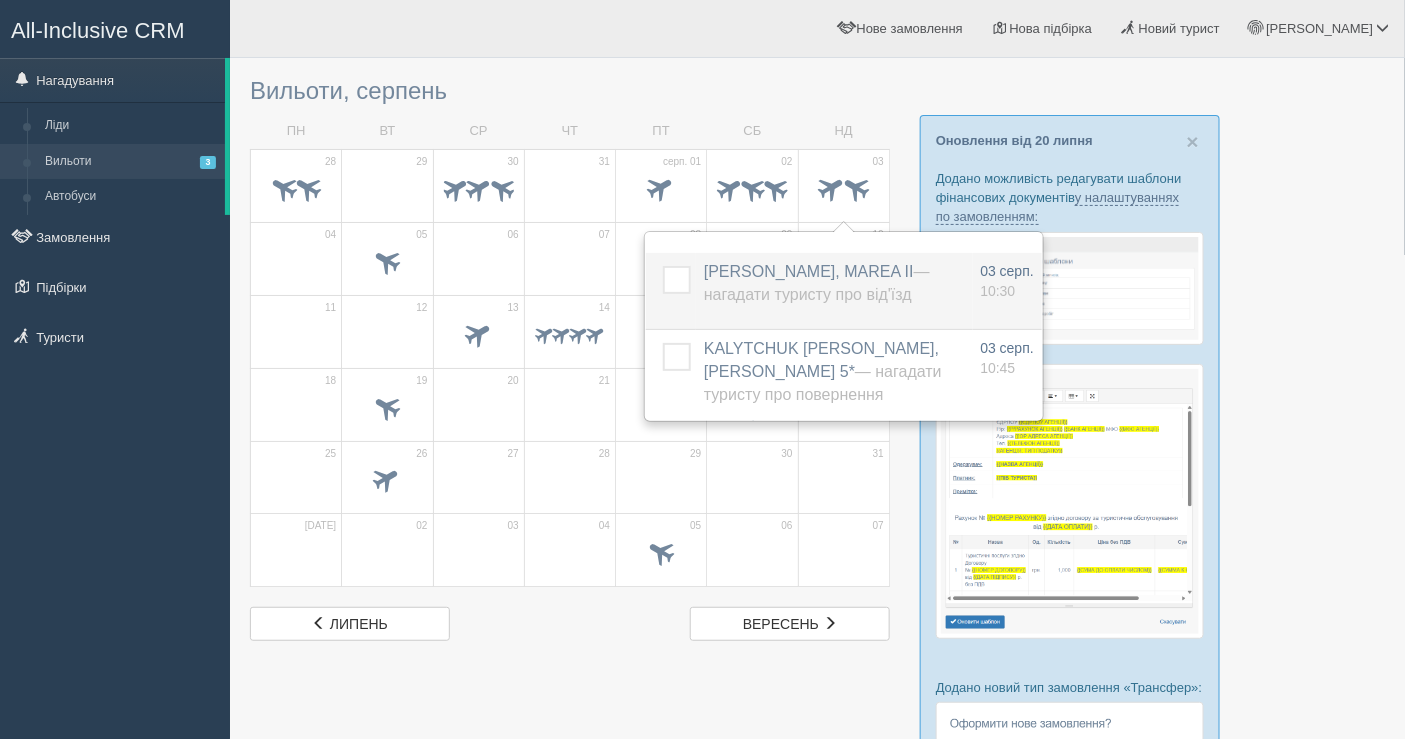 click on "[PERSON_NAME], MAREA II                                                      — Нагадати туристу про від'їзд" at bounding box center (817, 283) 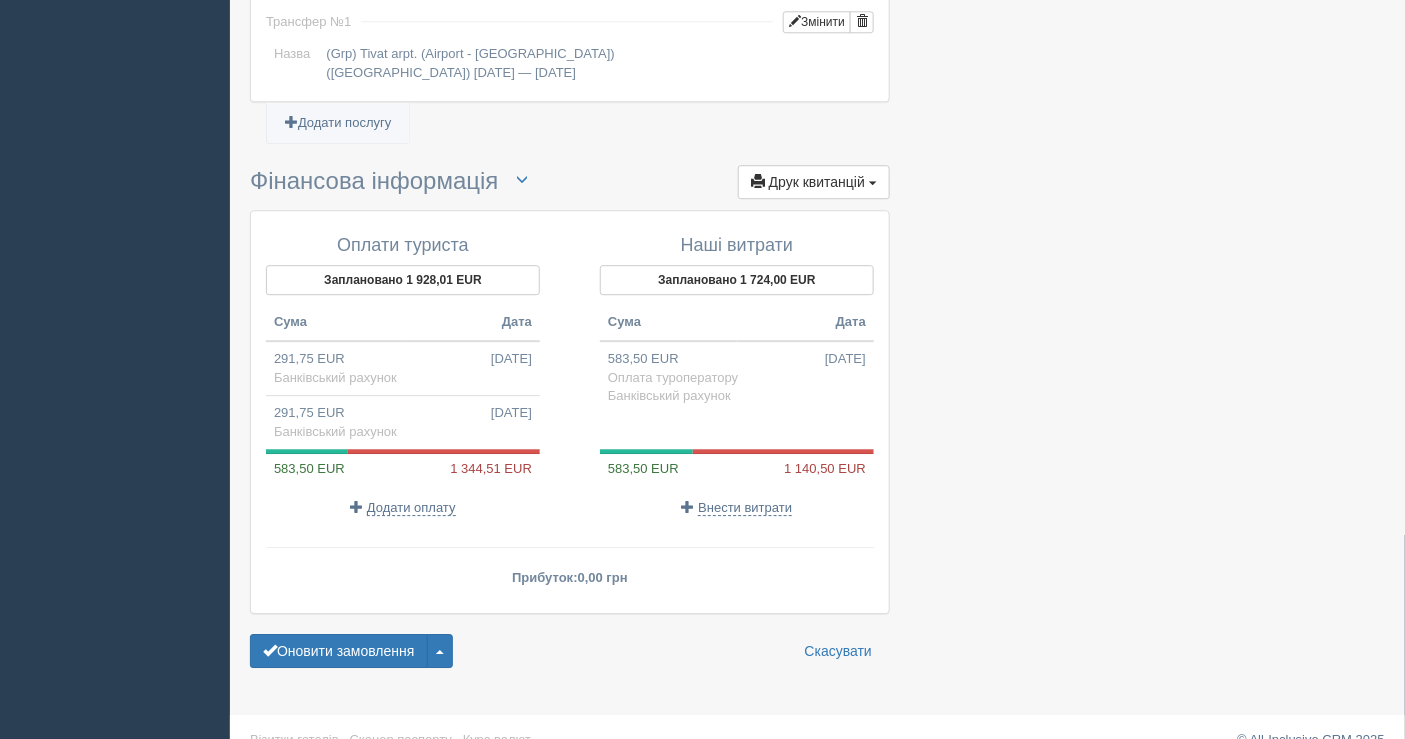 scroll, scrollTop: 1766, scrollLeft: 0, axis: vertical 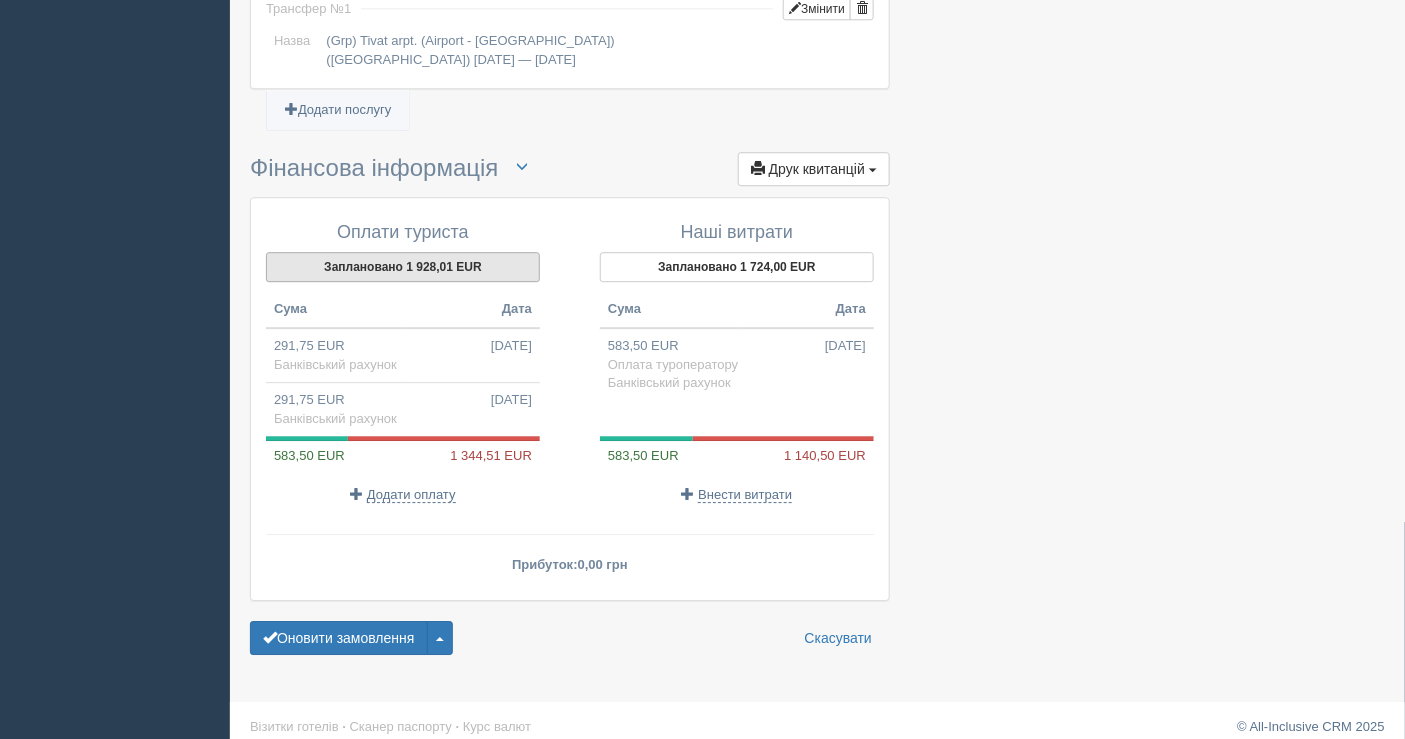 click on "Заплановано 1 928,01 EUR" at bounding box center [403, 267] 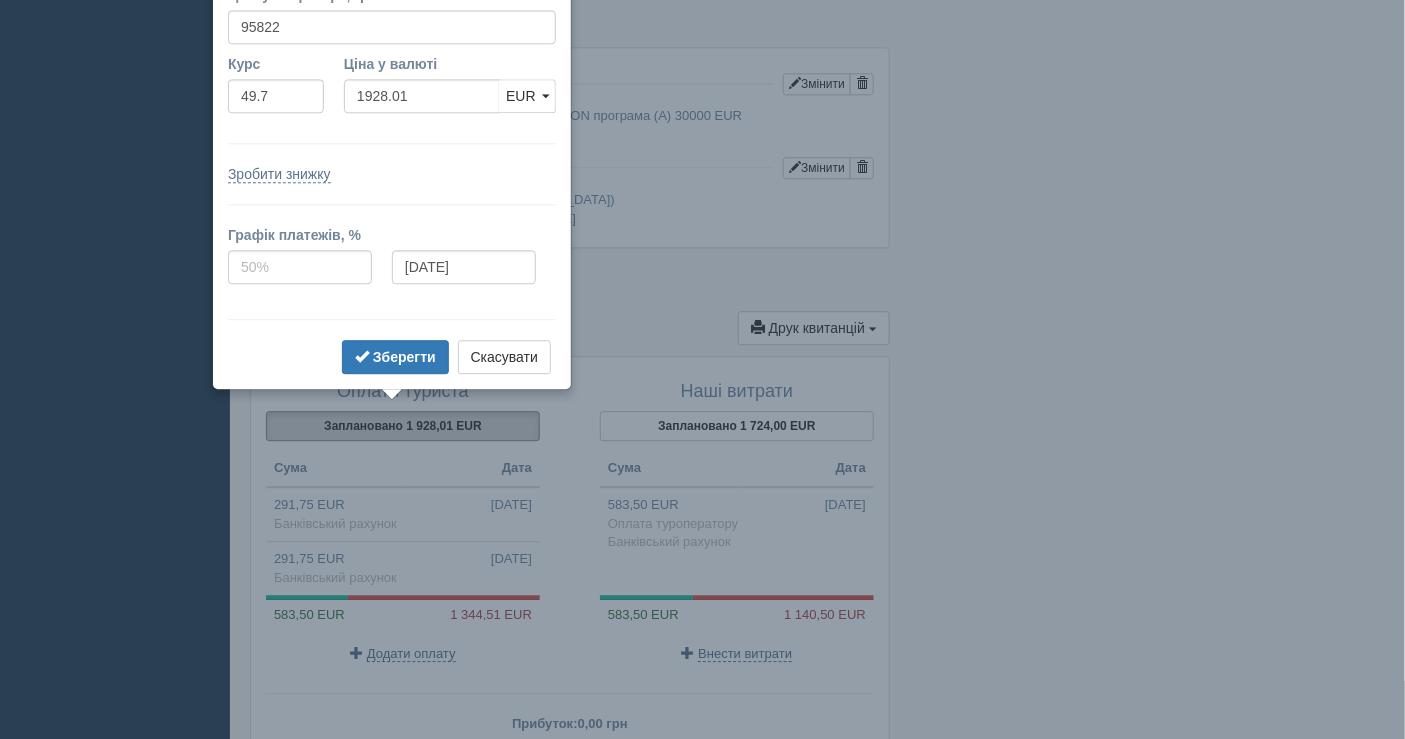 scroll, scrollTop: 1547, scrollLeft: 0, axis: vertical 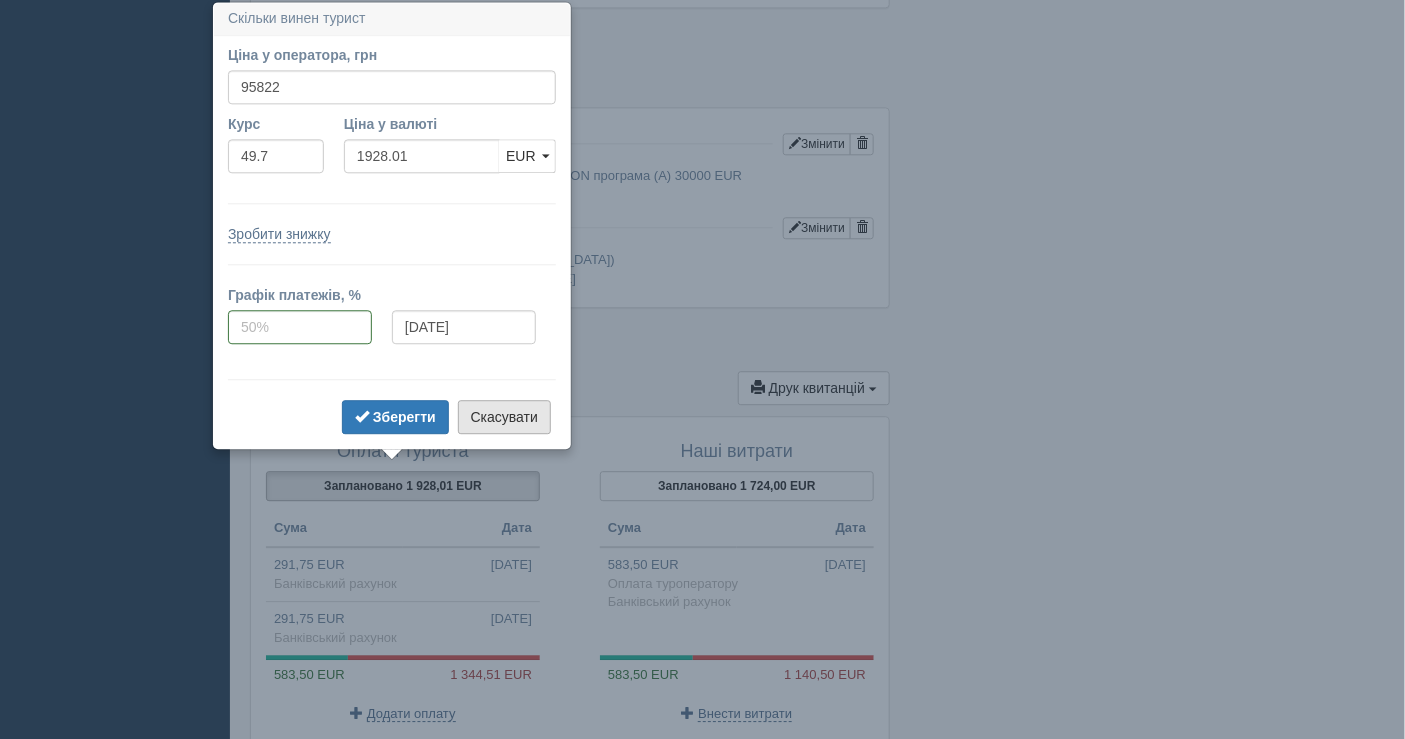 click on "Скасувати" at bounding box center (504, 417) 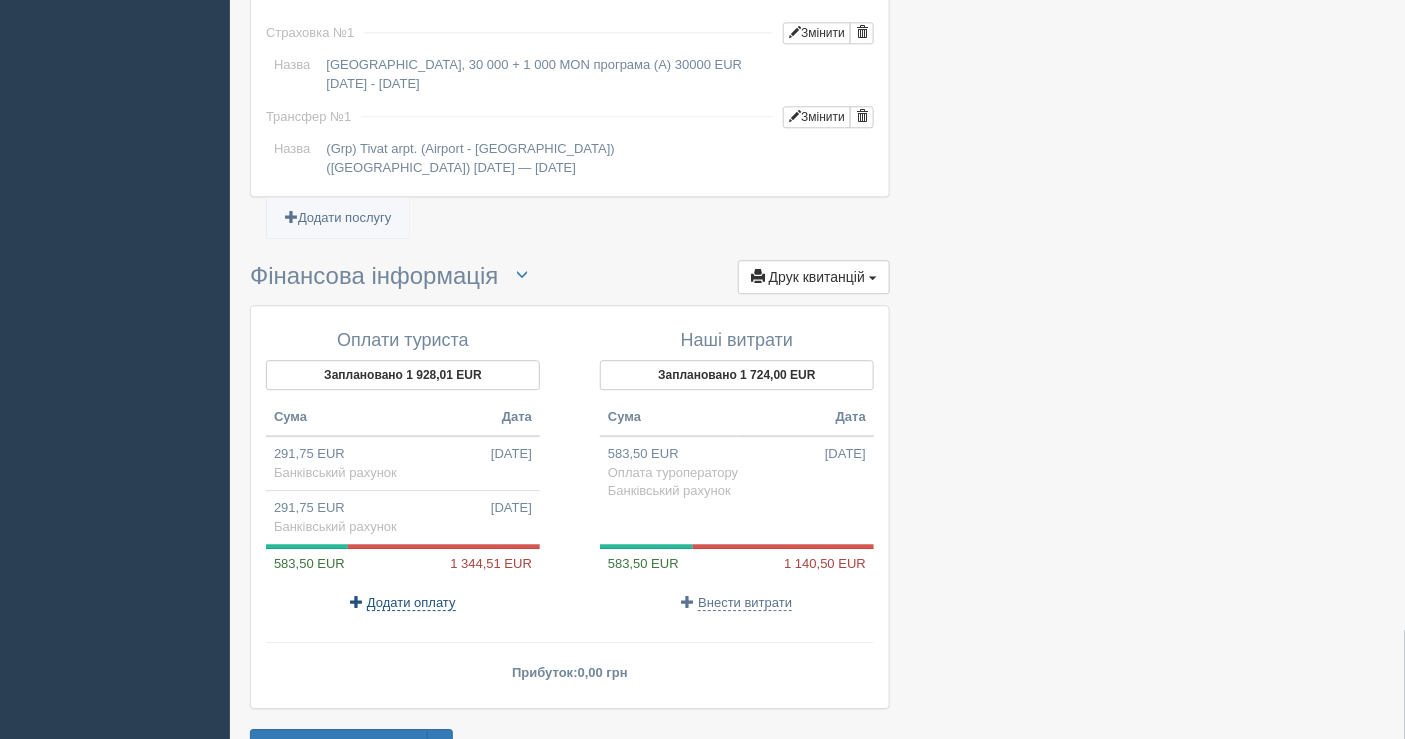 click on "Додати оплату" at bounding box center [411, 603] 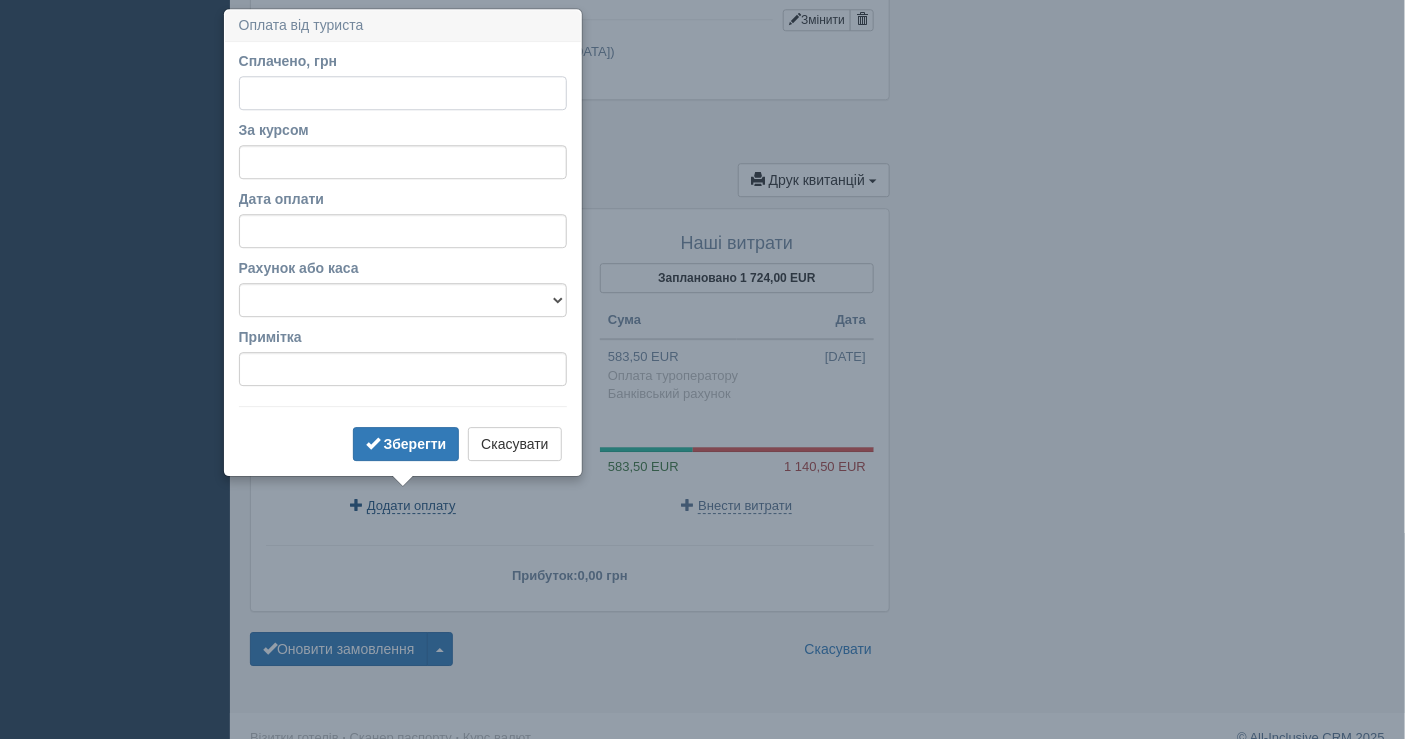 scroll, scrollTop: 1762, scrollLeft: 0, axis: vertical 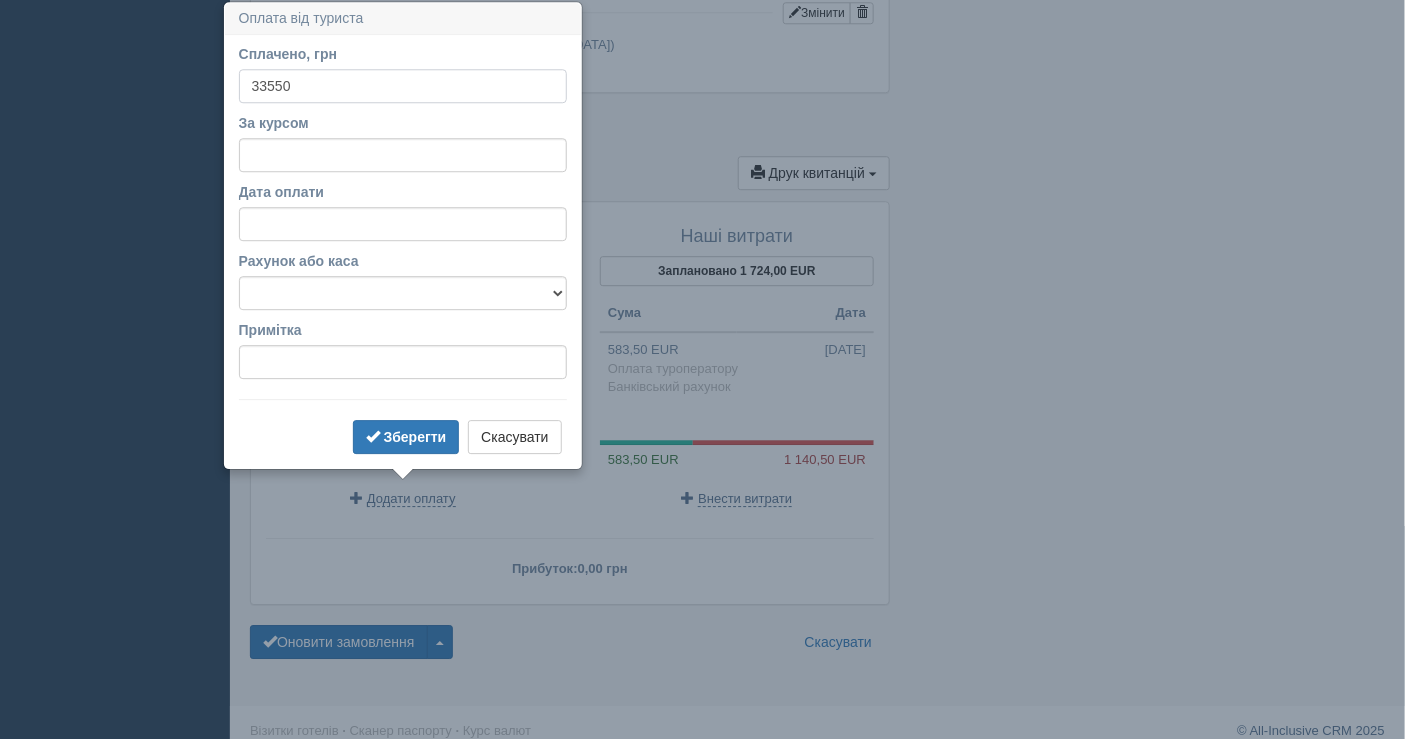 type on "33550" 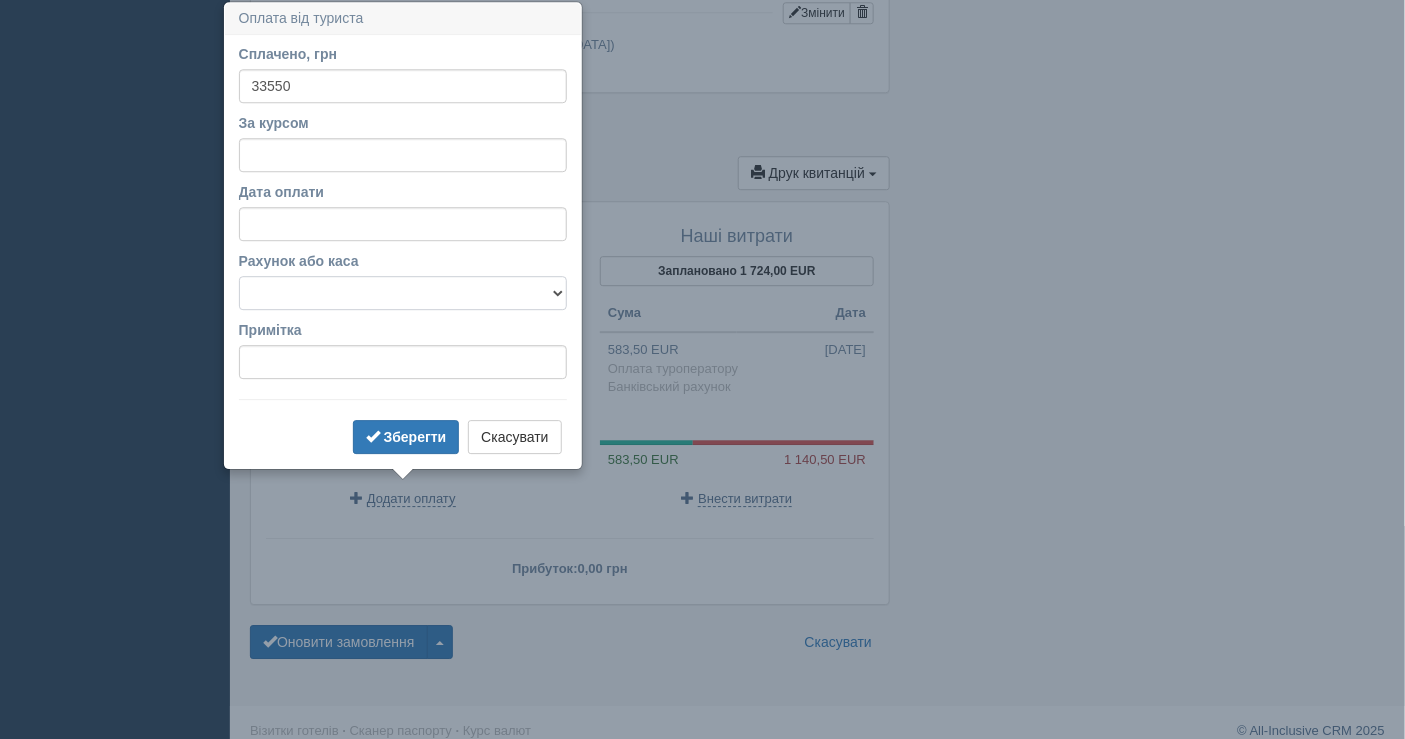 click on "Банківський рахунок
Готівкова каса" at bounding box center (403, 293) 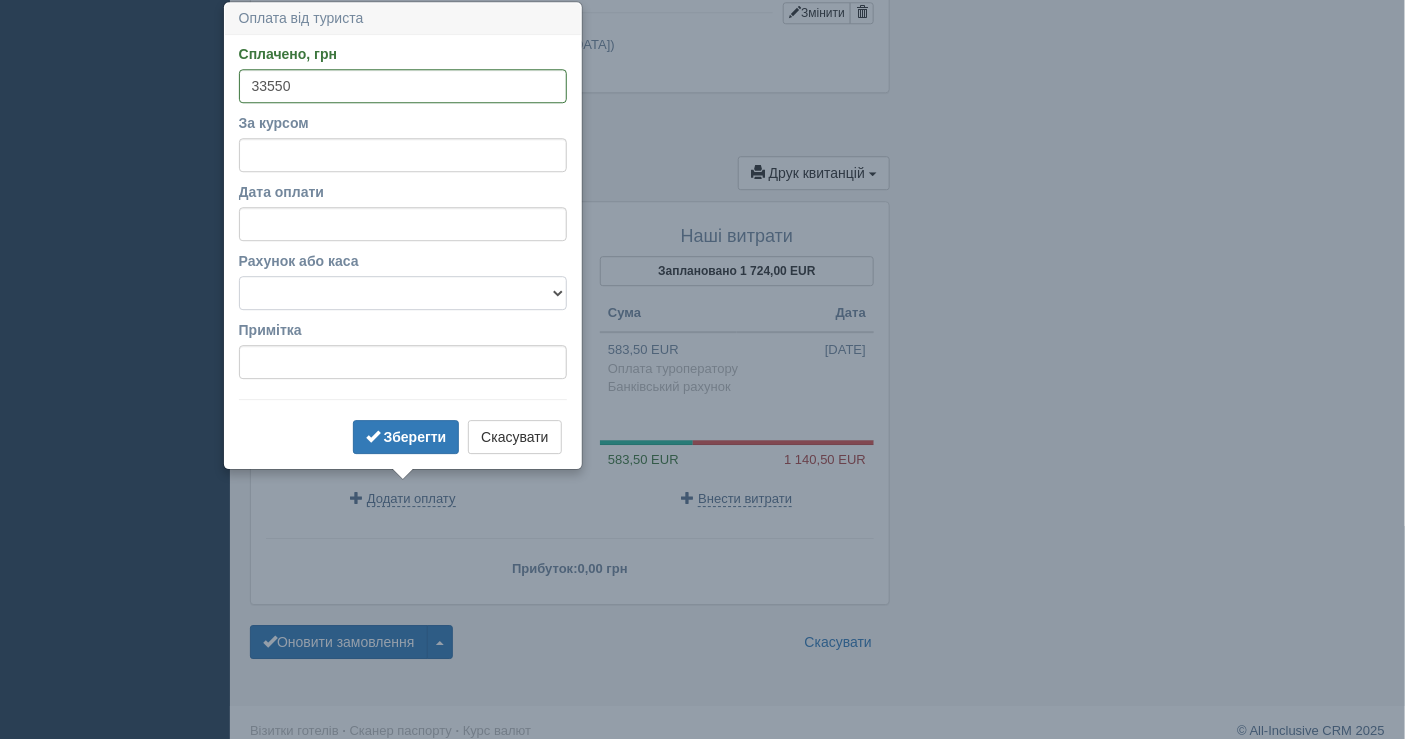 select on "1597" 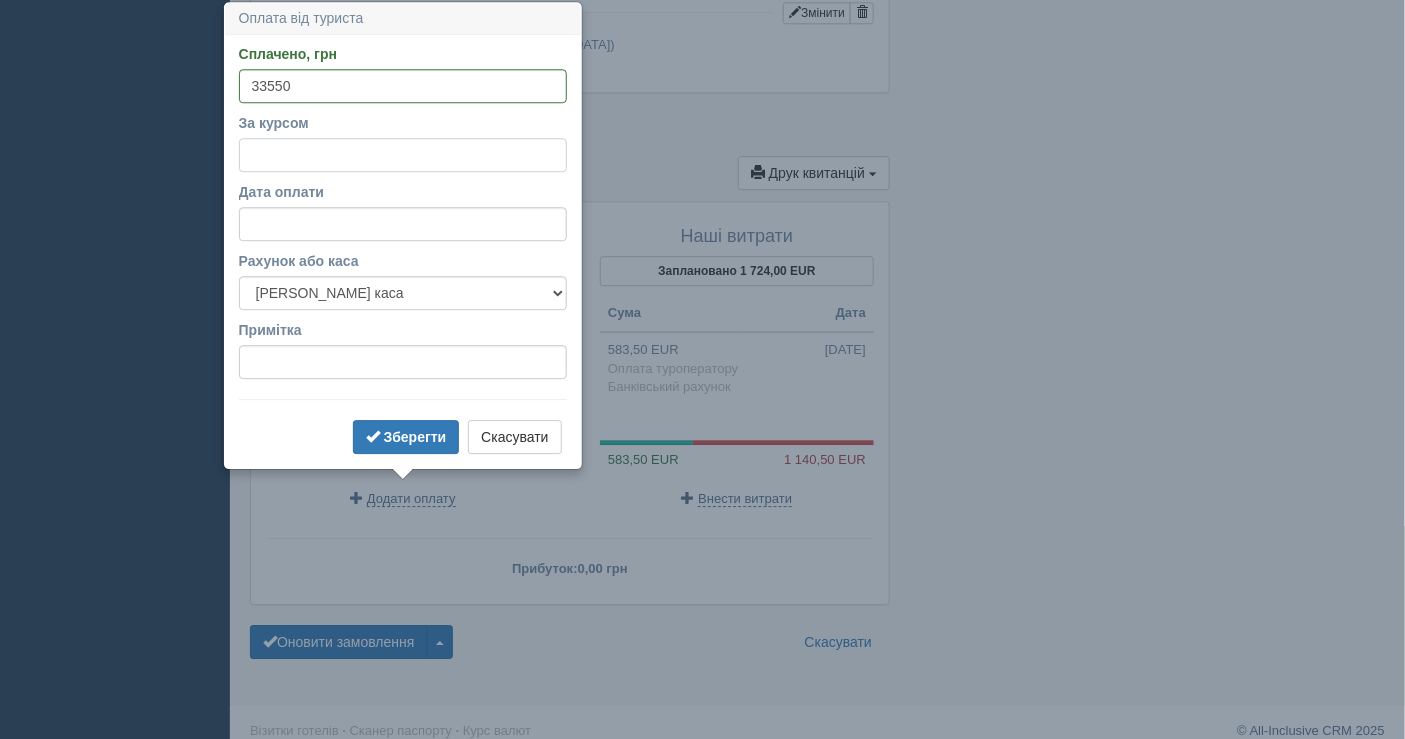 click on "За курсом" at bounding box center (403, 155) 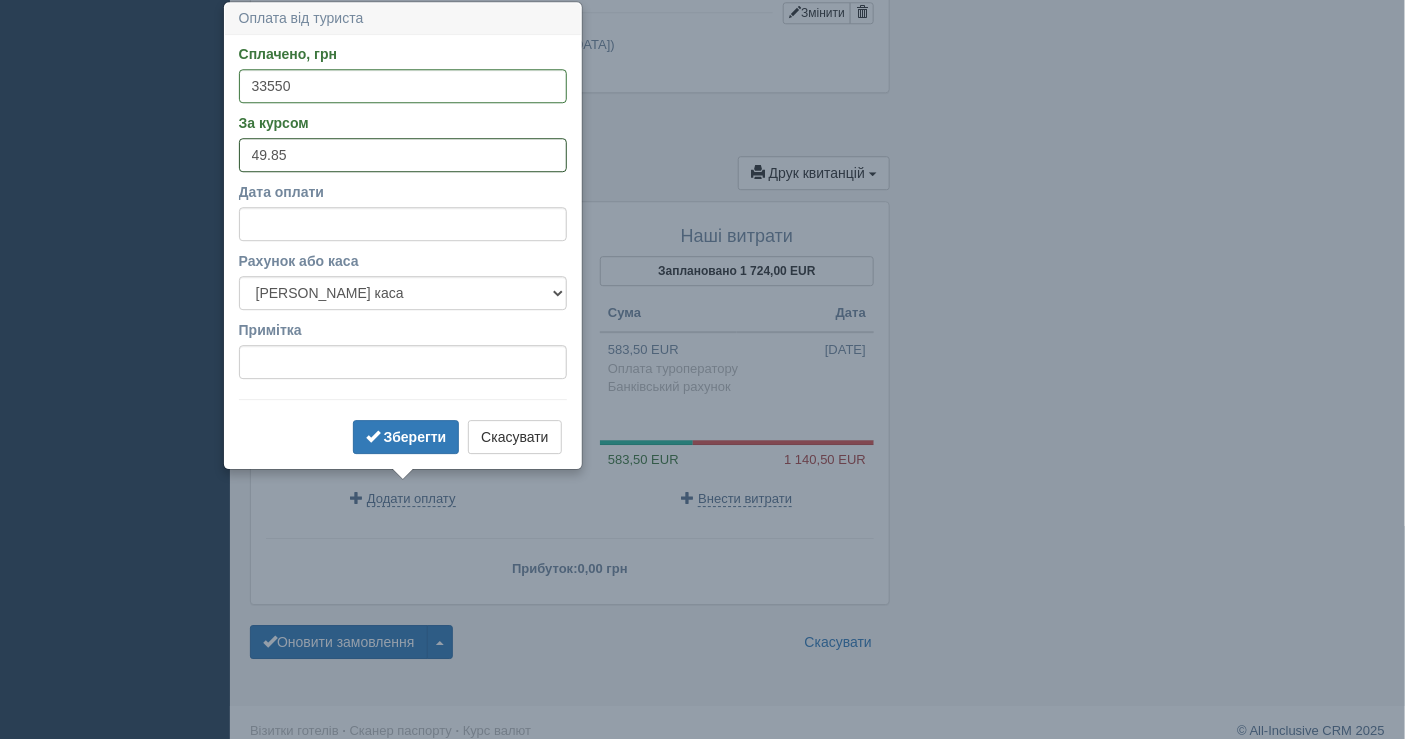 type on "49.85" 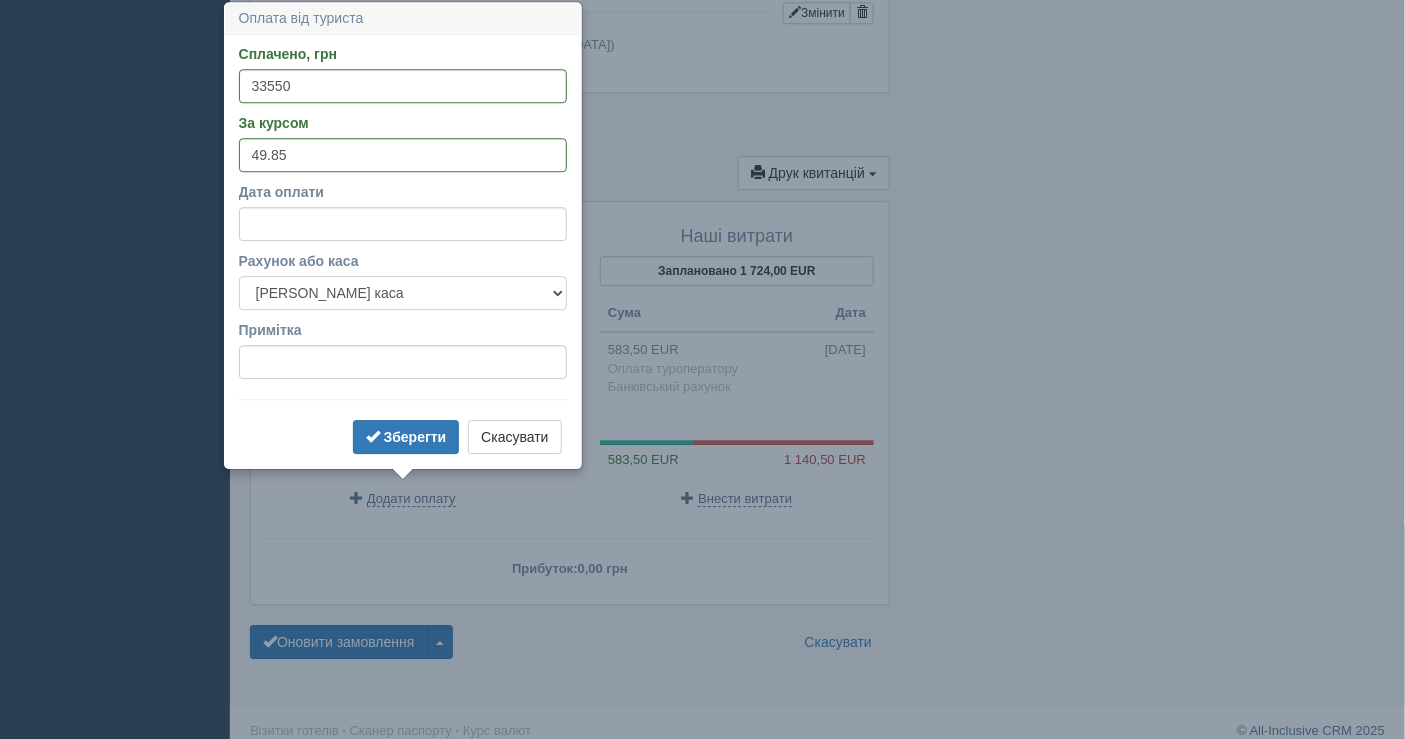 click on "Банківський рахунок
Готівкова каса" at bounding box center [403, 293] 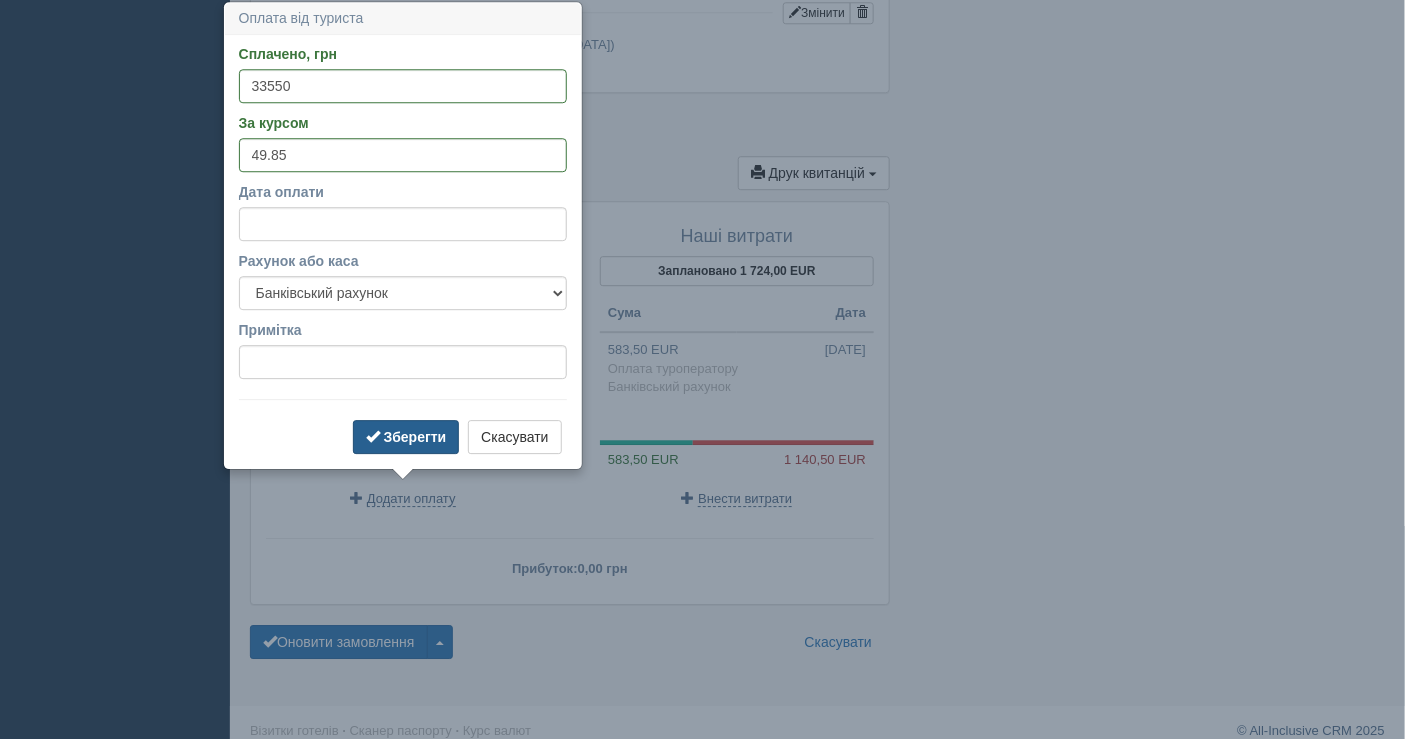 click on "Зберегти" at bounding box center (415, 437) 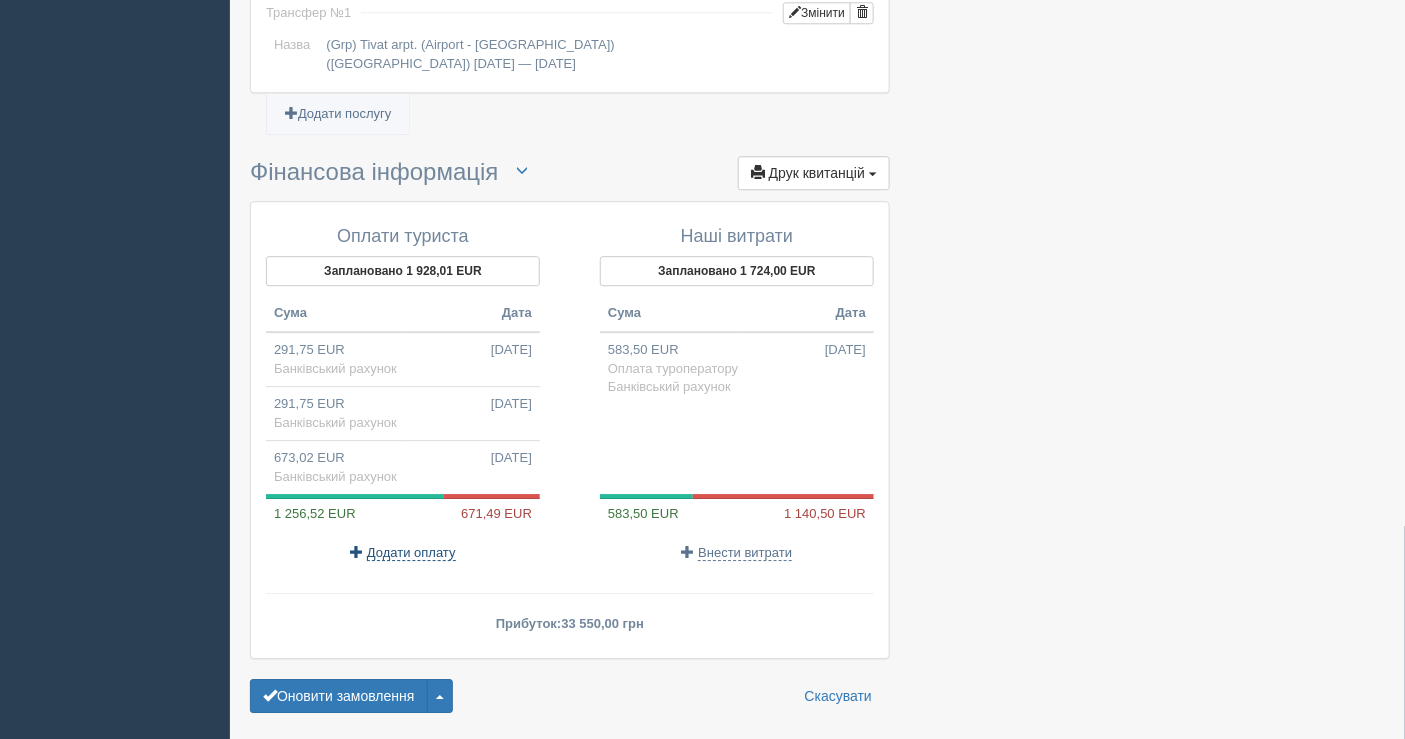 click on "Додати оплату" at bounding box center [411, 553] 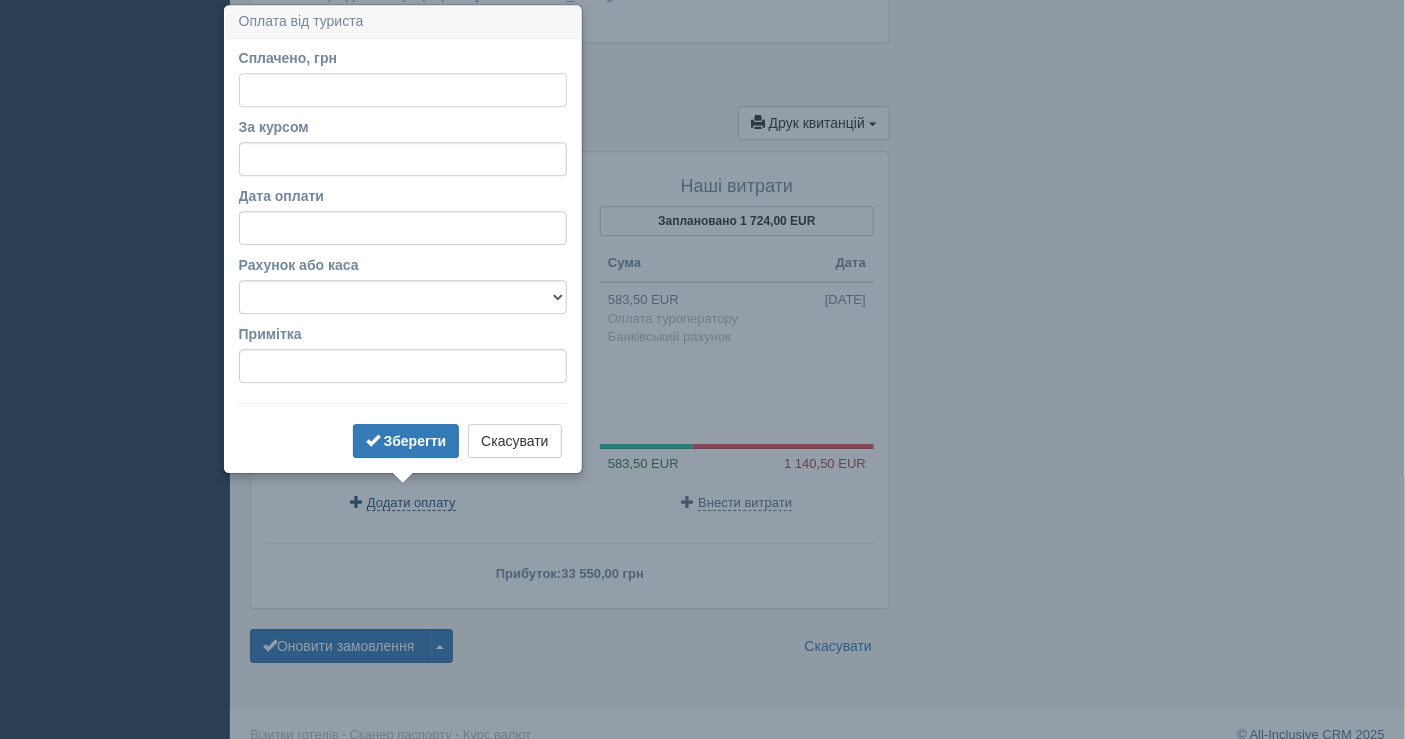 scroll, scrollTop: 1816, scrollLeft: 0, axis: vertical 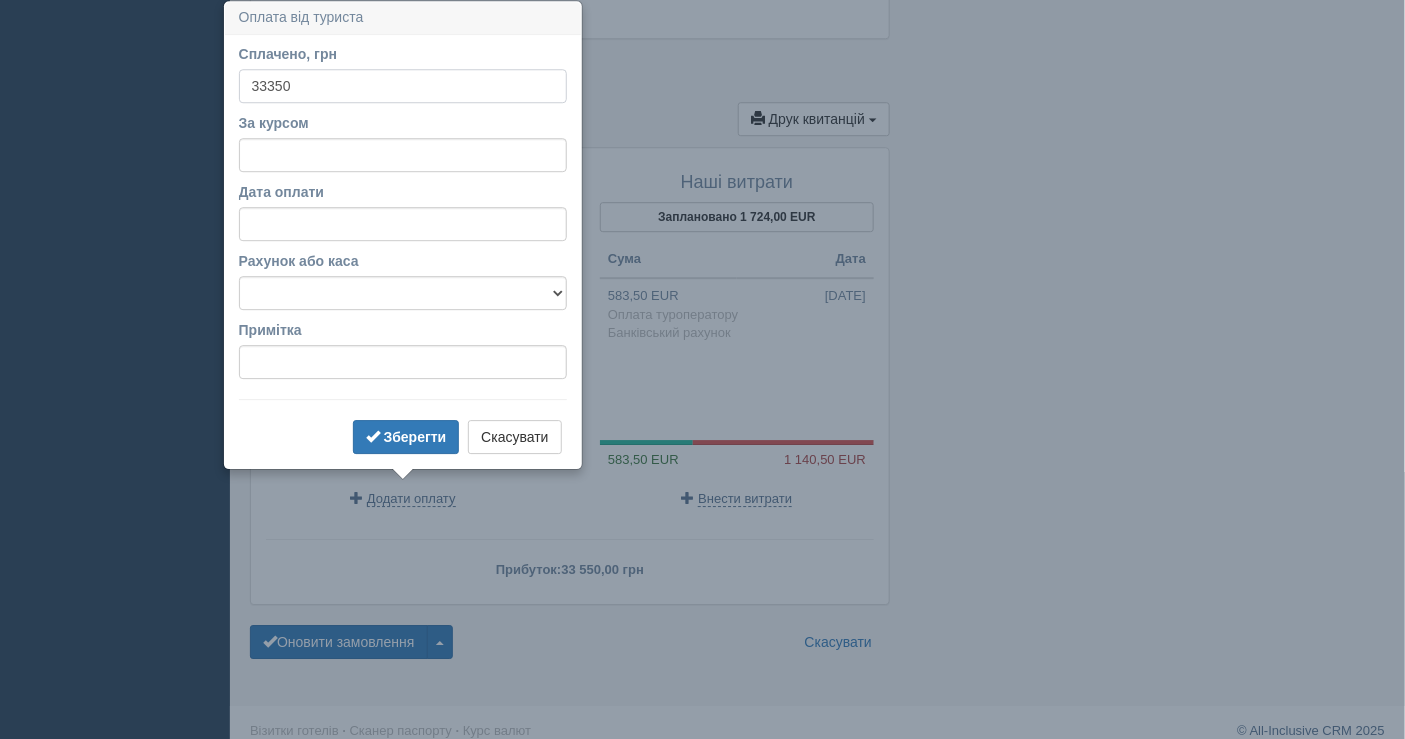 type on "33350" 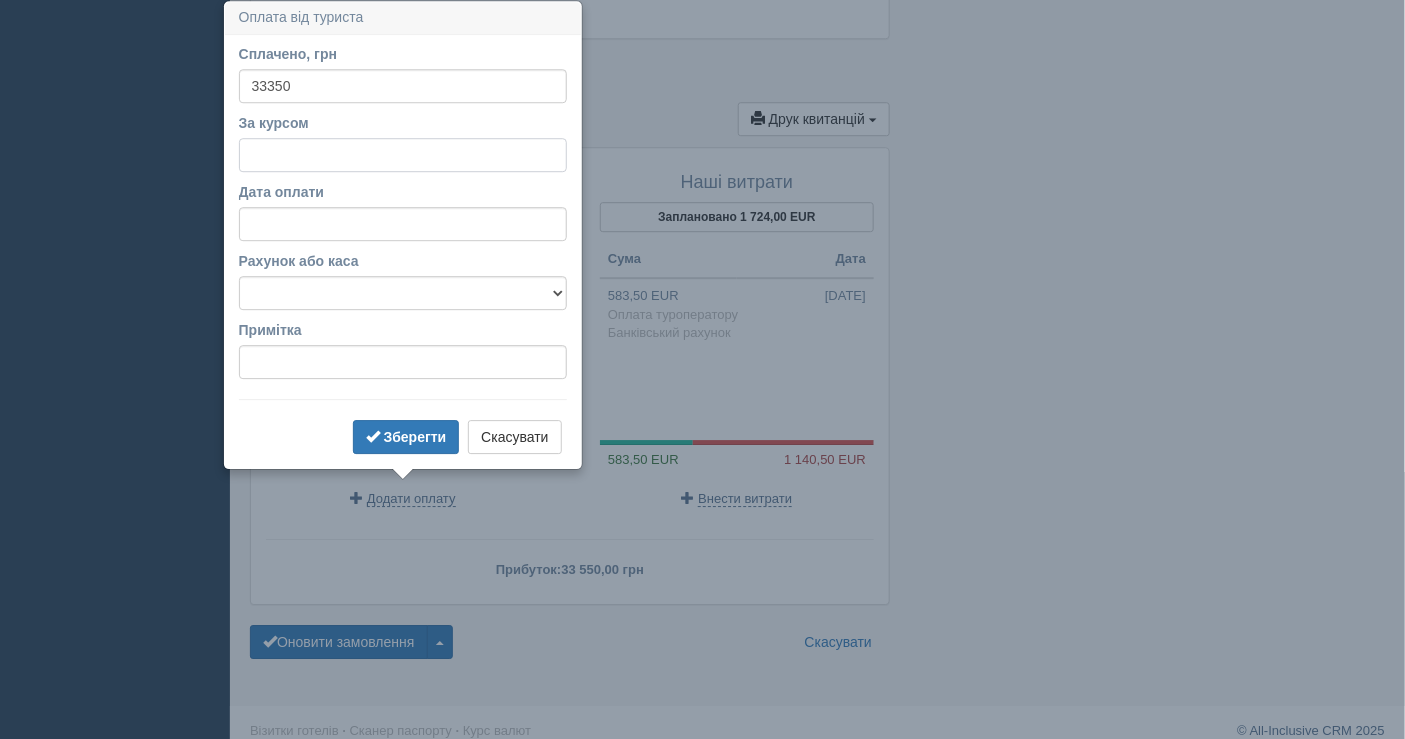 click on "За курсом" at bounding box center [403, 155] 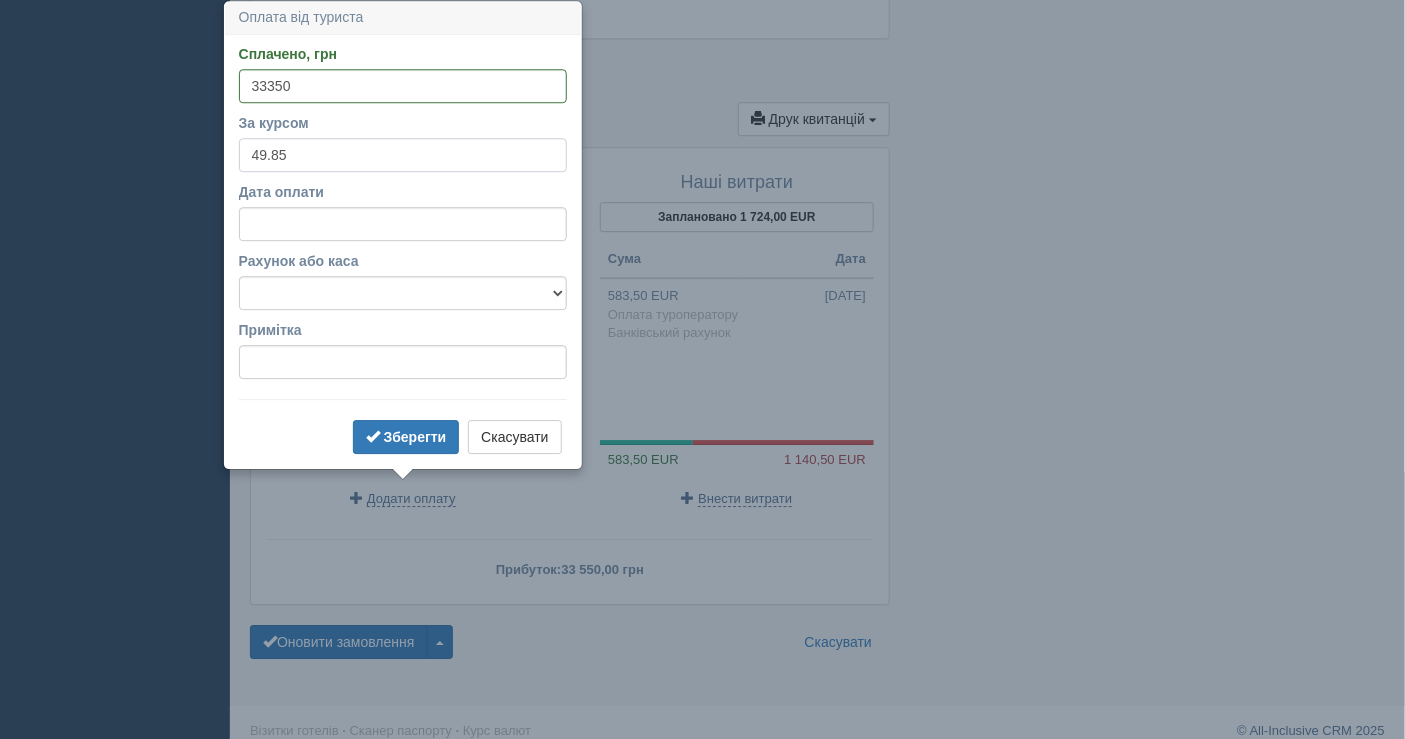 type on "49.85" 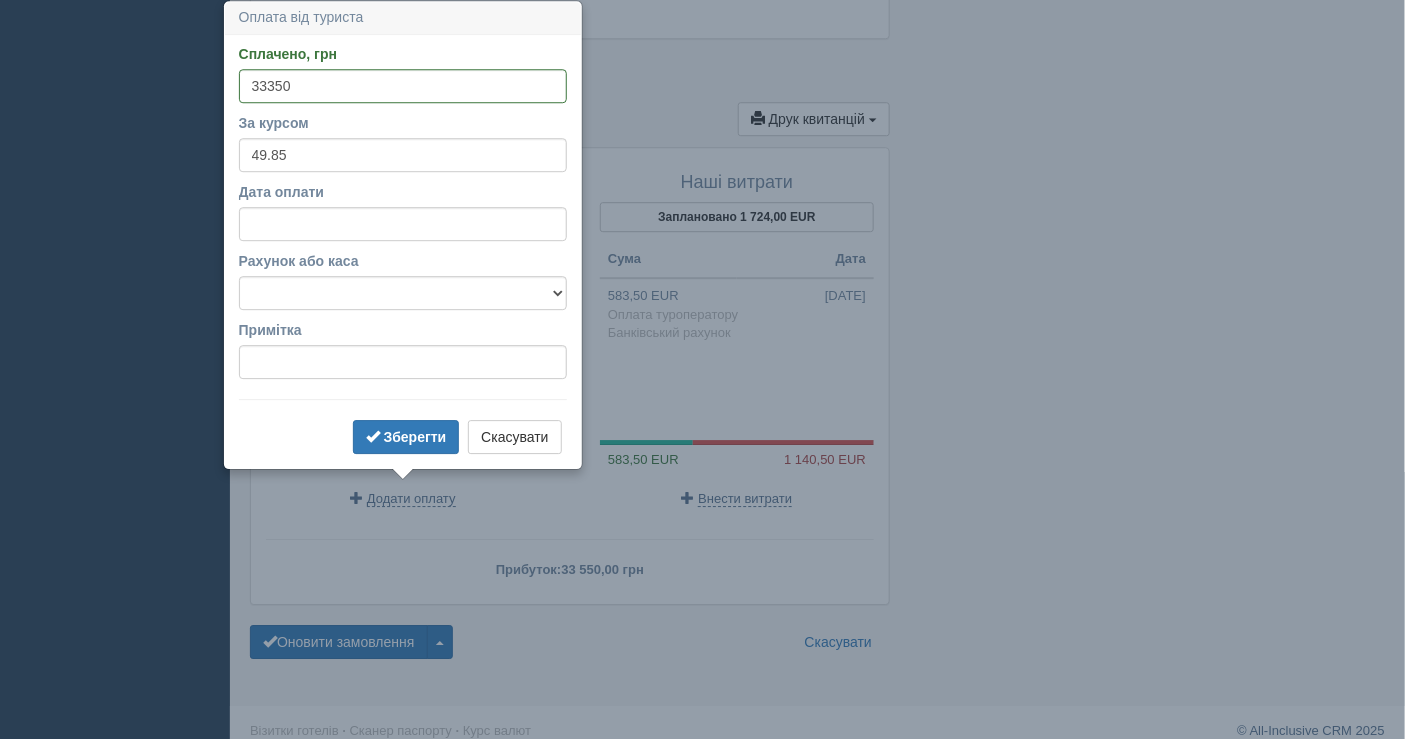 click on "Рахунок або каса
Банківський рахунок
Готівкова каса" at bounding box center [403, 280] 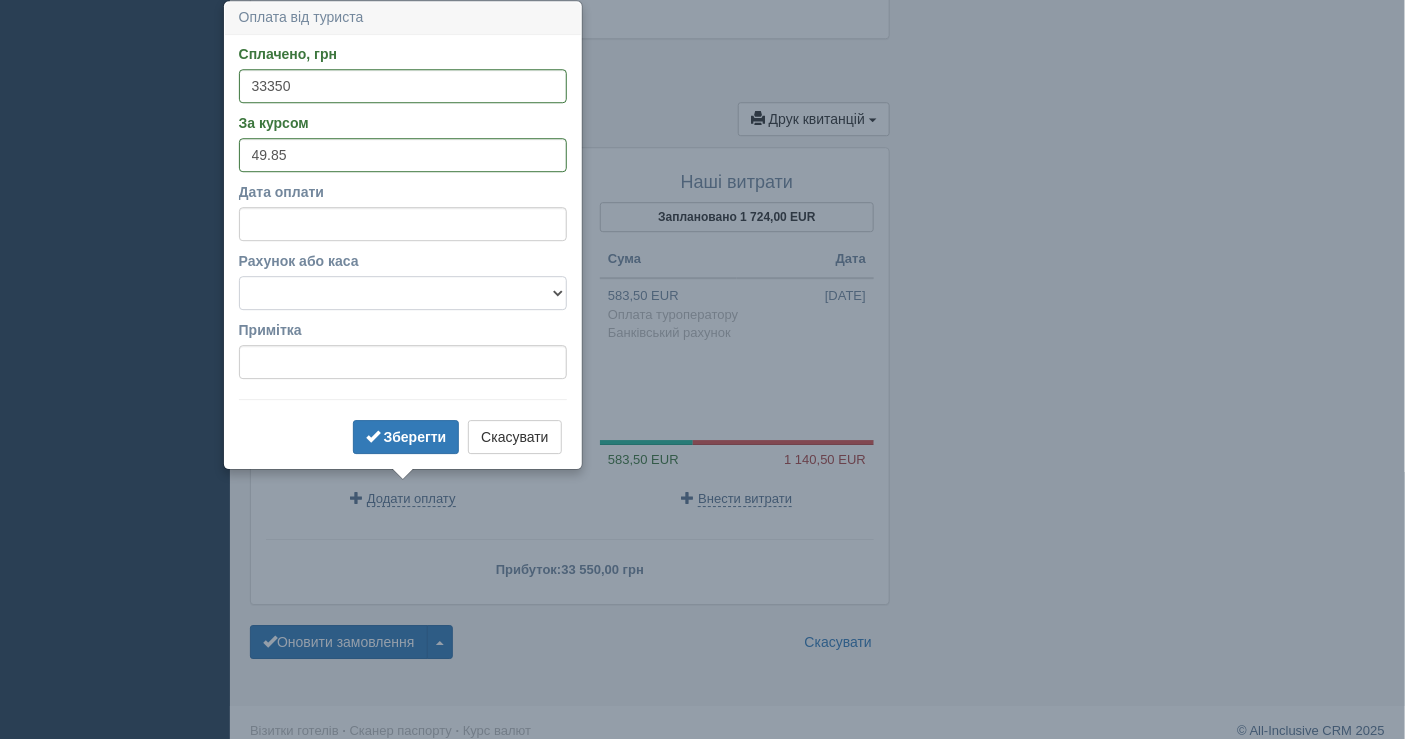 click on "Банківський рахунок
Готівкова каса" at bounding box center [403, 293] 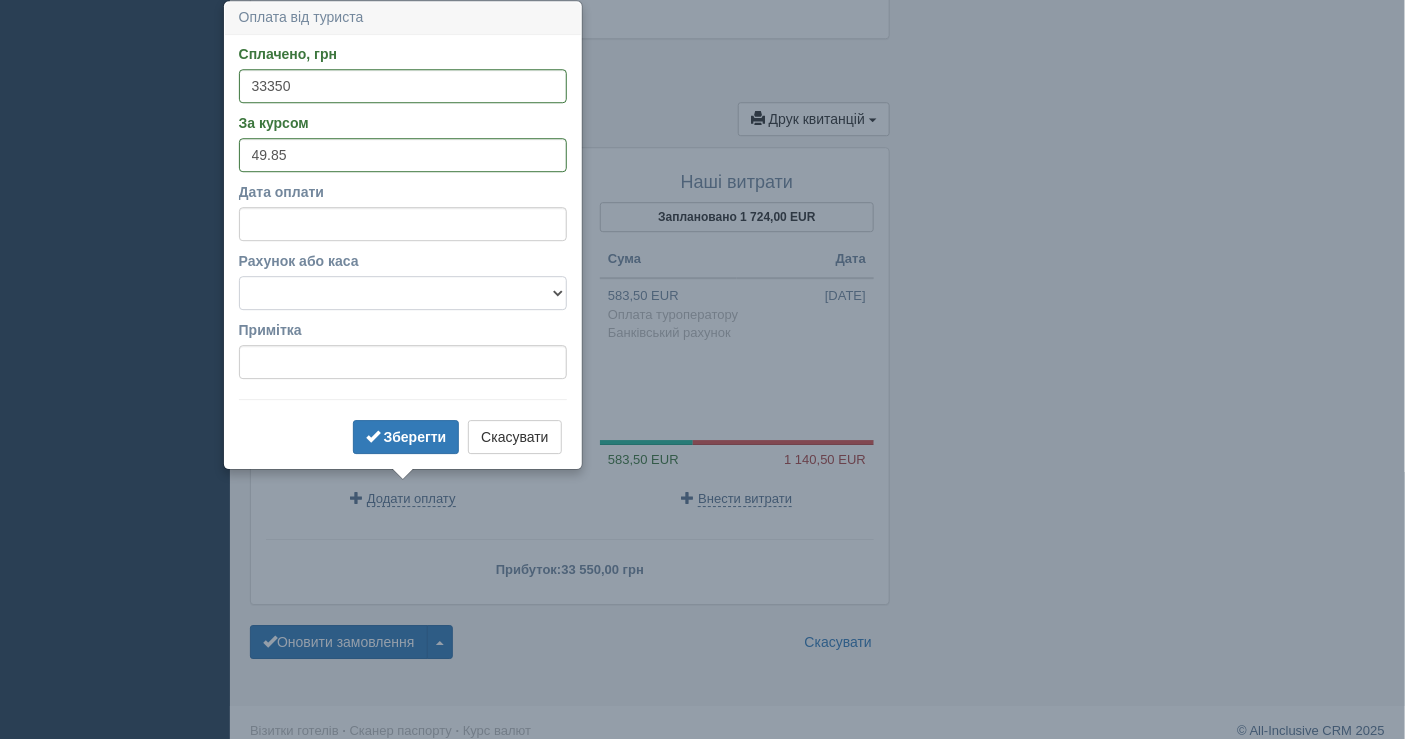 click on "Банківський рахунок
Готівкова каса" at bounding box center [403, 293] 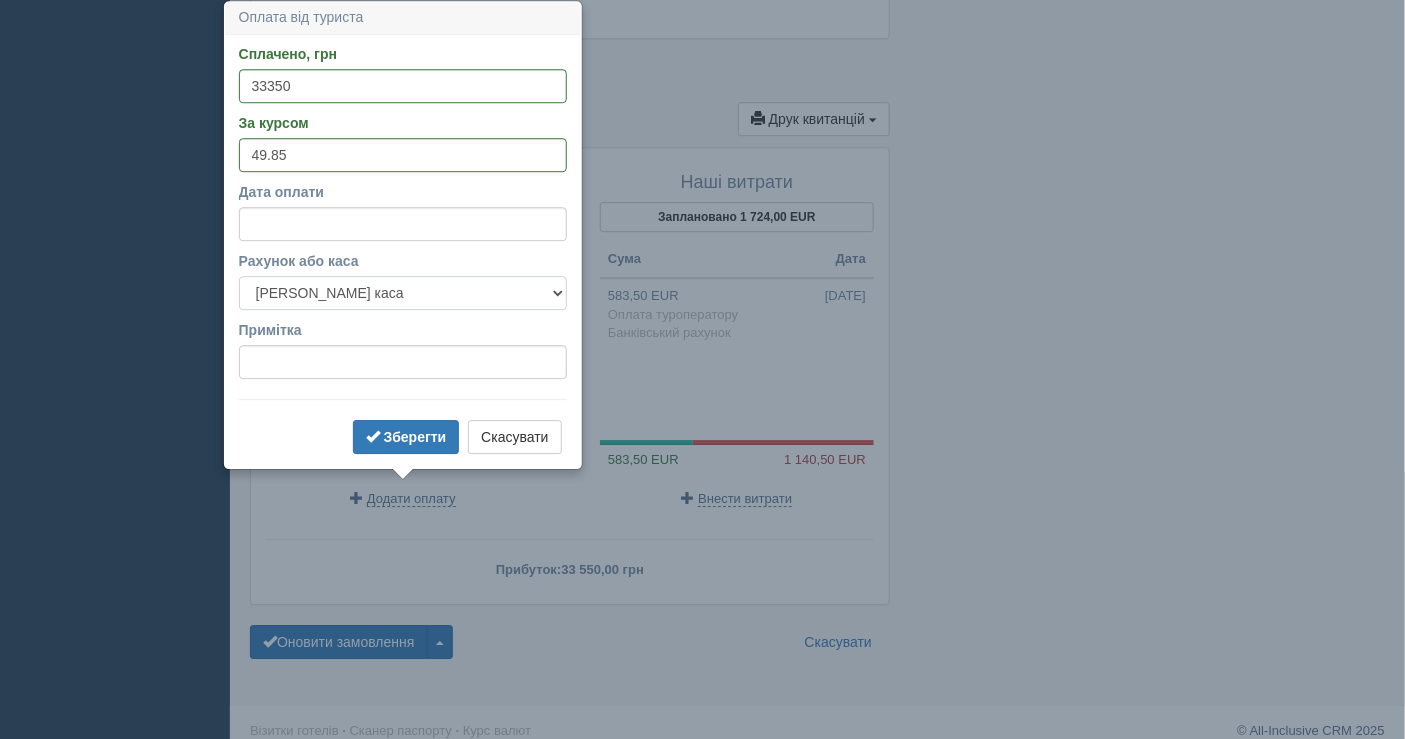 click on "Банківський рахунок
Готівкова каса" at bounding box center [403, 293] 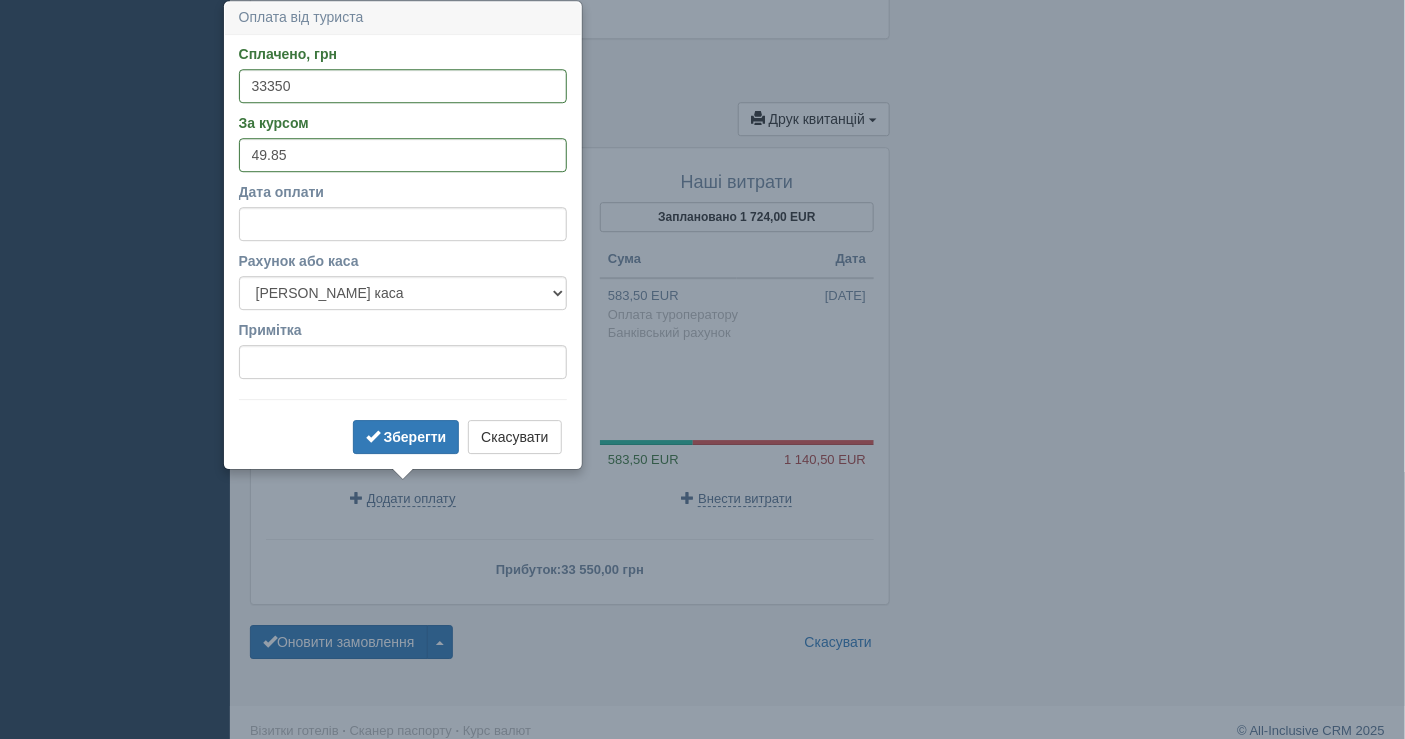 drag, startPoint x: 378, startPoint y: 434, endPoint x: 378, endPoint y: 397, distance: 37 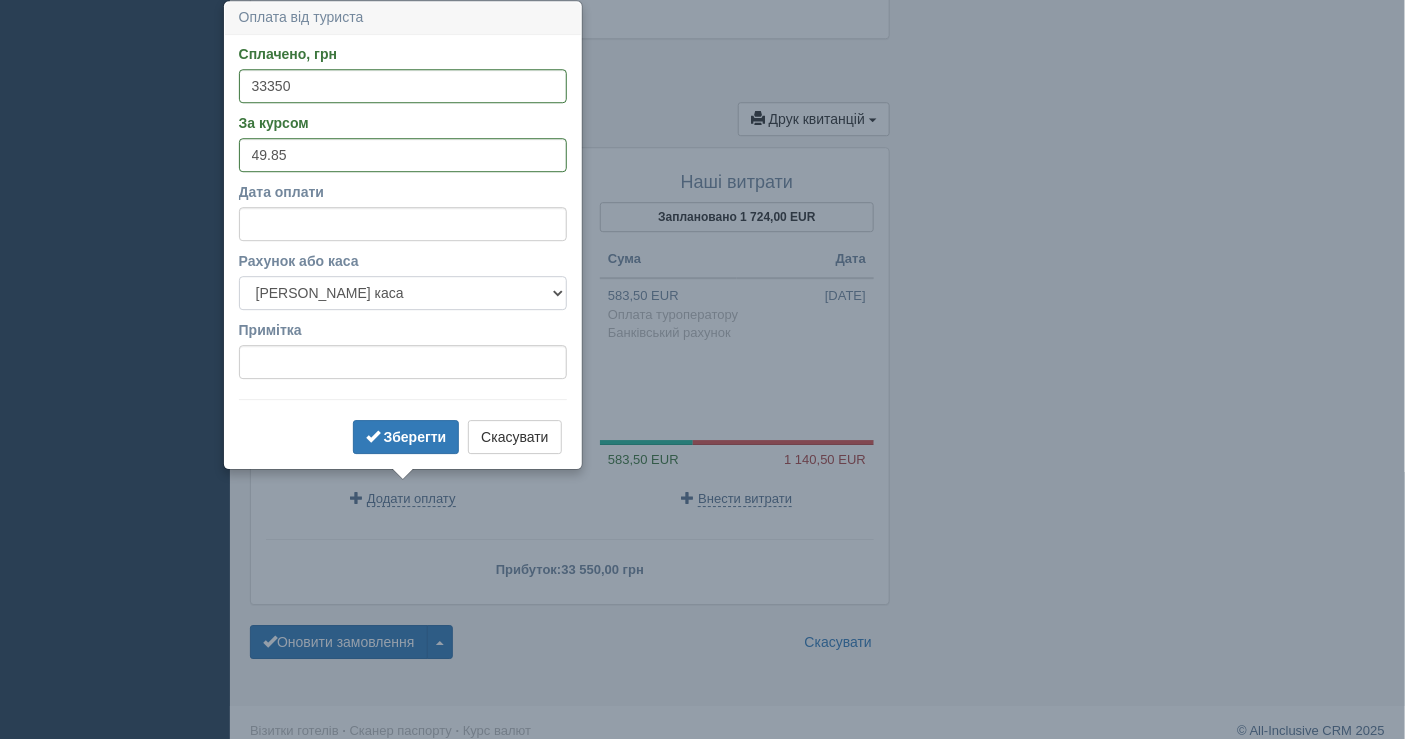 click on "Банківський рахунок
Готівкова каса" at bounding box center (403, 293) 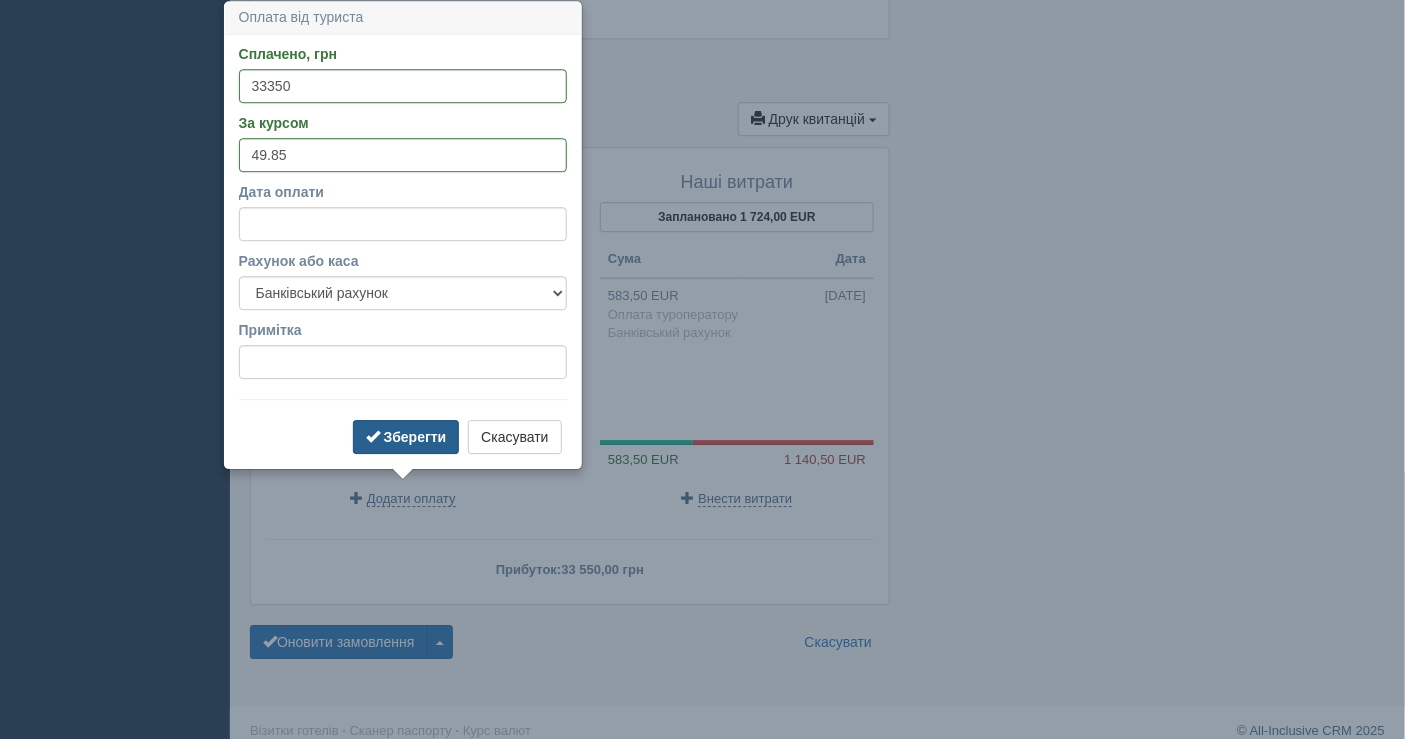click on "Зберегти" at bounding box center [415, 437] 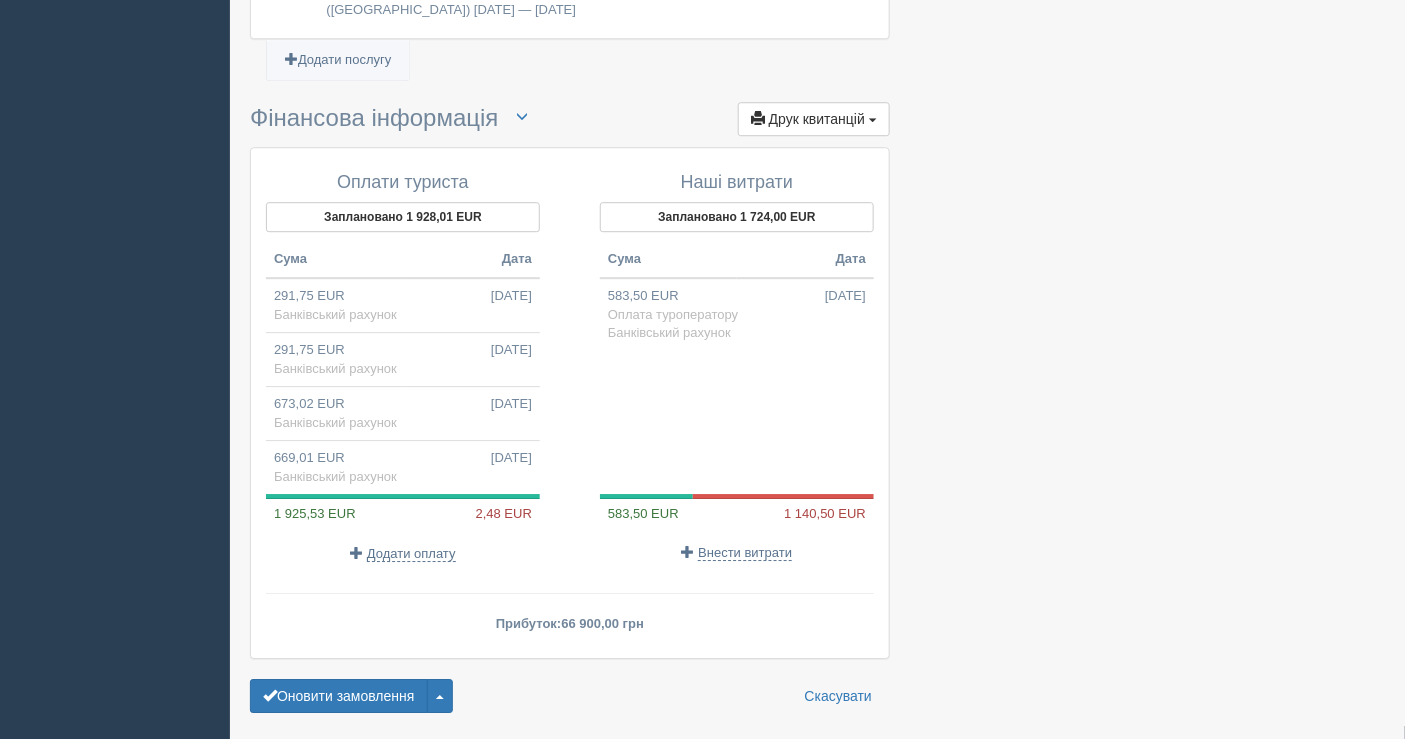 click at bounding box center [817, -513] 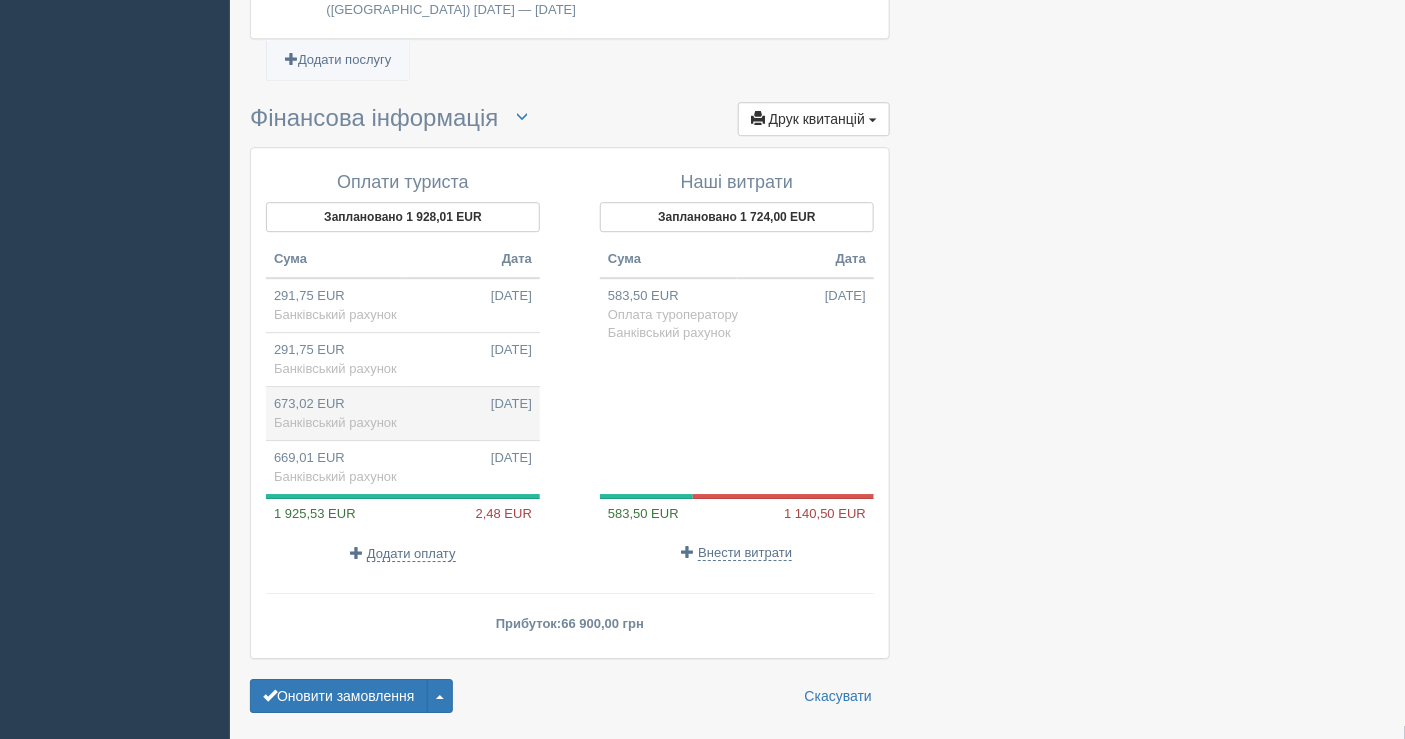 click on "673,02 EUR
21.07.2025
Банківський рахунок" at bounding box center [403, 414] 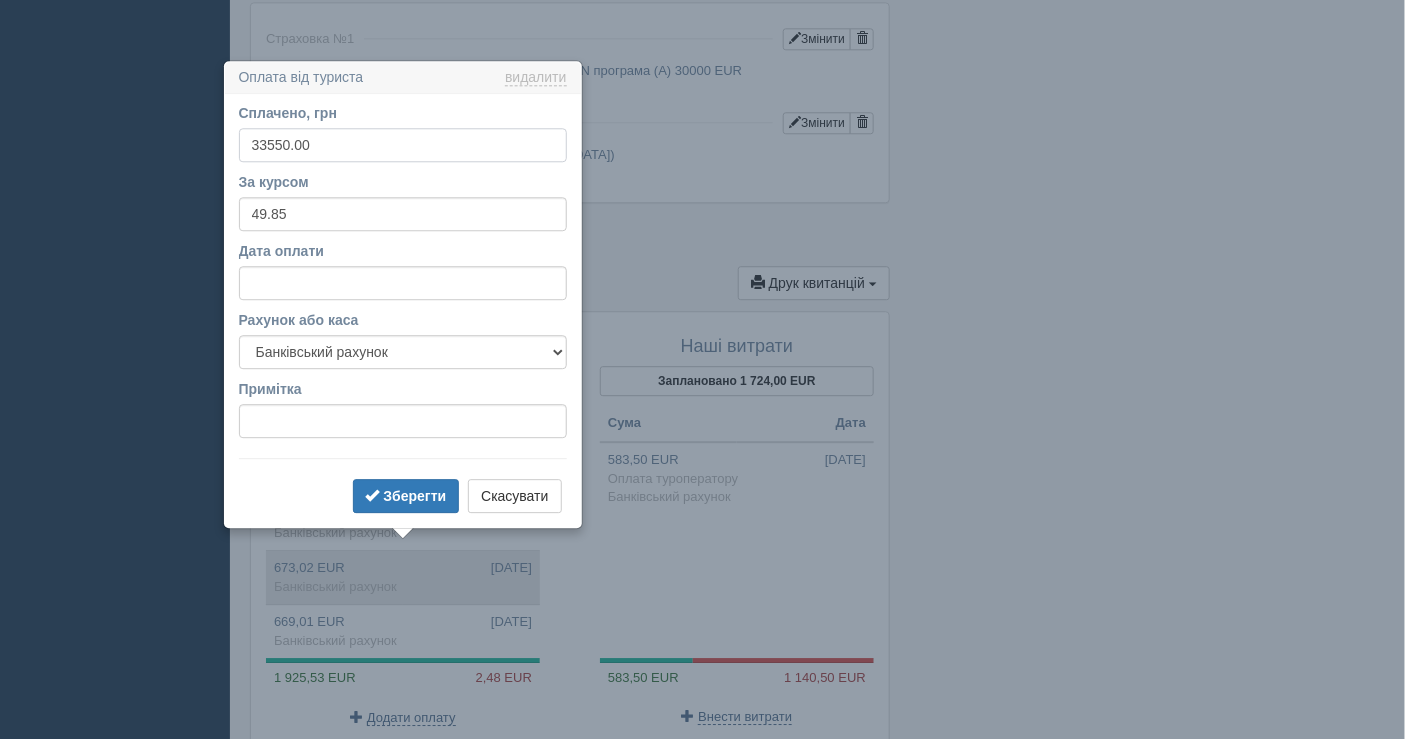 scroll, scrollTop: 1712, scrollLeft: 0, axis: vertical 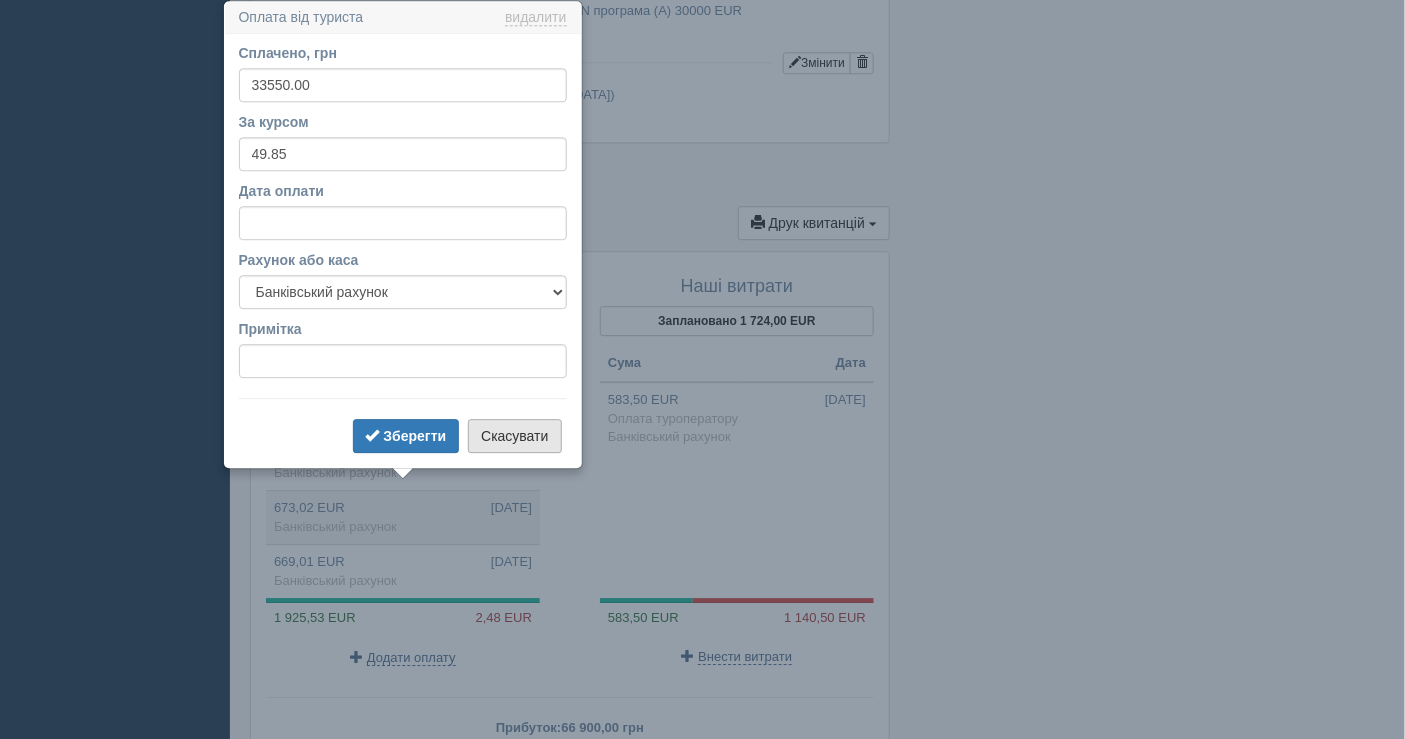 click on "Скасувати" at bounding box center [514, 436] 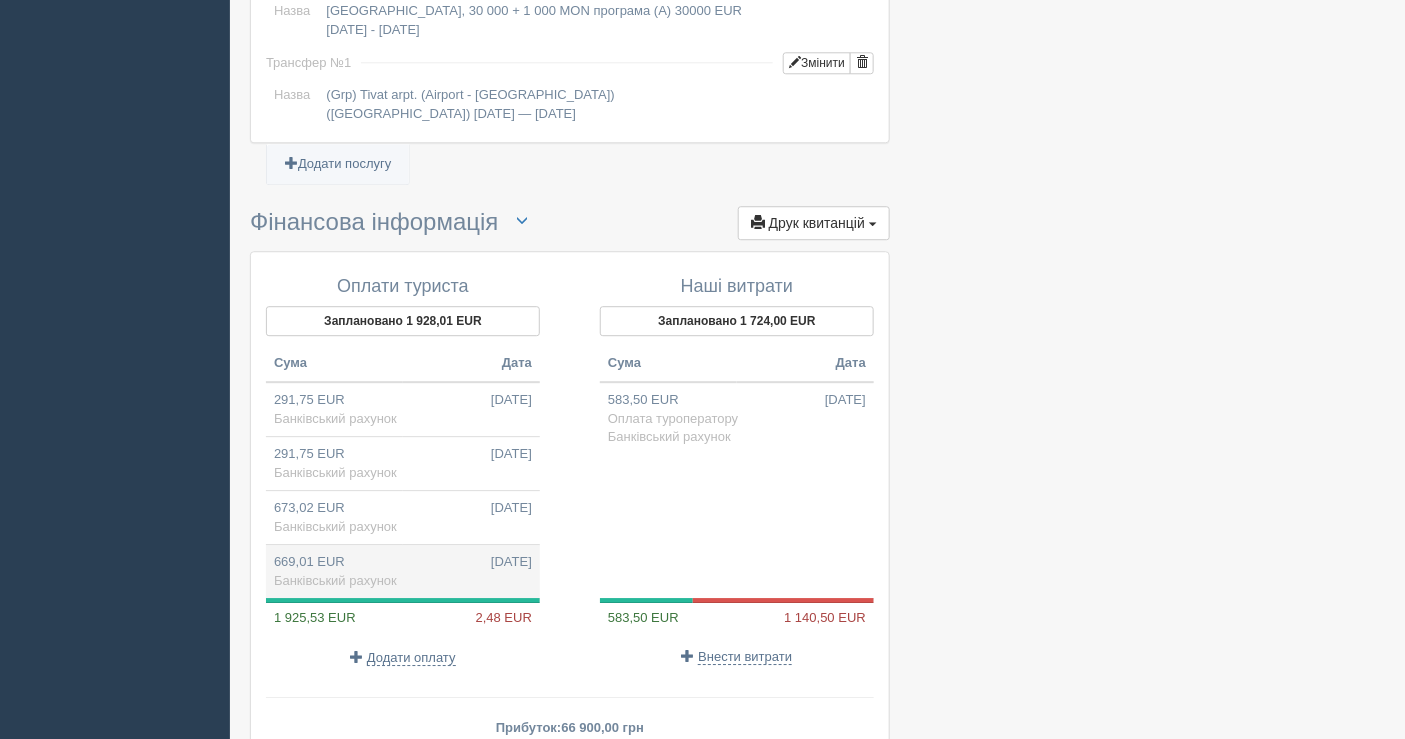 click on "669,01 EUR
21.07.2025
Банківський рахунок" at bounding box center [403, 572] 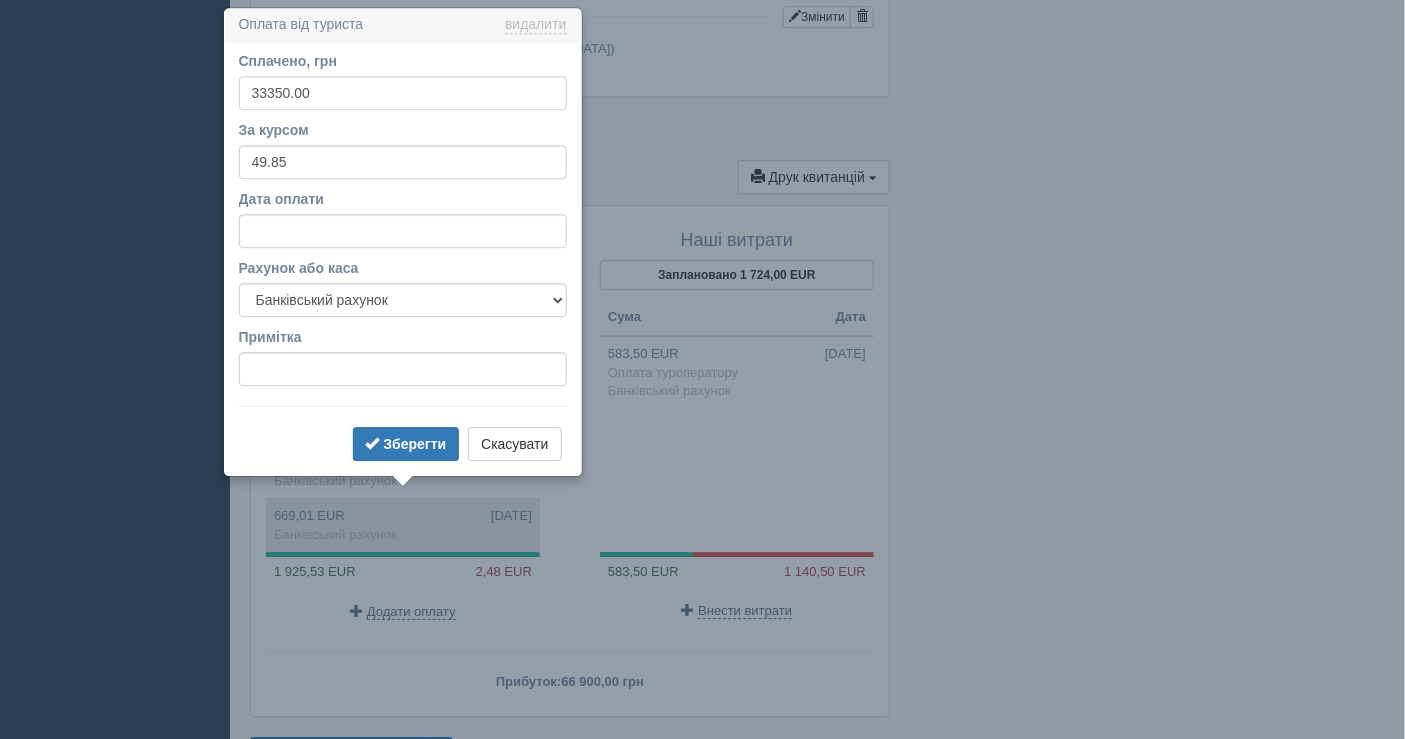 scroll, scrollTop: 1765, scrollLeft: 0, axis: vertical 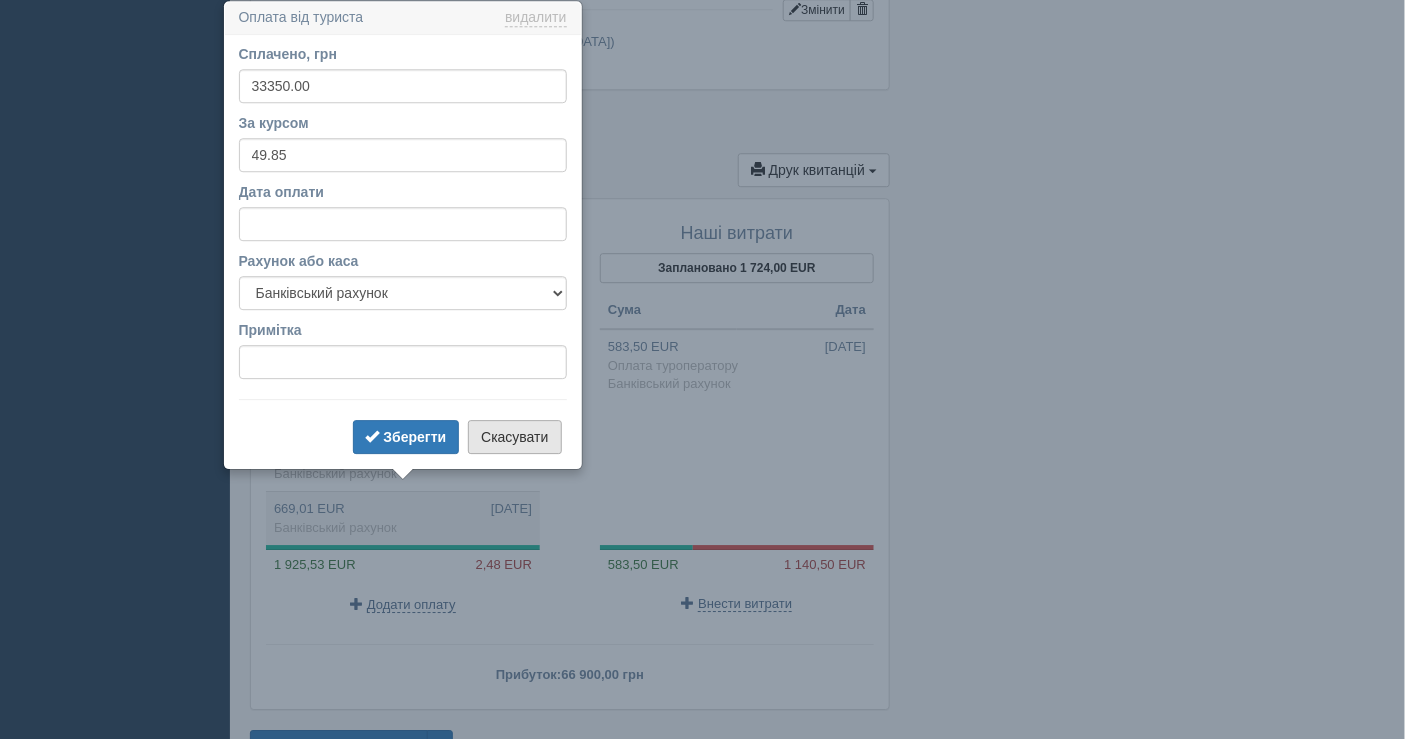 click on "Скасувати" at bounding box center [514, 437] 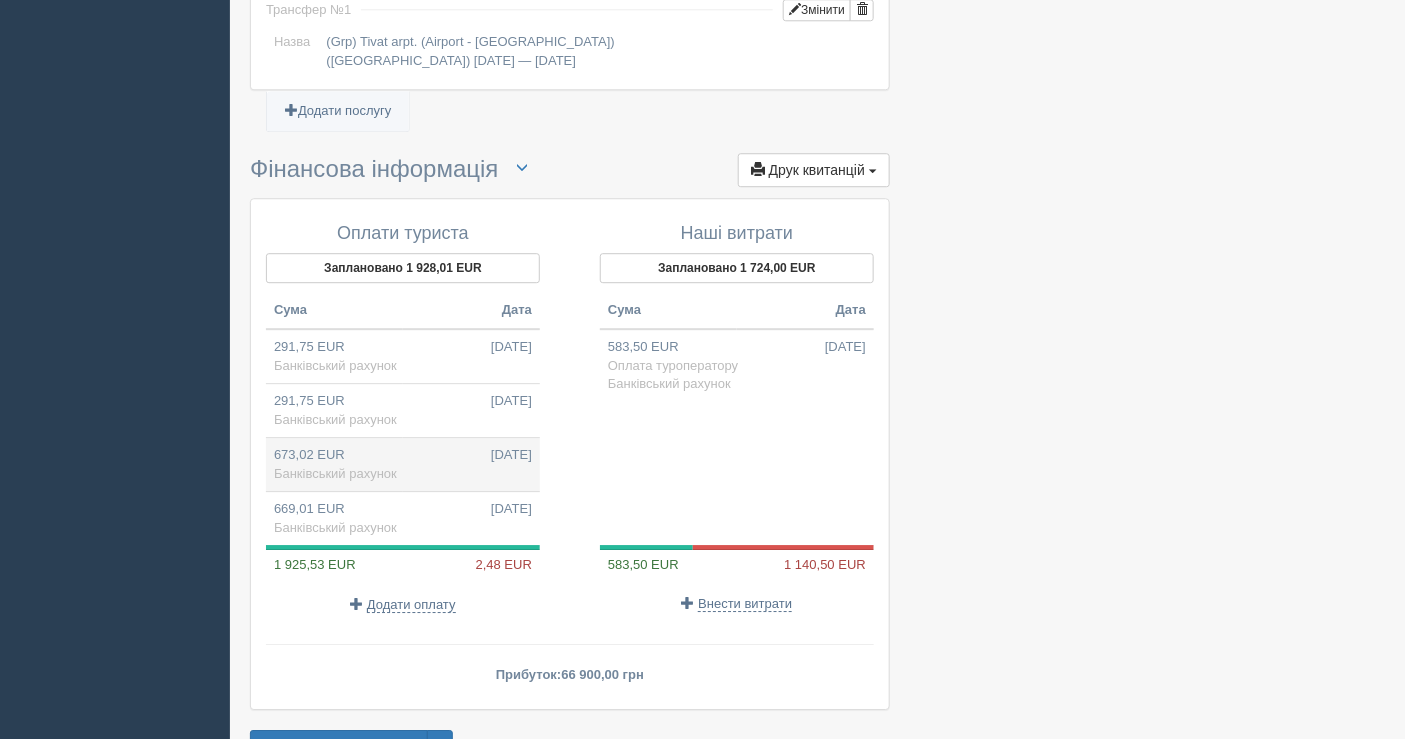 click on "673,02 EUR
21.07.2025
Банківський рахунок" at bounding box center (403, 465) 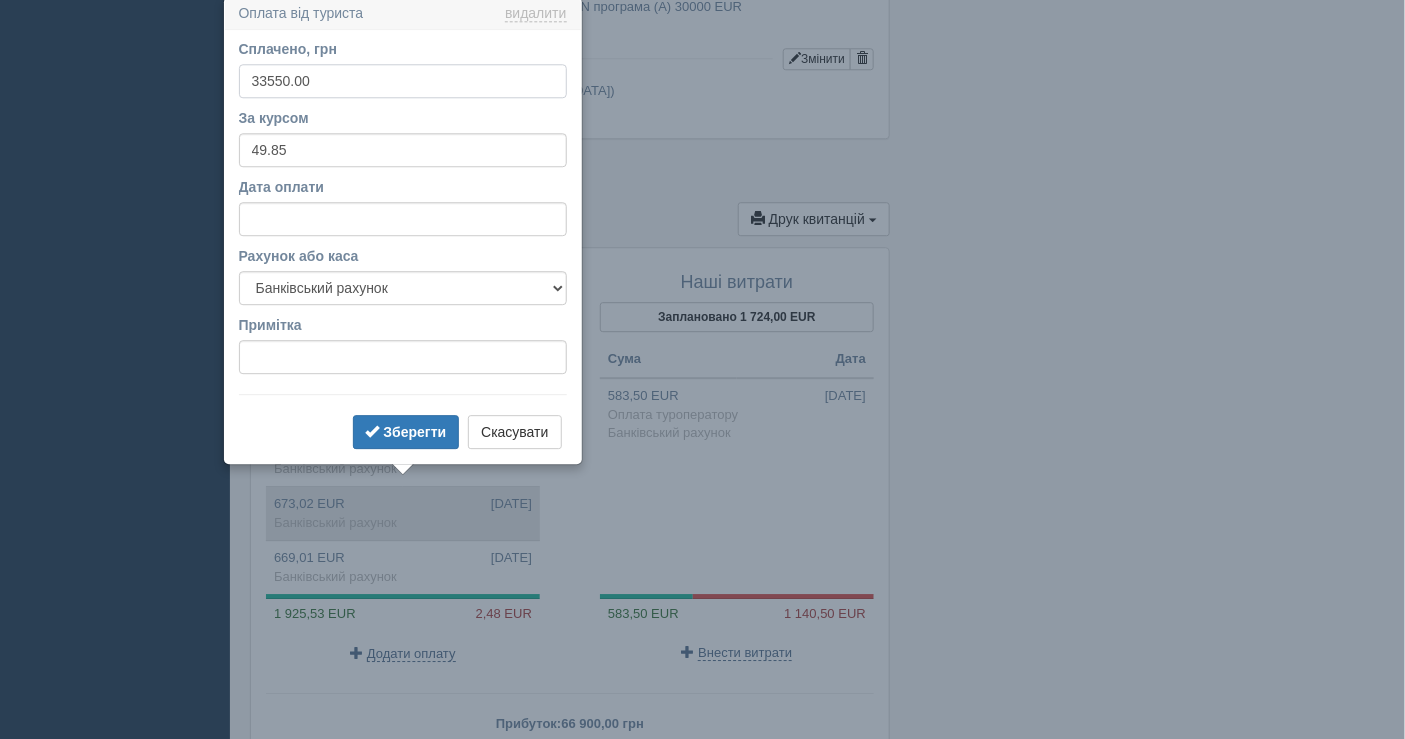 scroll, scrollTop: 1712, scrollLeft: 0, axis: vertical 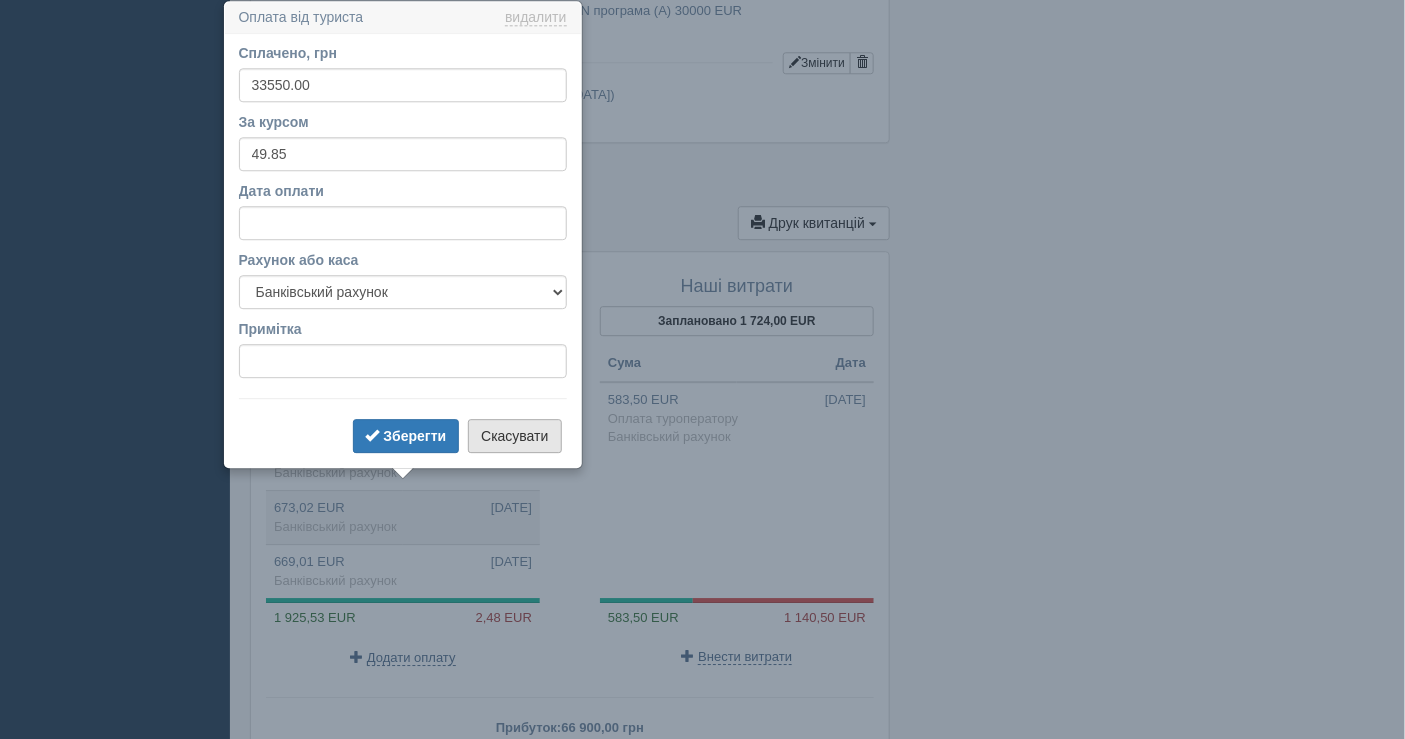 click on "Скасувати" at bounding box center (514, 436) 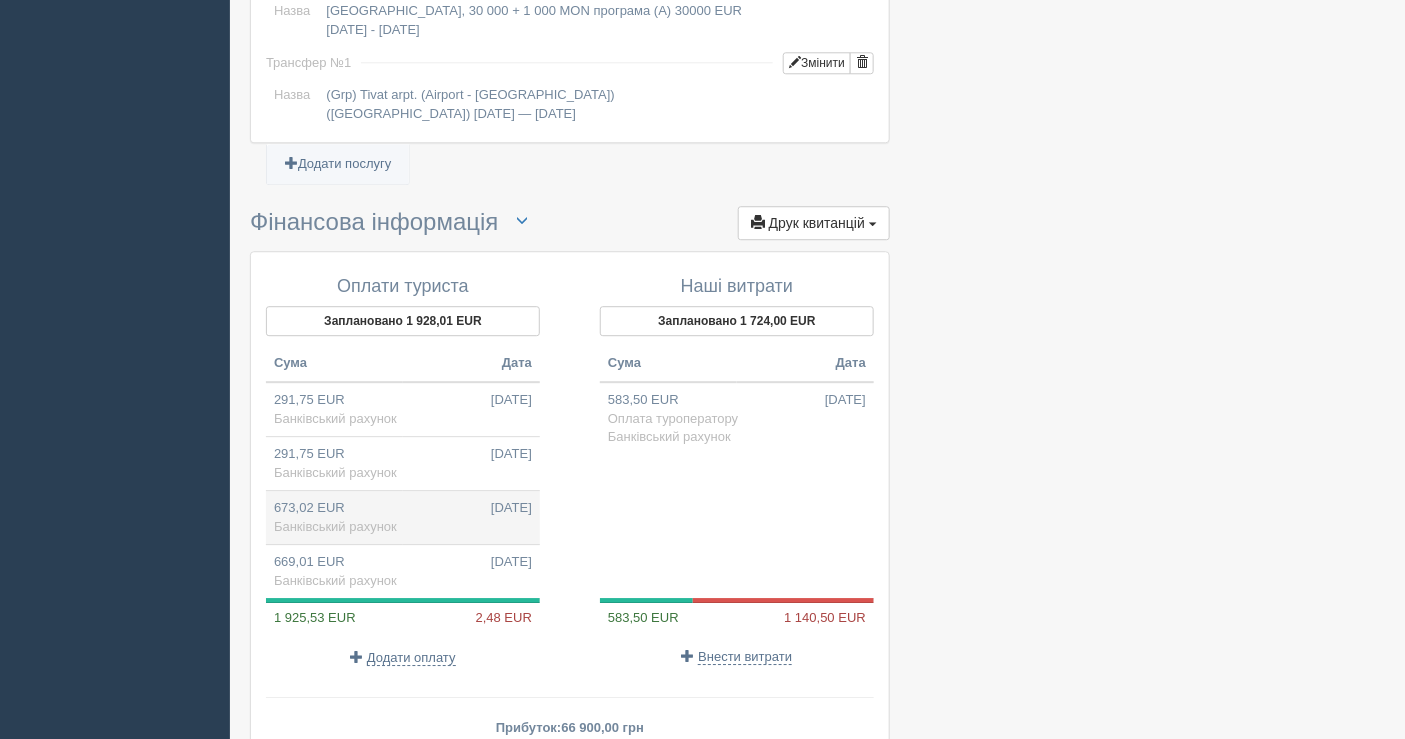 click on "673,02 EUR
21.07.2025
Банківський рахунок" at bounding box center (403, 518) 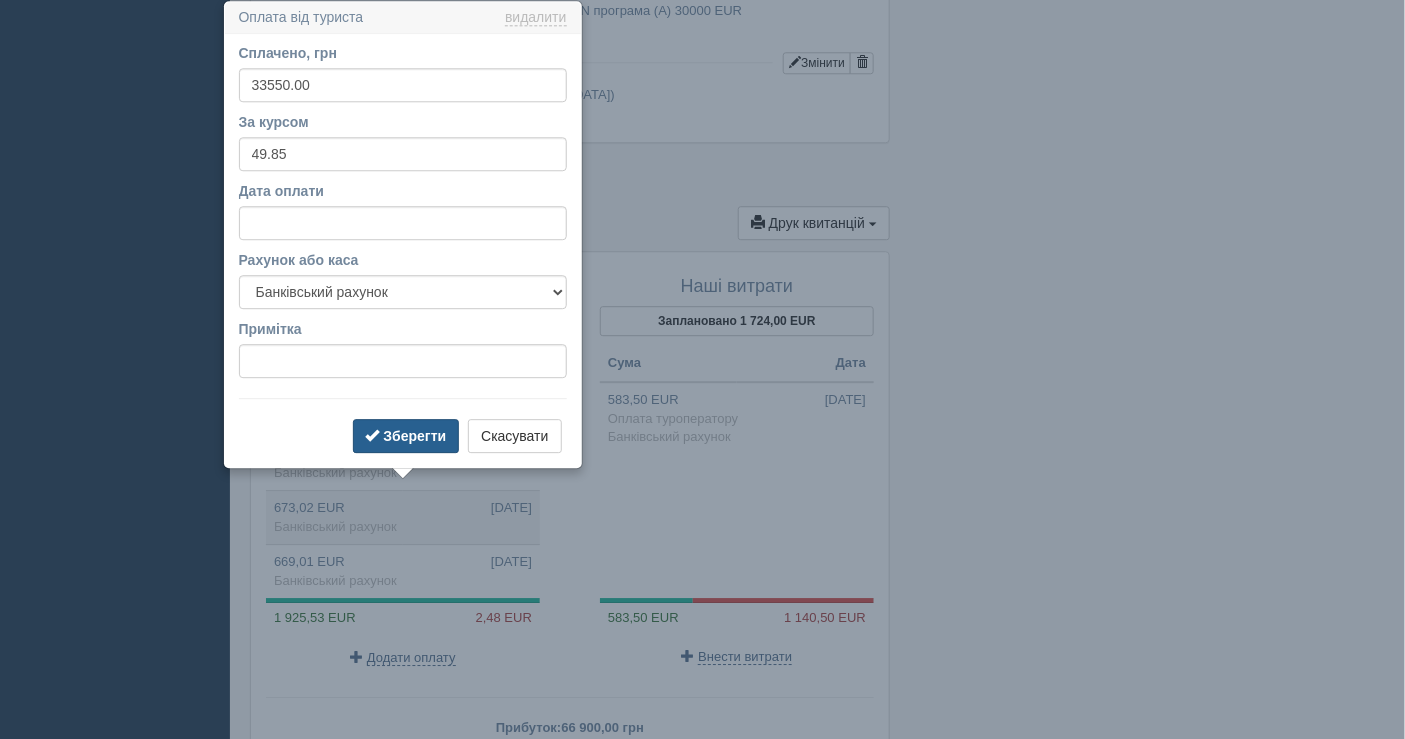 click on "Зберегти" at bounding box center (414, 436) 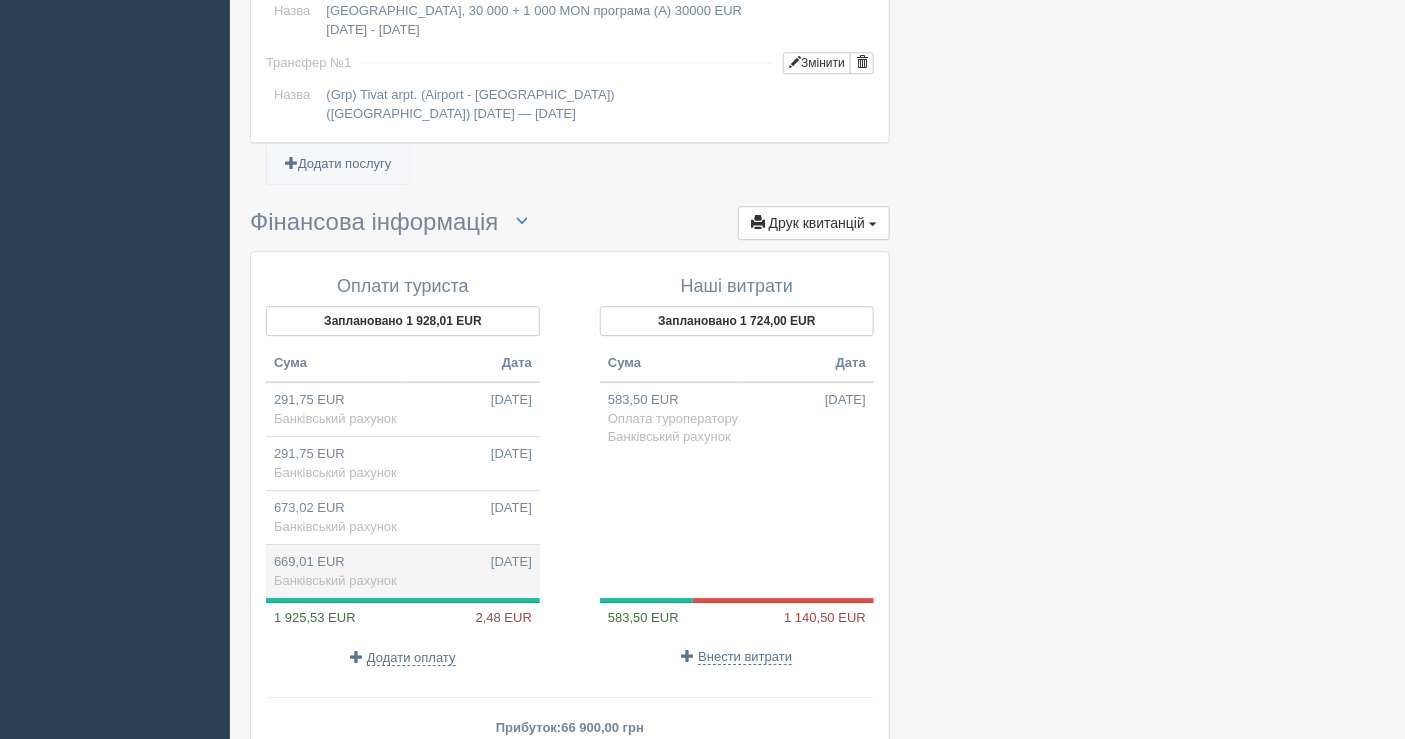 click on "669,01 EUR
21.07.2025
Банківський рахунок" at bounding box center [403, 572] 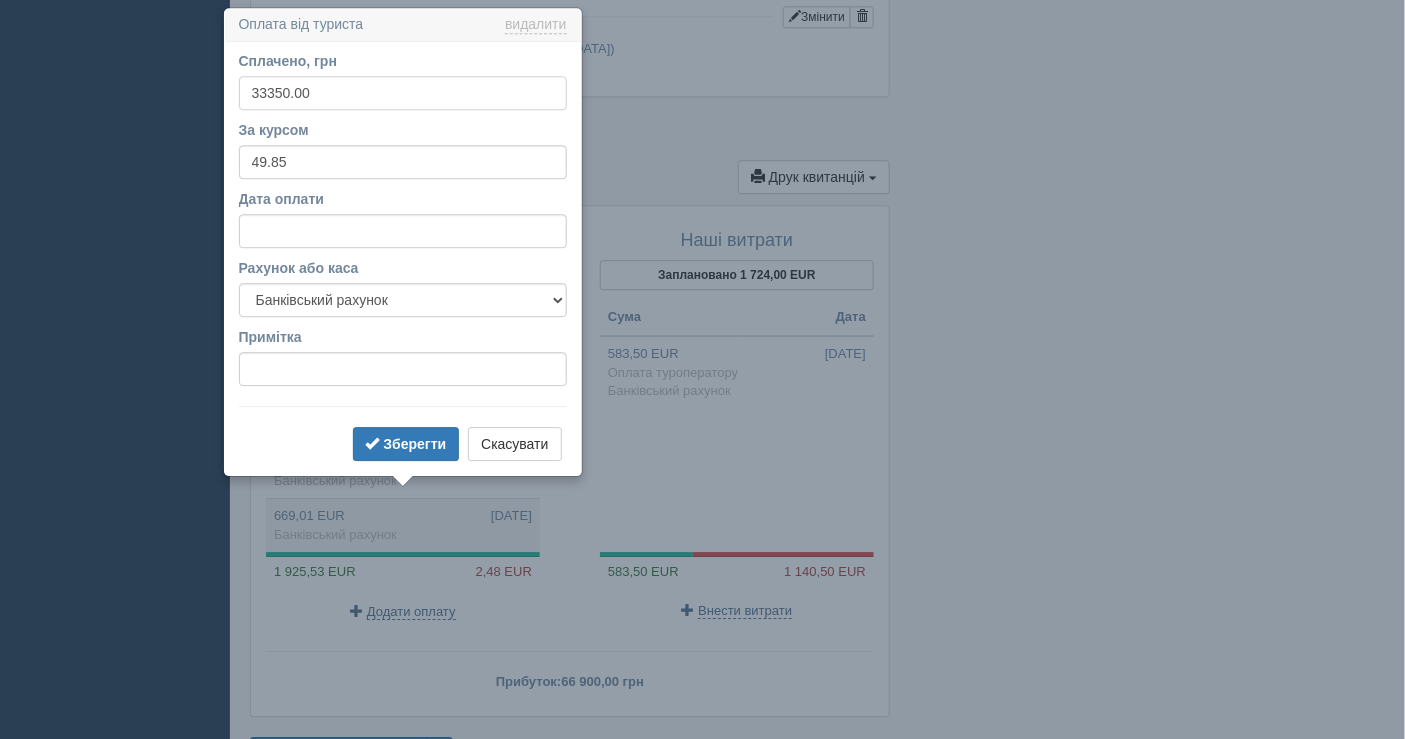 scroll, scrollTop: 1765, scrollLeft: 0, axis: vertical 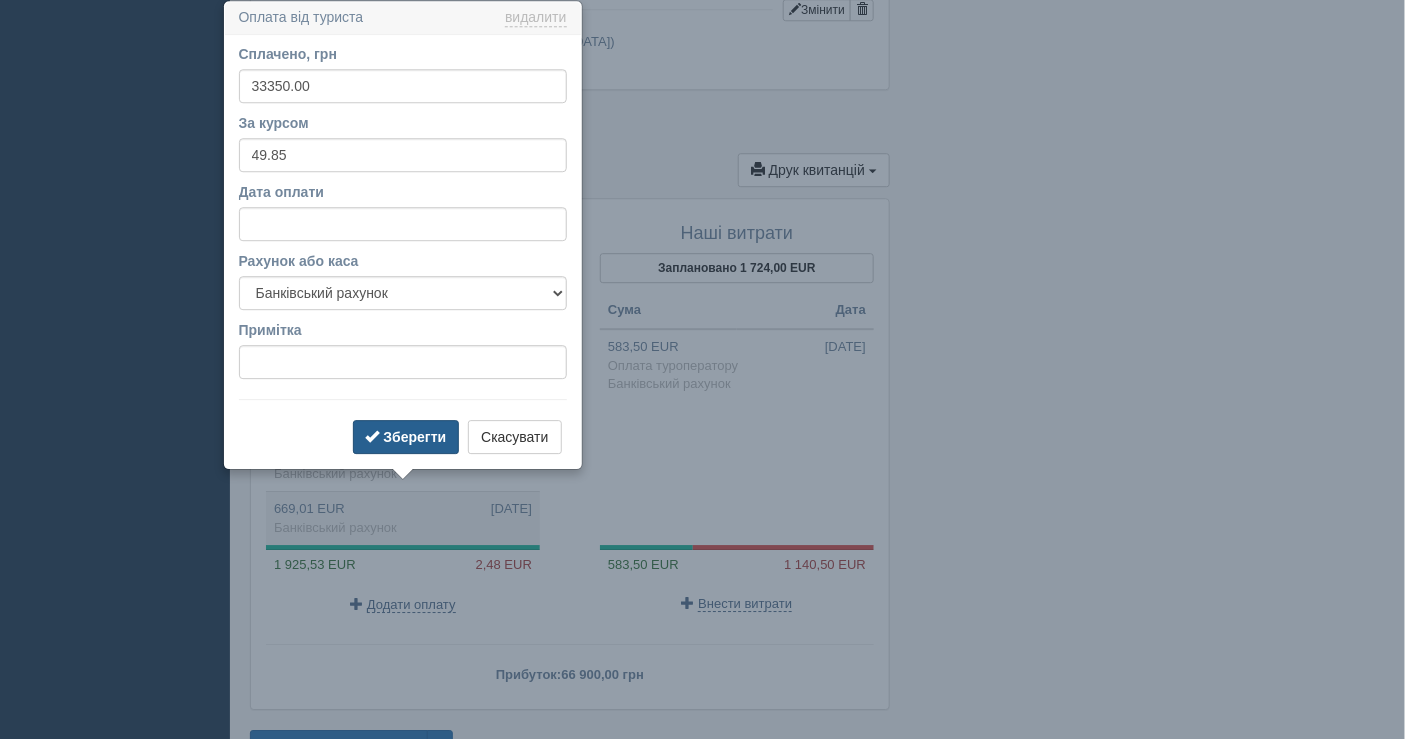 click at bounding box center (373, 436) 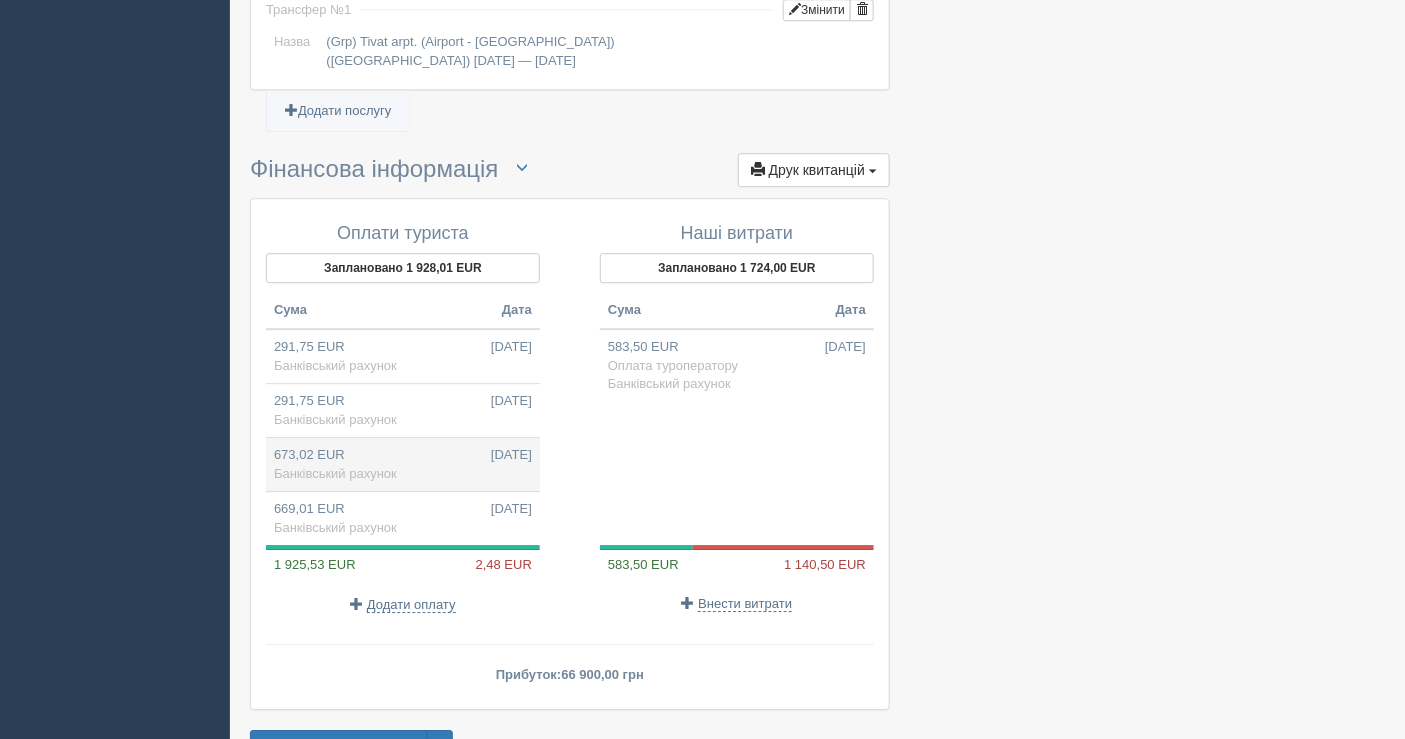 click on "673,02 EUR
21.07.2025
Банківський рахунок" at bounding box center [403, 465] 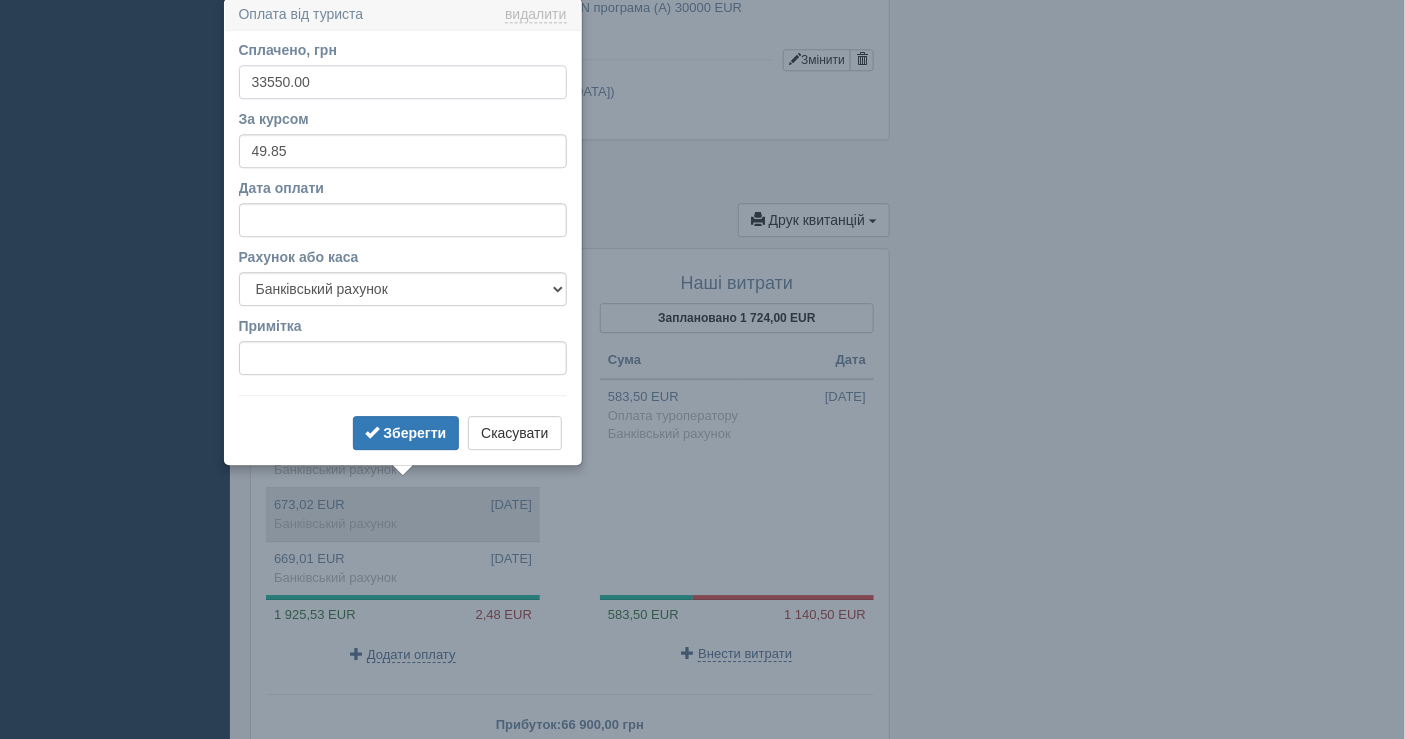 scroll, scrollTop: 1712, scrollLeft: 0, axis: vertical 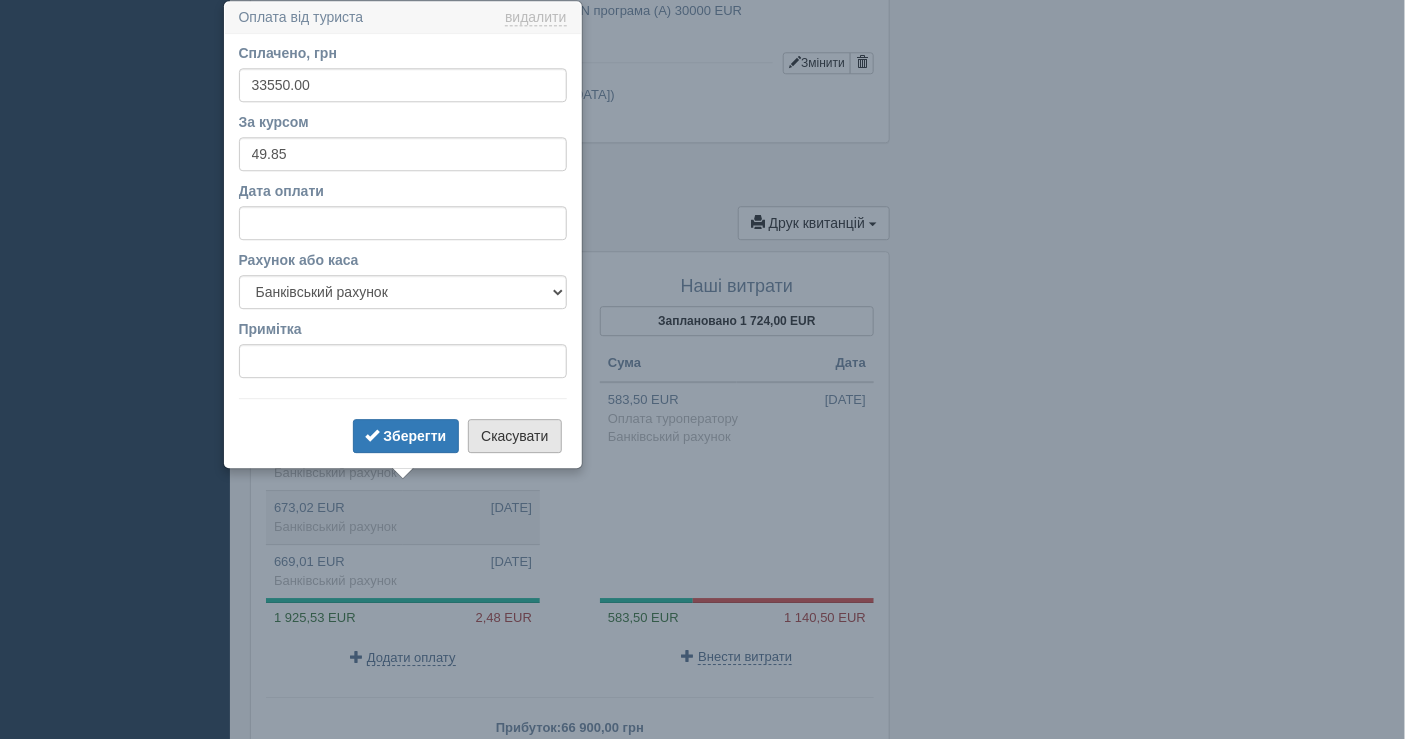 click on "Скасувати" at bounding box center (514, 436) 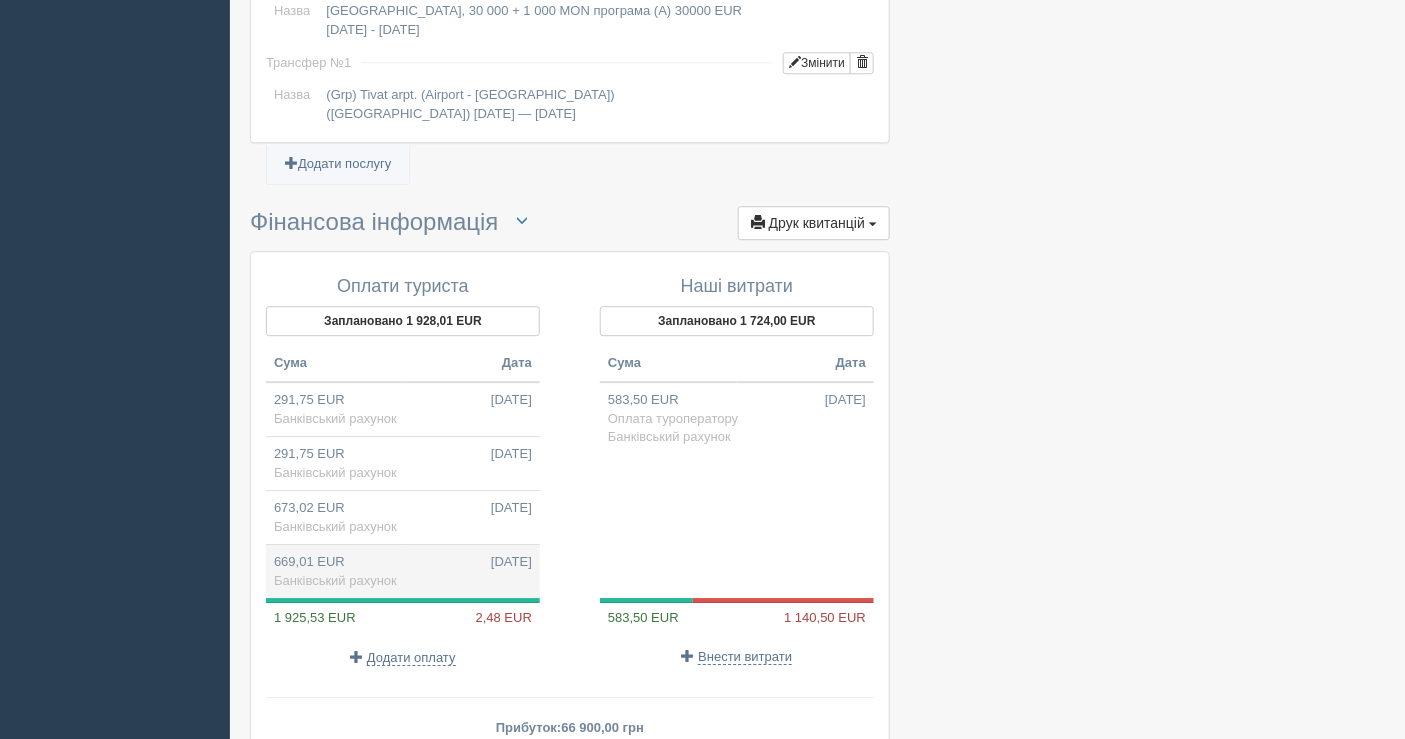 click on "669,01 EUR
21.07.2025
Банківський рахунок" at bounding box center [403, 572] 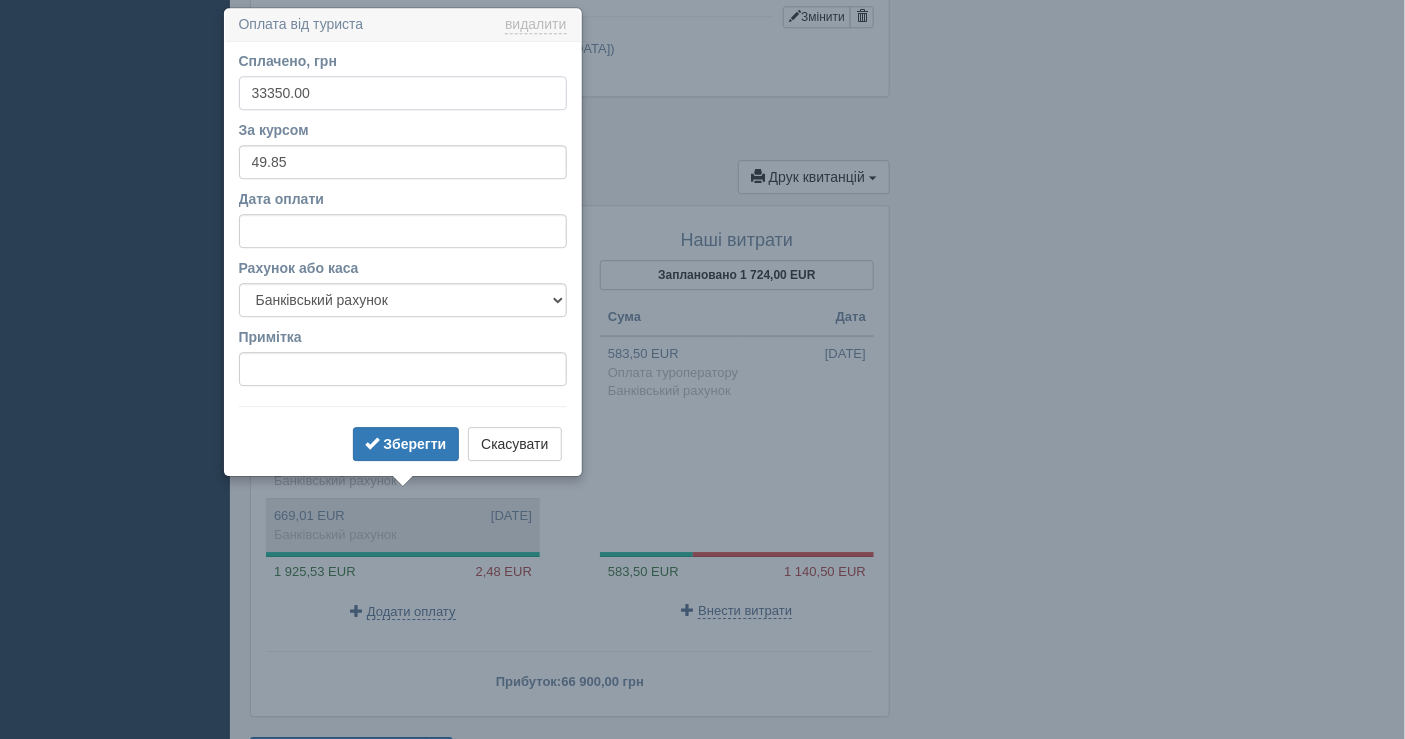 scroll, scrollTop: 1765, scrollLeft: 0, axis: vertical 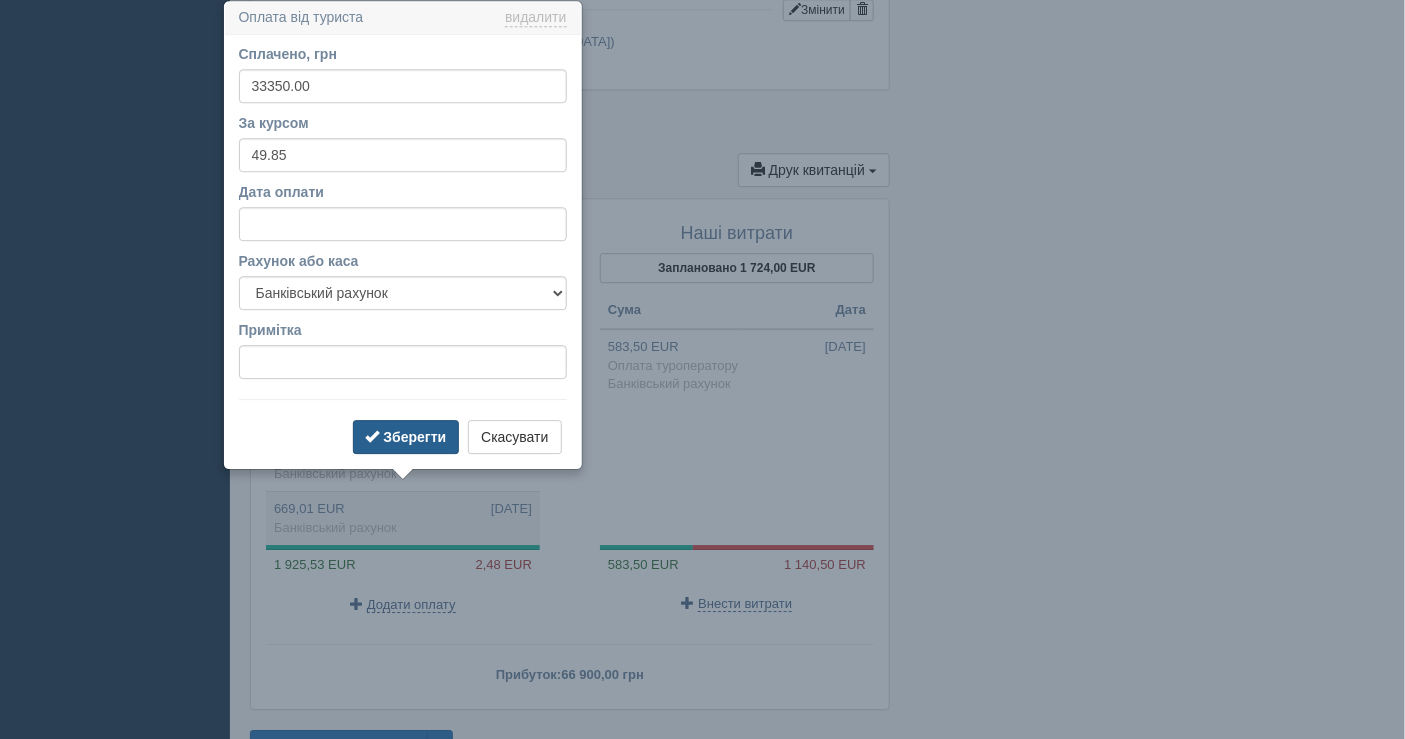 click on "Зберегти" at bounding box center (414, 437) 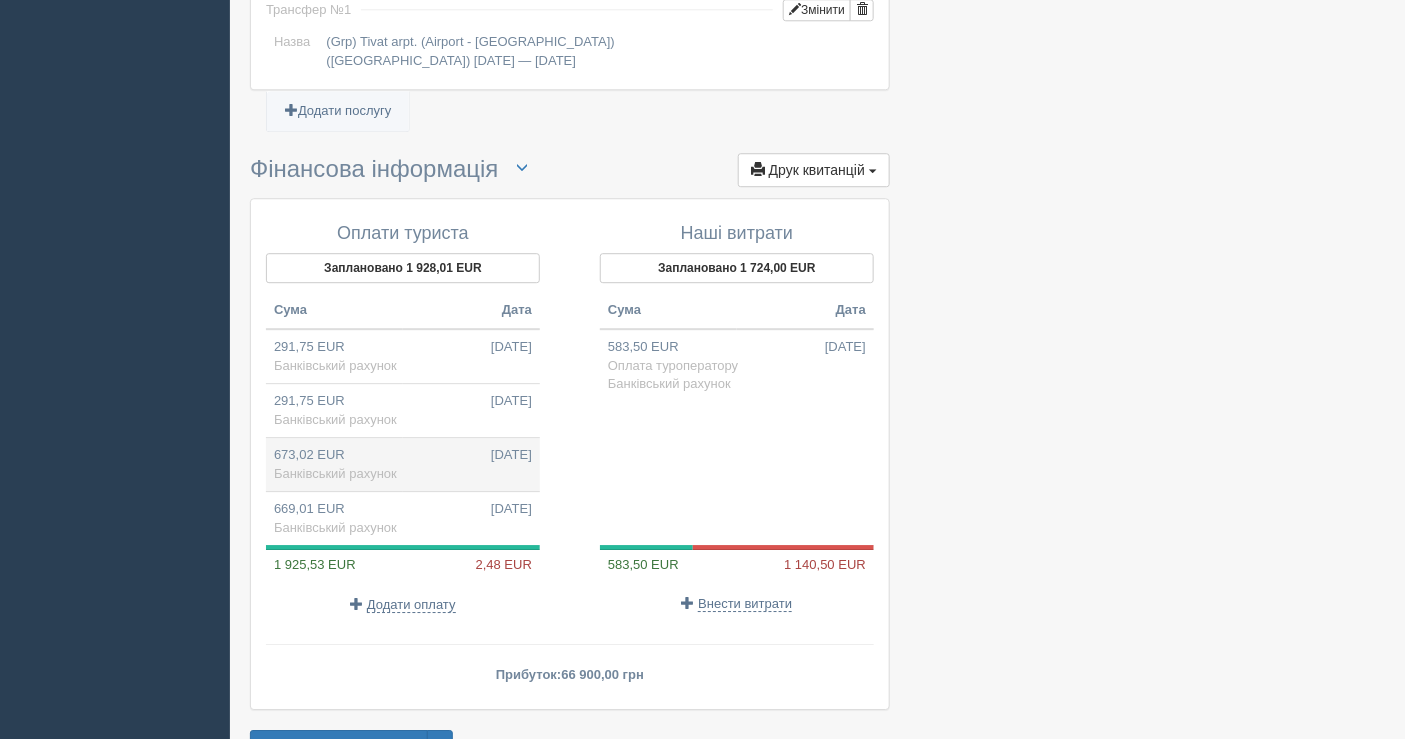 click on "Банківський рахунок" at bounding box center [335, 473] 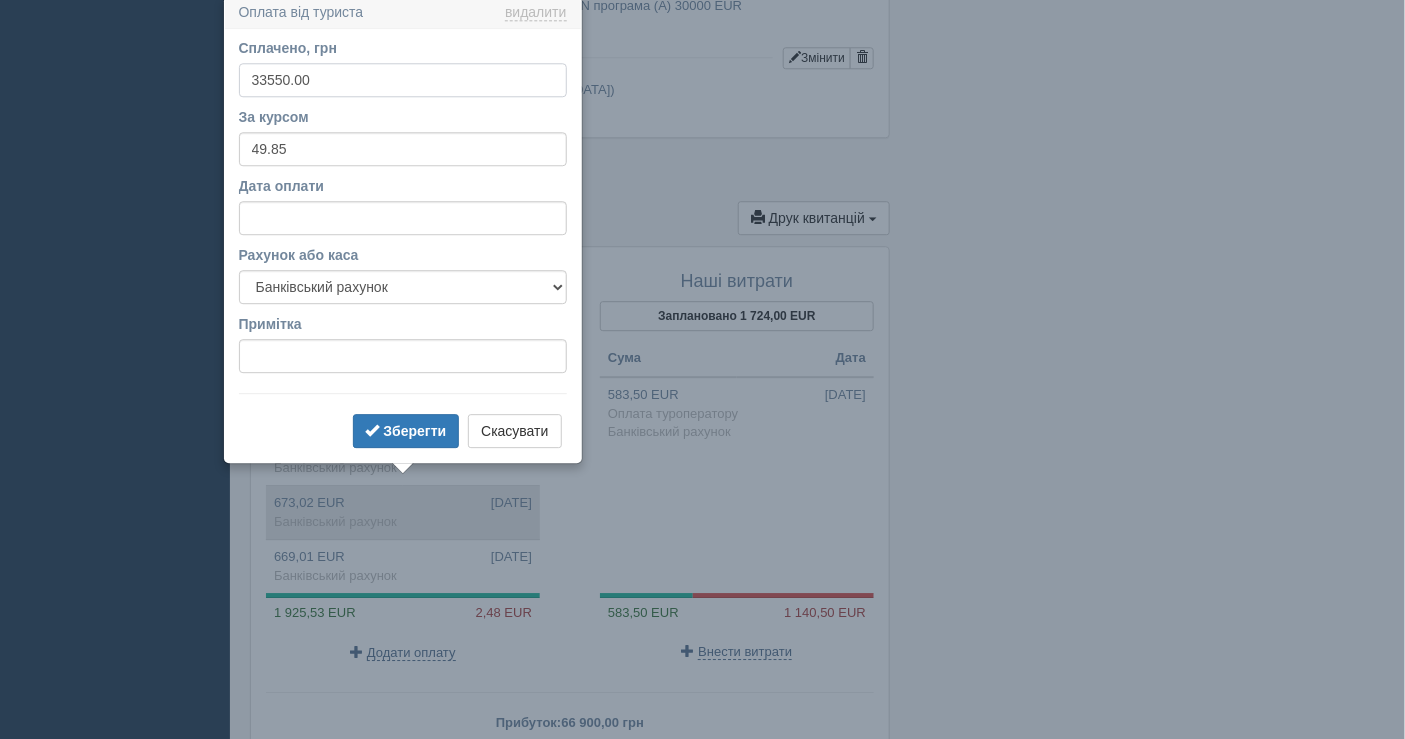 scroll, scrollTop: 1712, scrollLeft: 0, axis: vertical 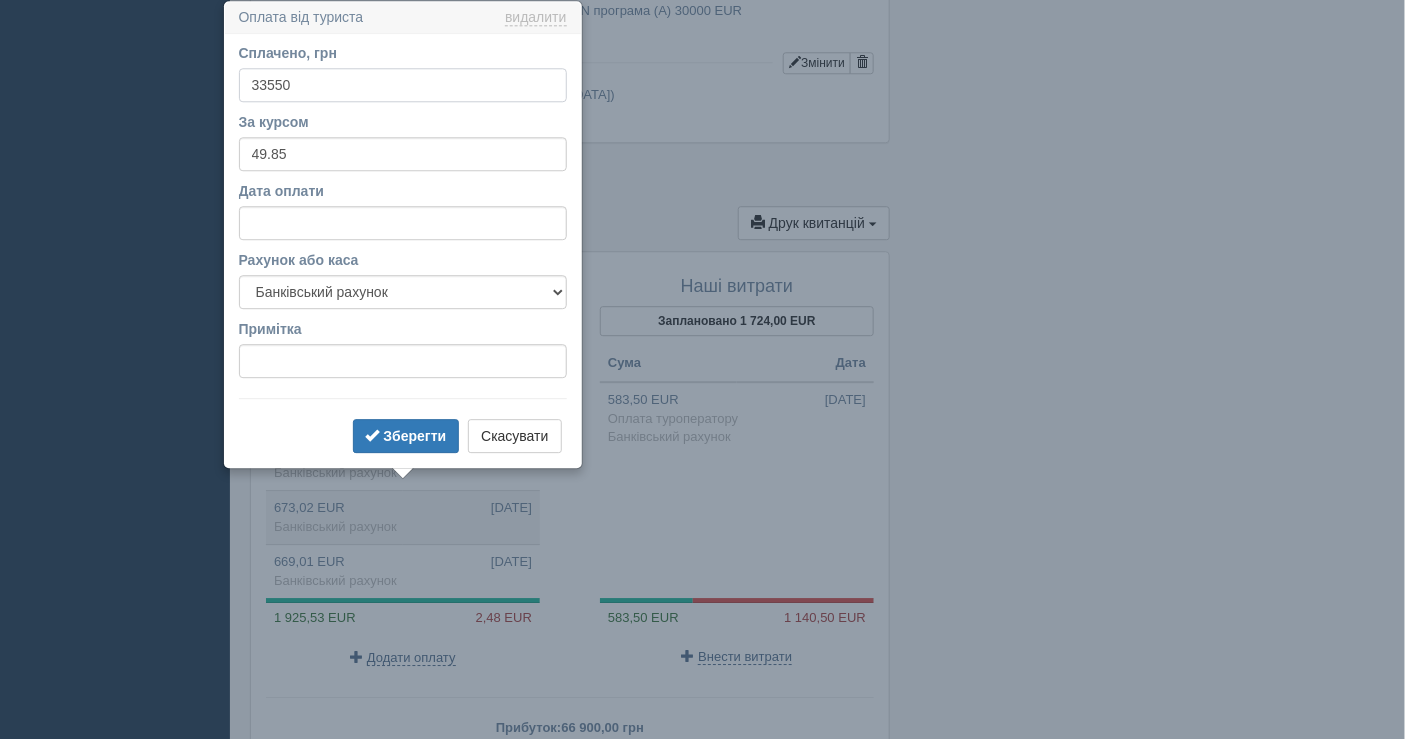 click on "33550" at bounding box center (403, 85) 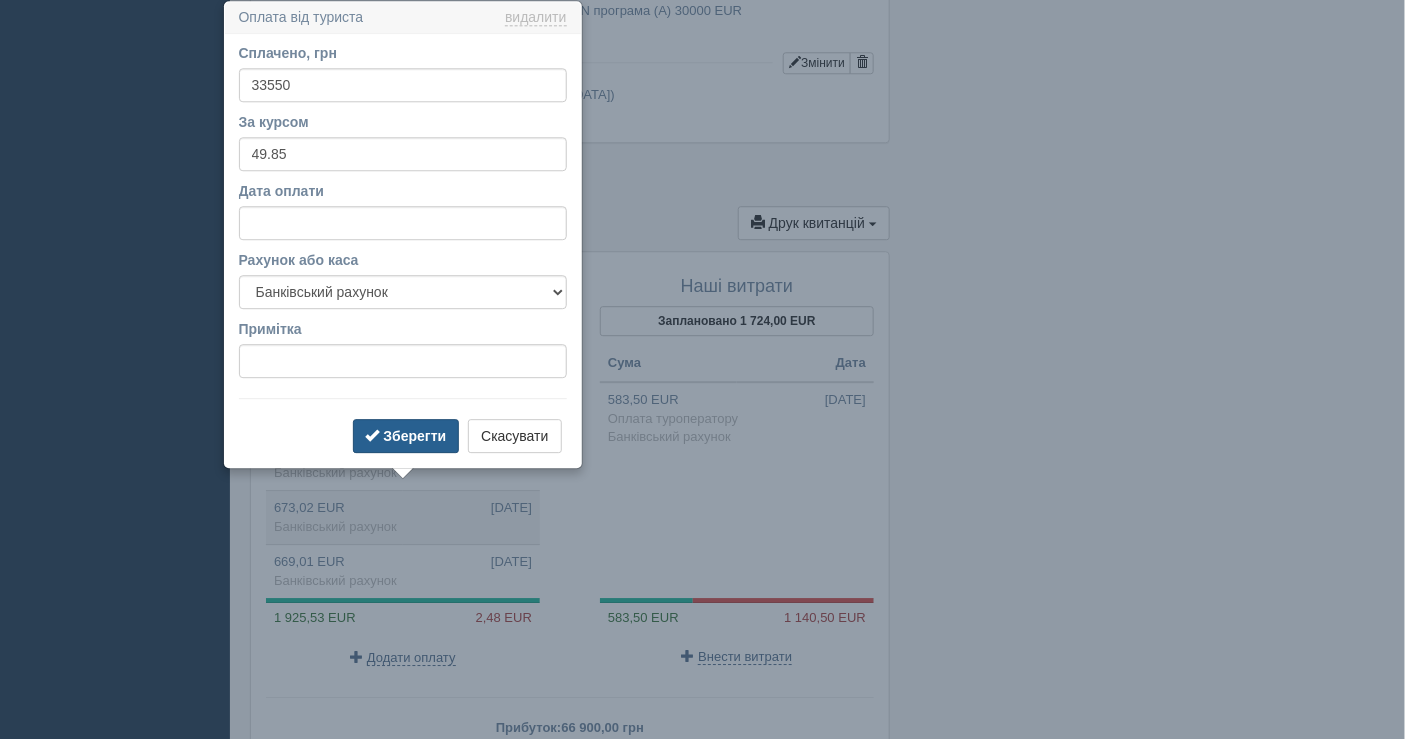 click on "Зберегти" at bounding box center [414, 436] 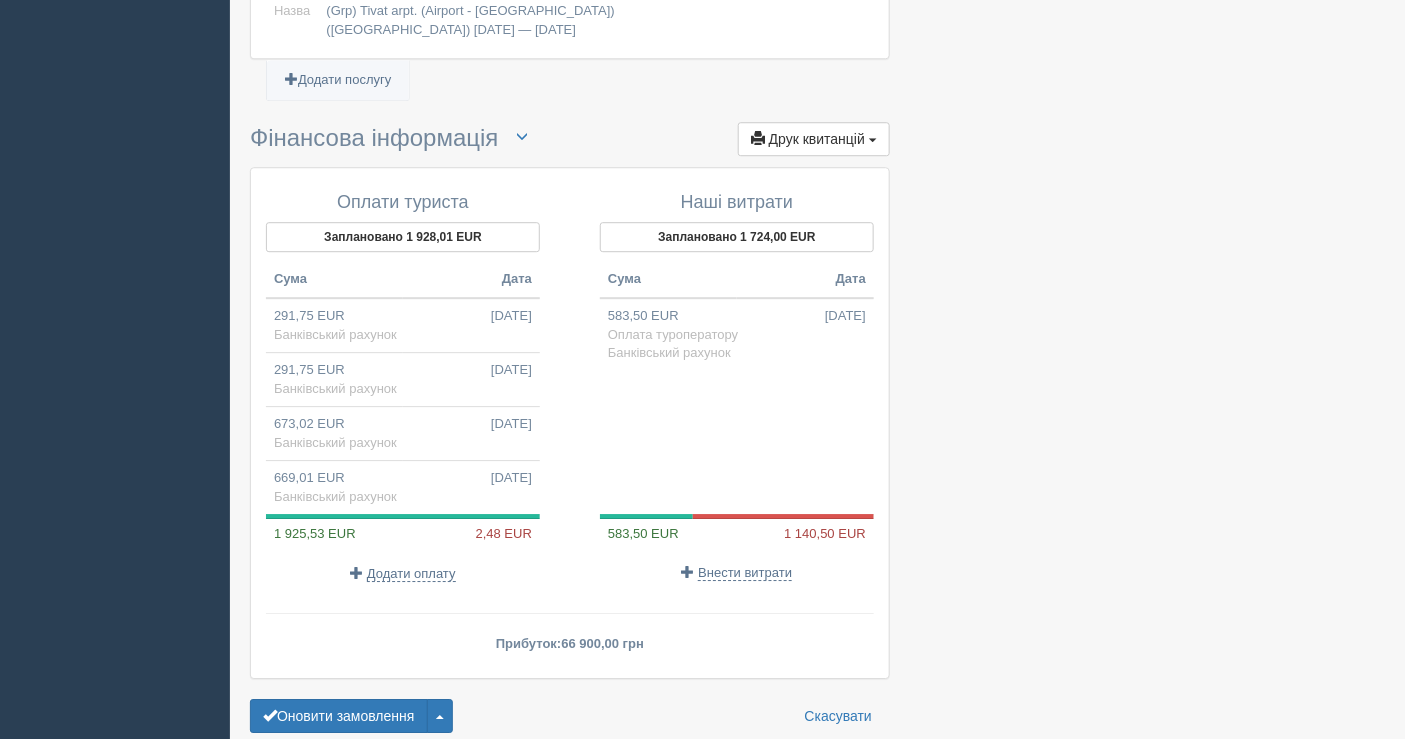 scroll, scrollTop: 1823, scrollLeft: 0, axis: vertical 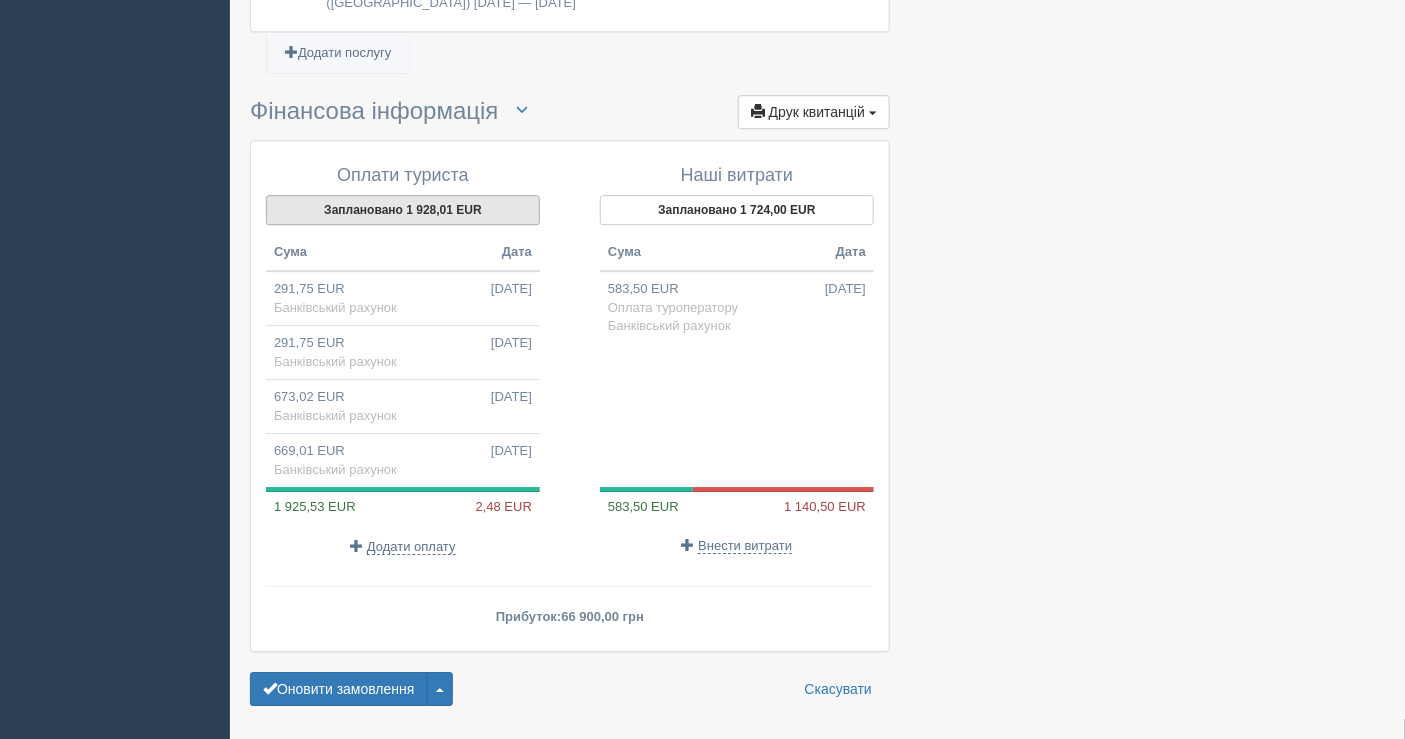 click on "Оплати туриста
Заплановано 1 928,01 EUR
Сума
Дата
291,75 EUR
25.06.2025
Банківський рахунок" at bounding box center [413, 361] 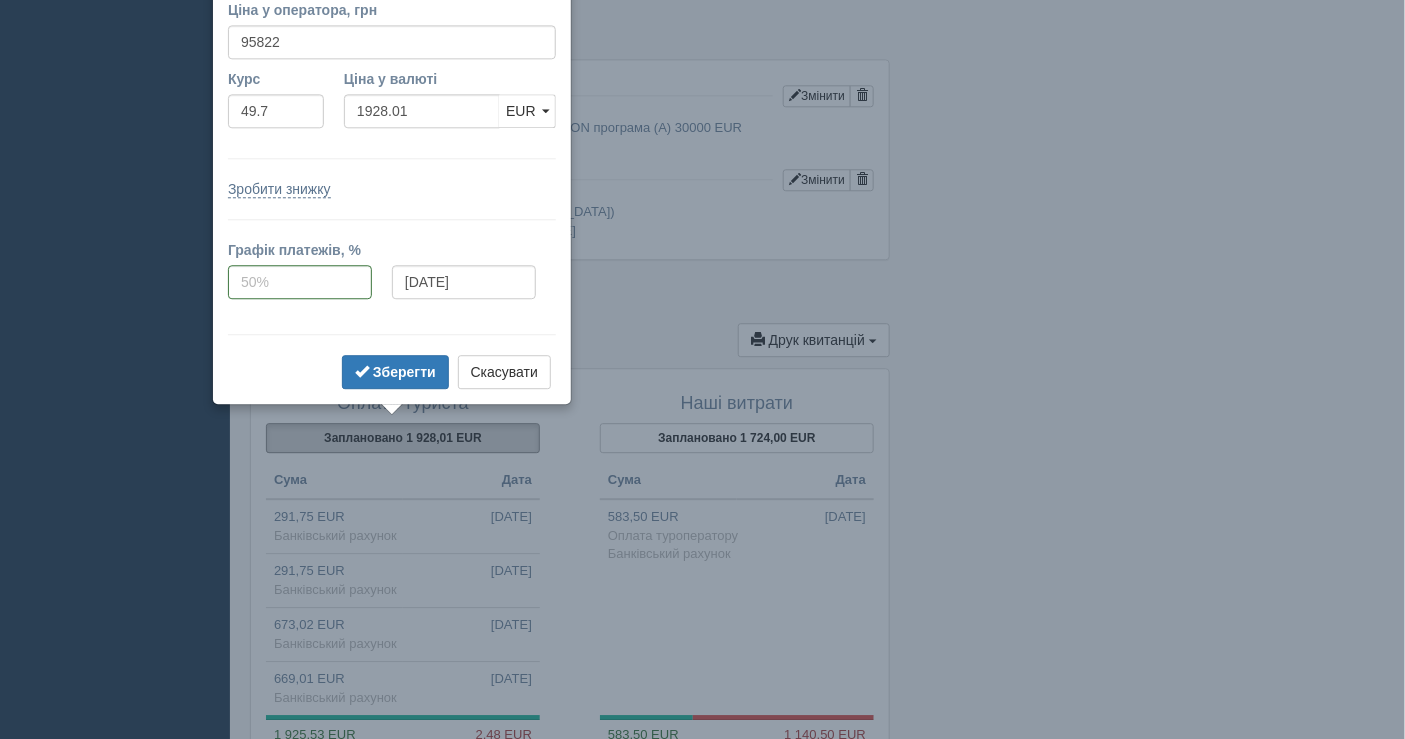 scroll, scrollTop: 1551, scrollLeft: 0, axis: vertical 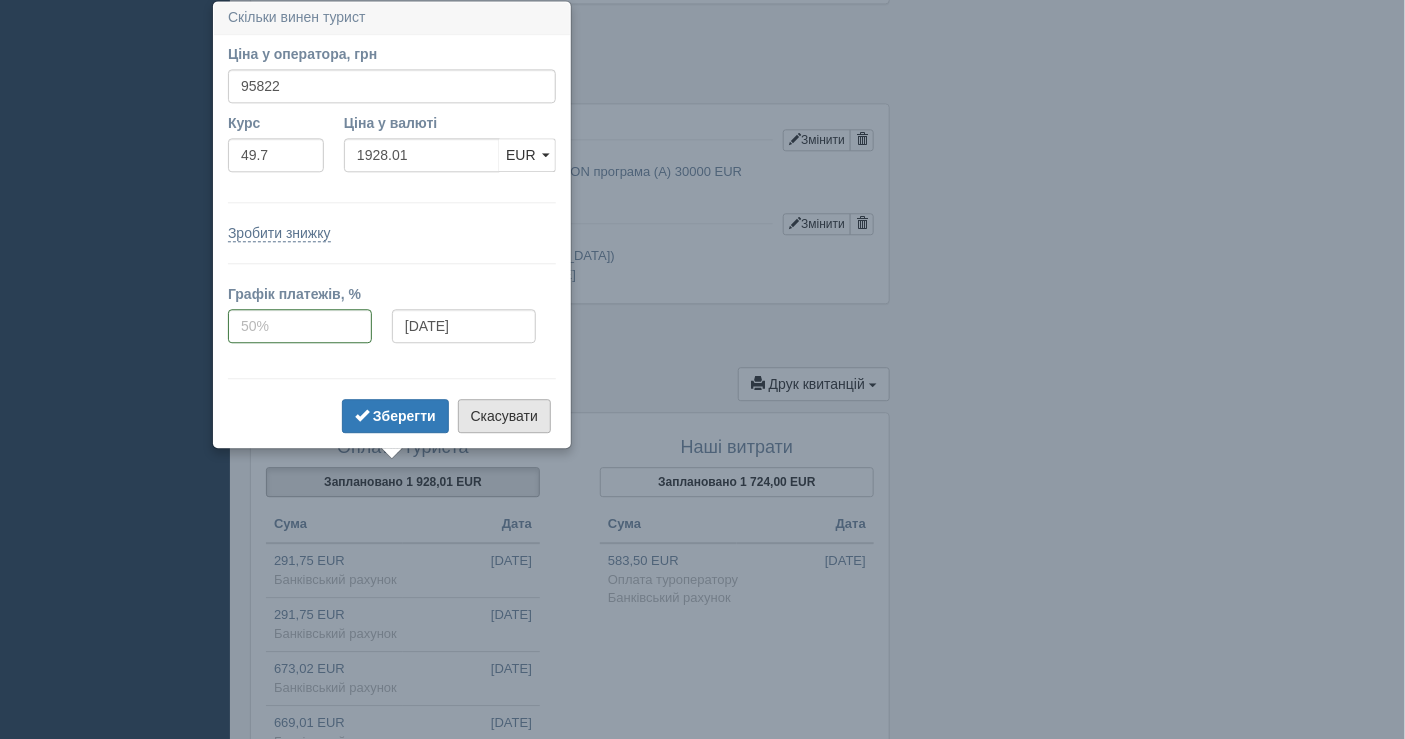 click on "Скасувати" at bounding box center (504, 416) 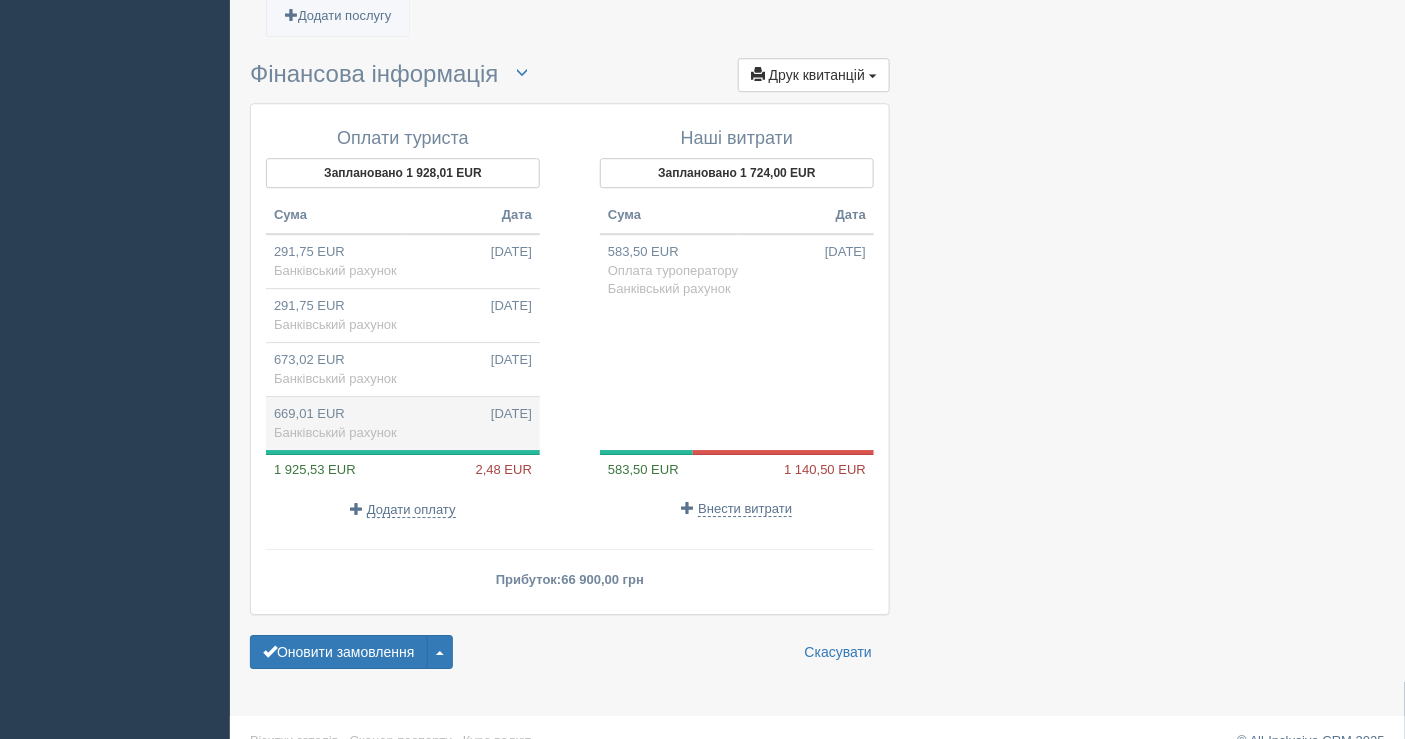 scroll, scrollTop: 1874, scrollLeft: 0, axis: vertical 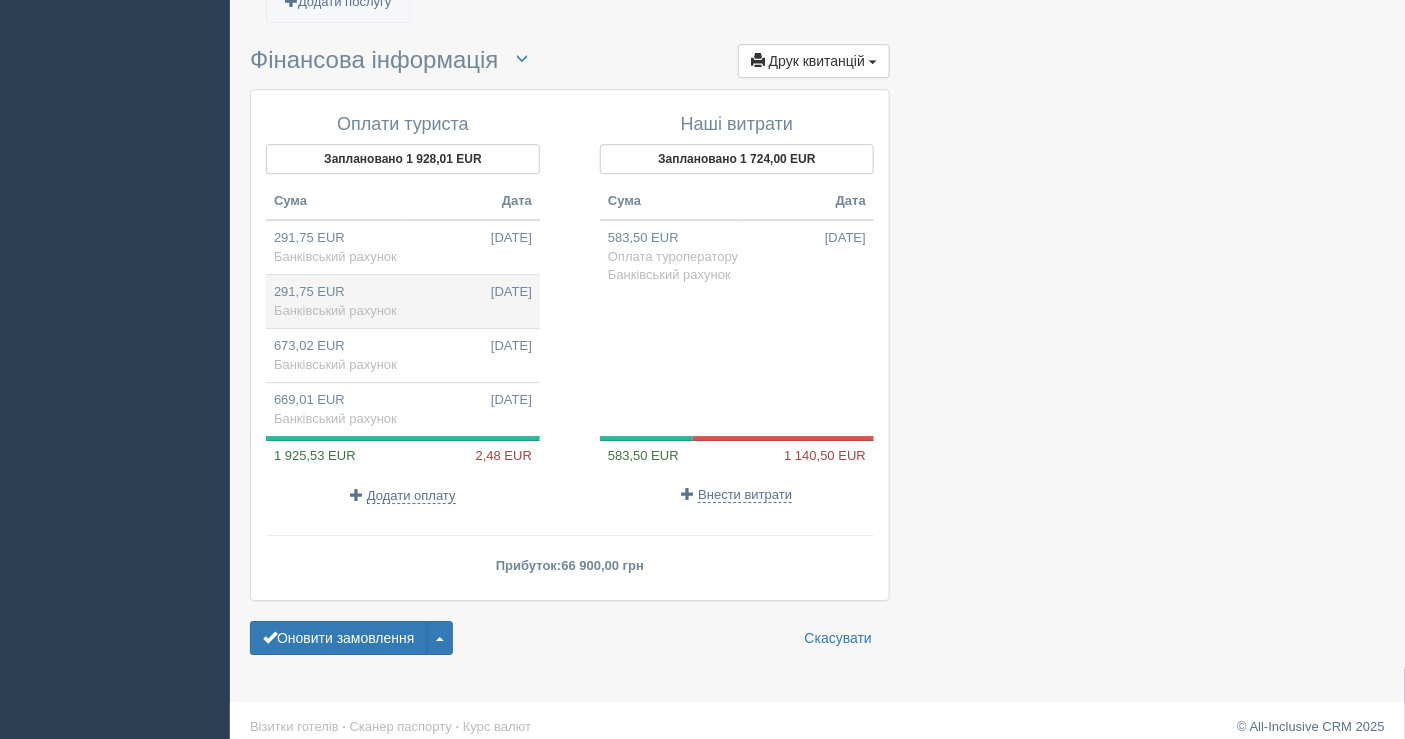 click on "291,75 EUR
26.06.2025
Банківський рахунок" at bounding box center (403, 302) 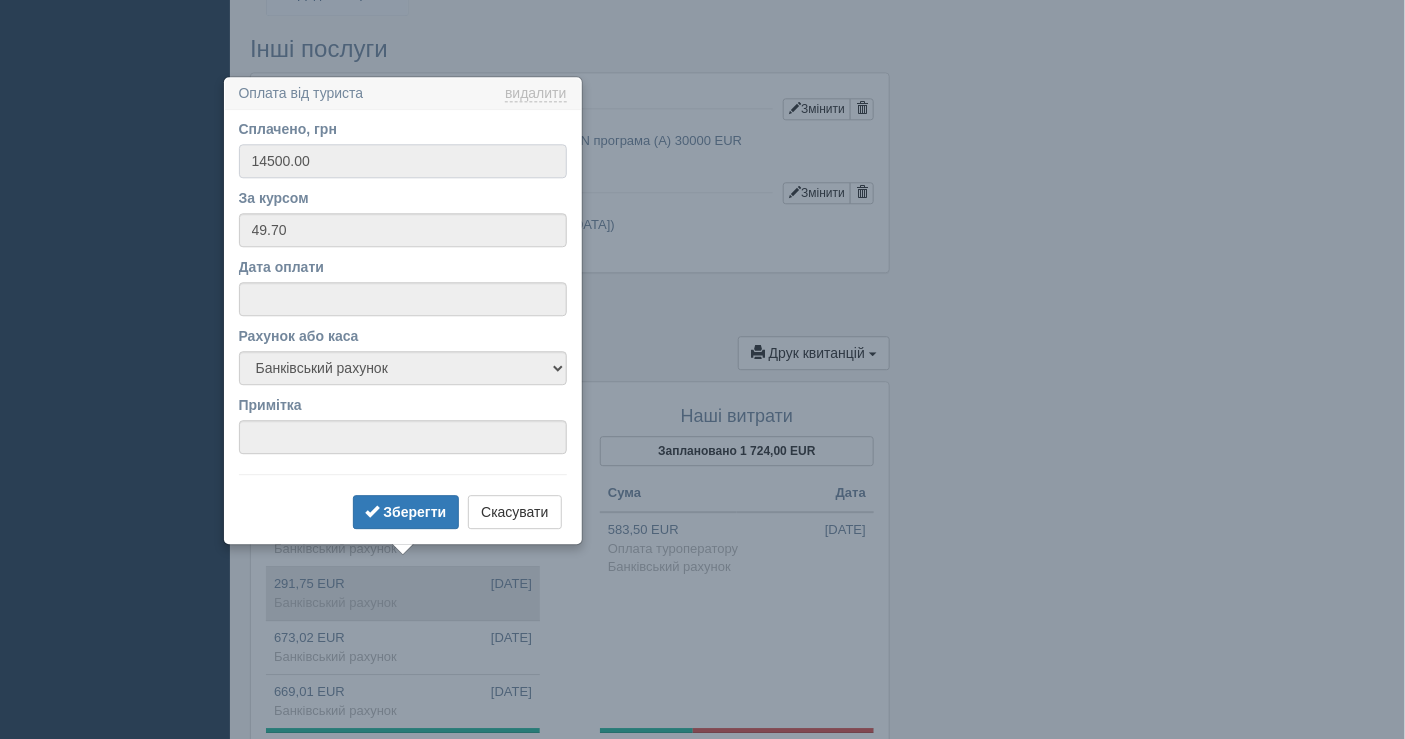 scroll, scrollTop: 1657, scrollLeft: 0, axis: vertical 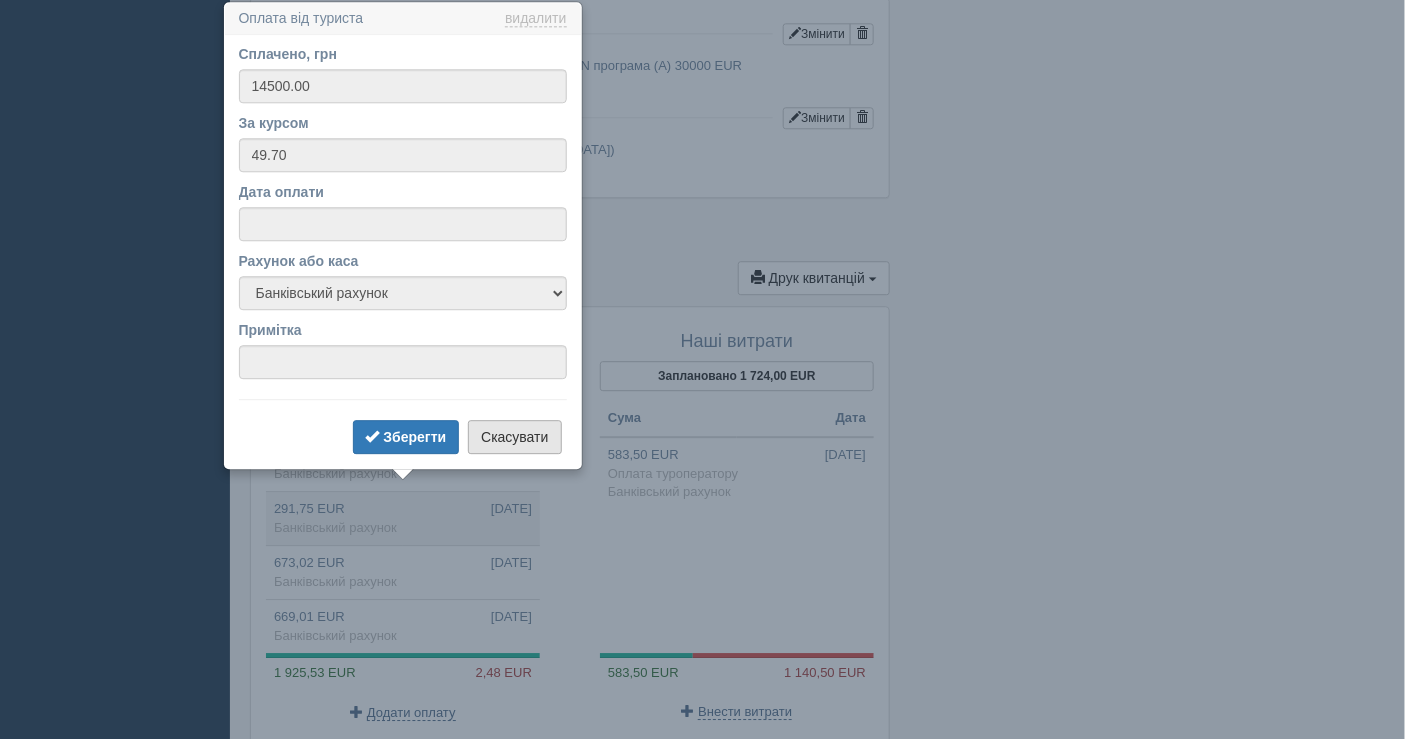 click on "Скасувати" at bounding box center [514, 437] 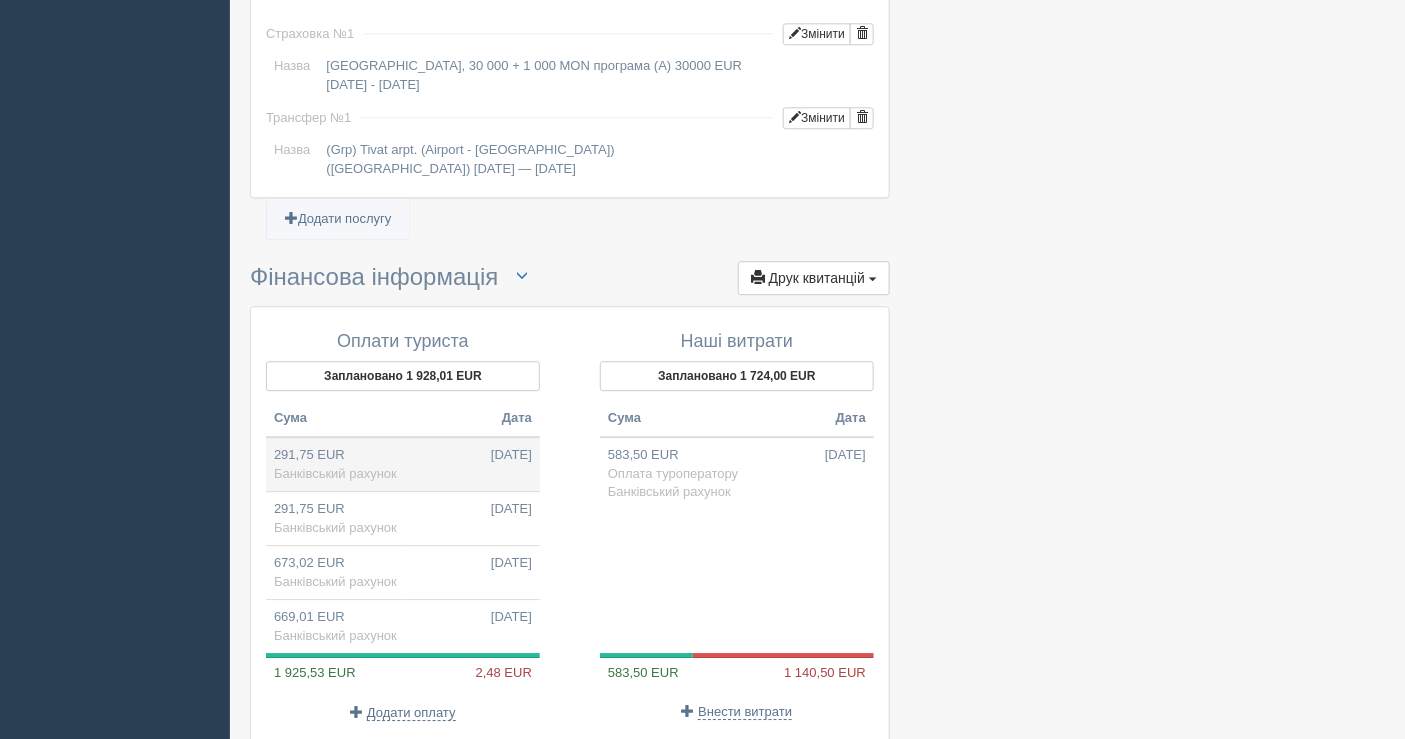 click on "Банківський рахунок" at bounding box center [335, 473] 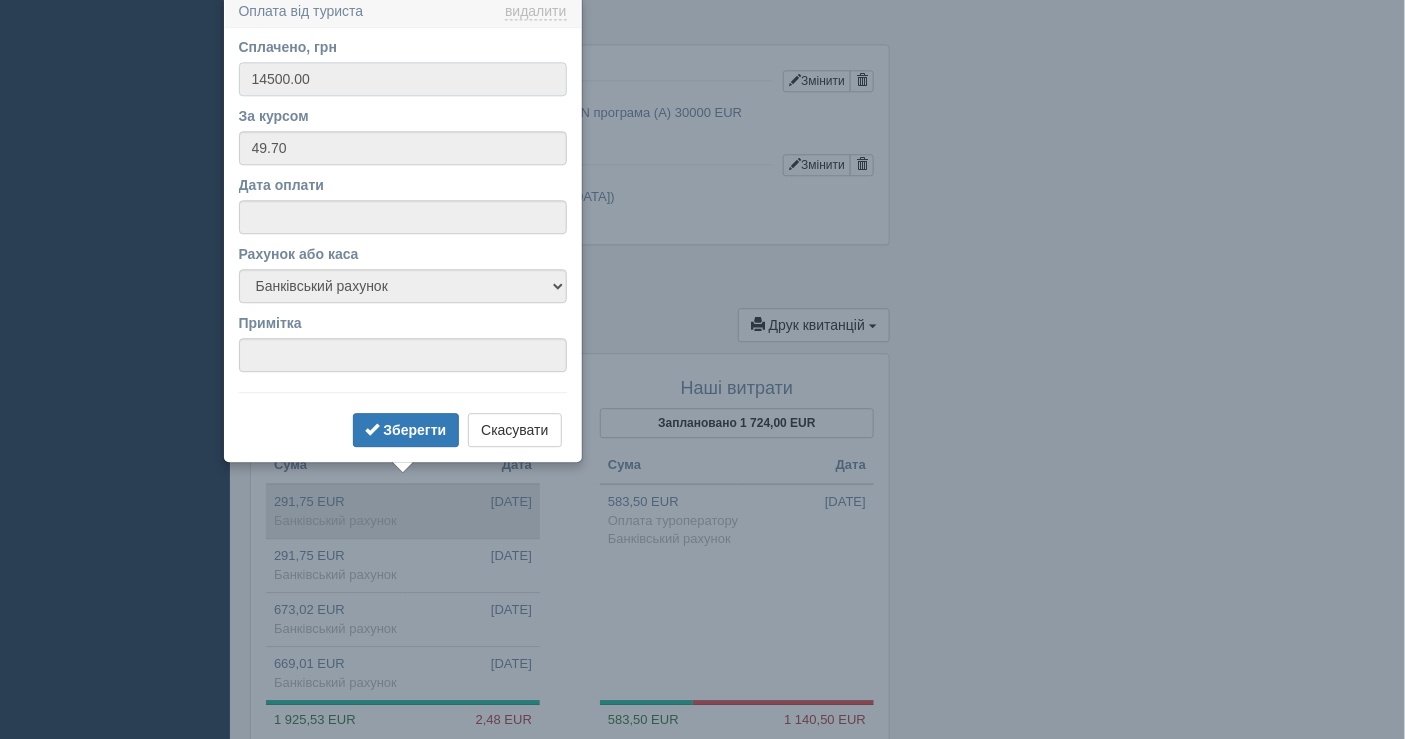 scroll, scrollTop: 1603, scrollLeft: 0, axis: vertical 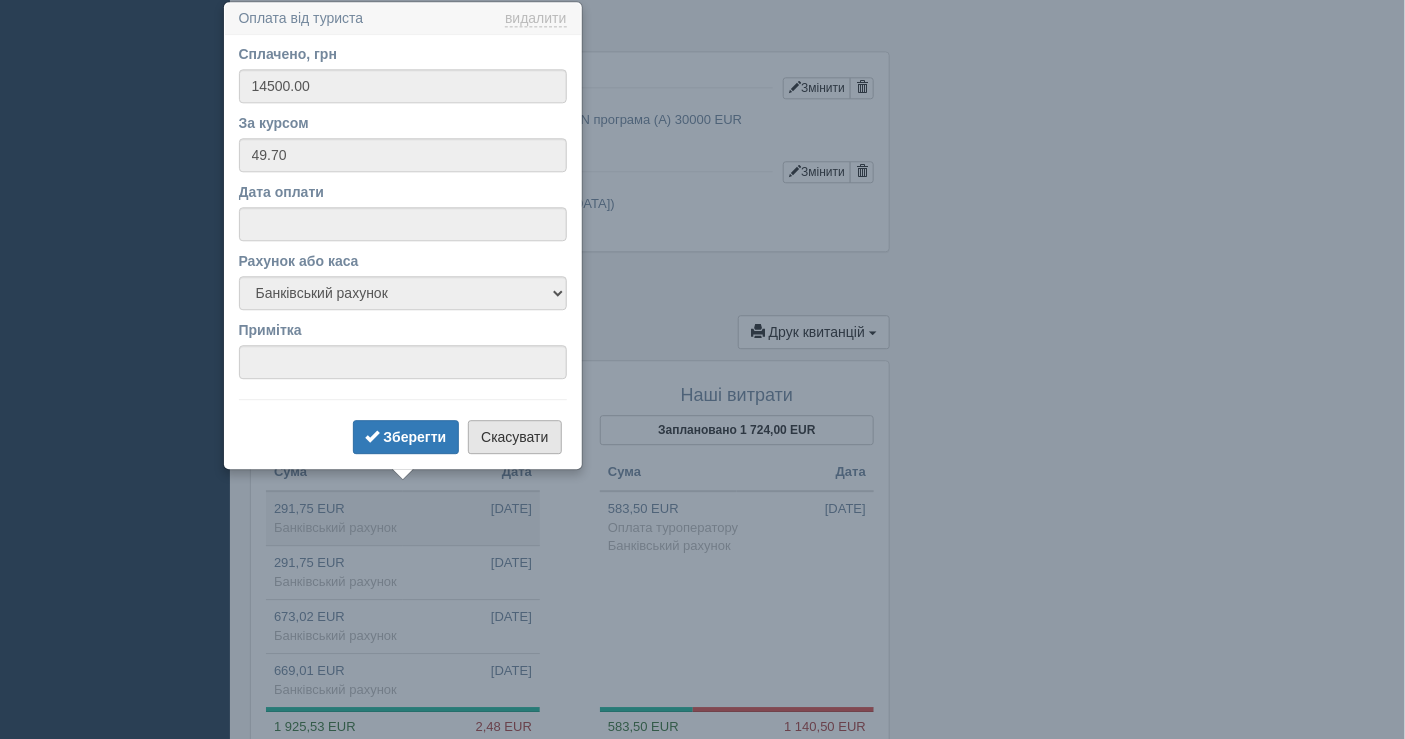 click on "Скасувати" at bounding box center (514, 437) 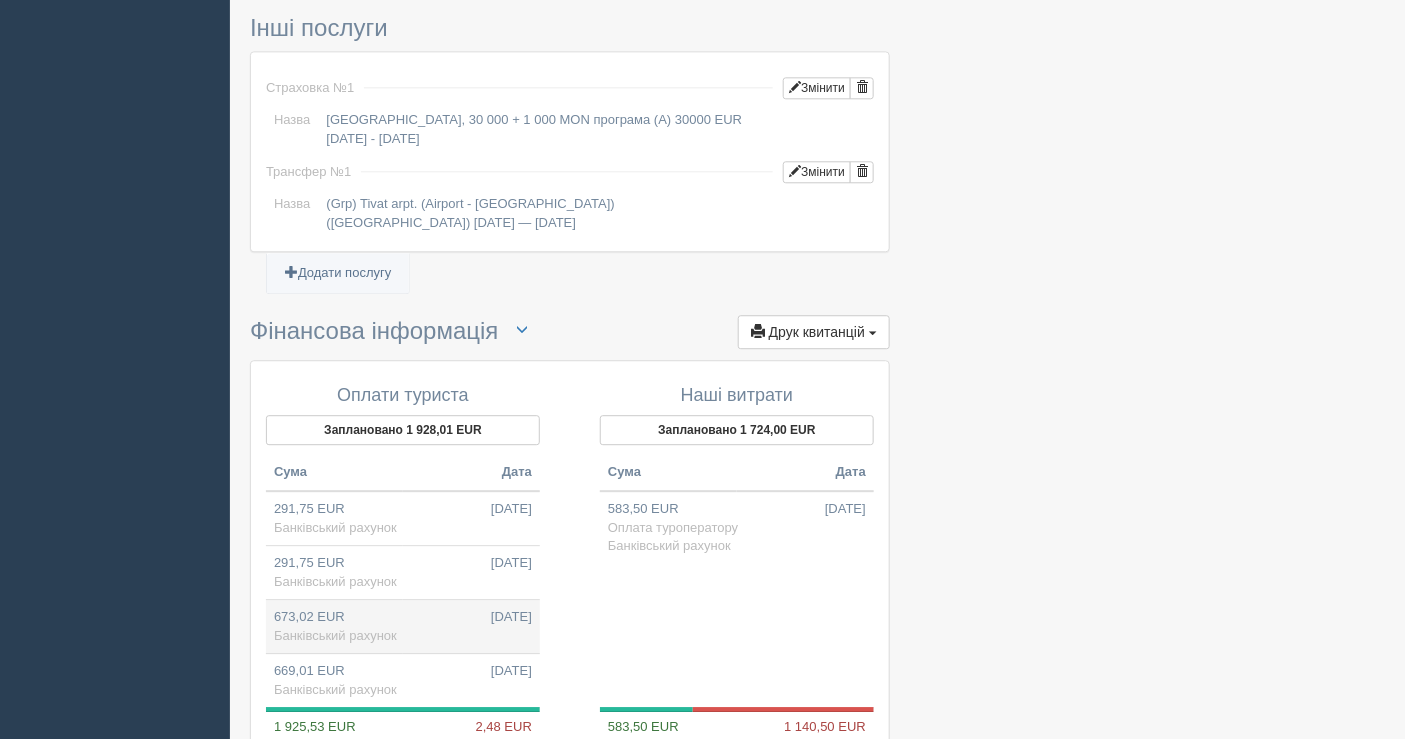scroll, scrollTop: 1715, scrollLeft: 0, axis: vertical 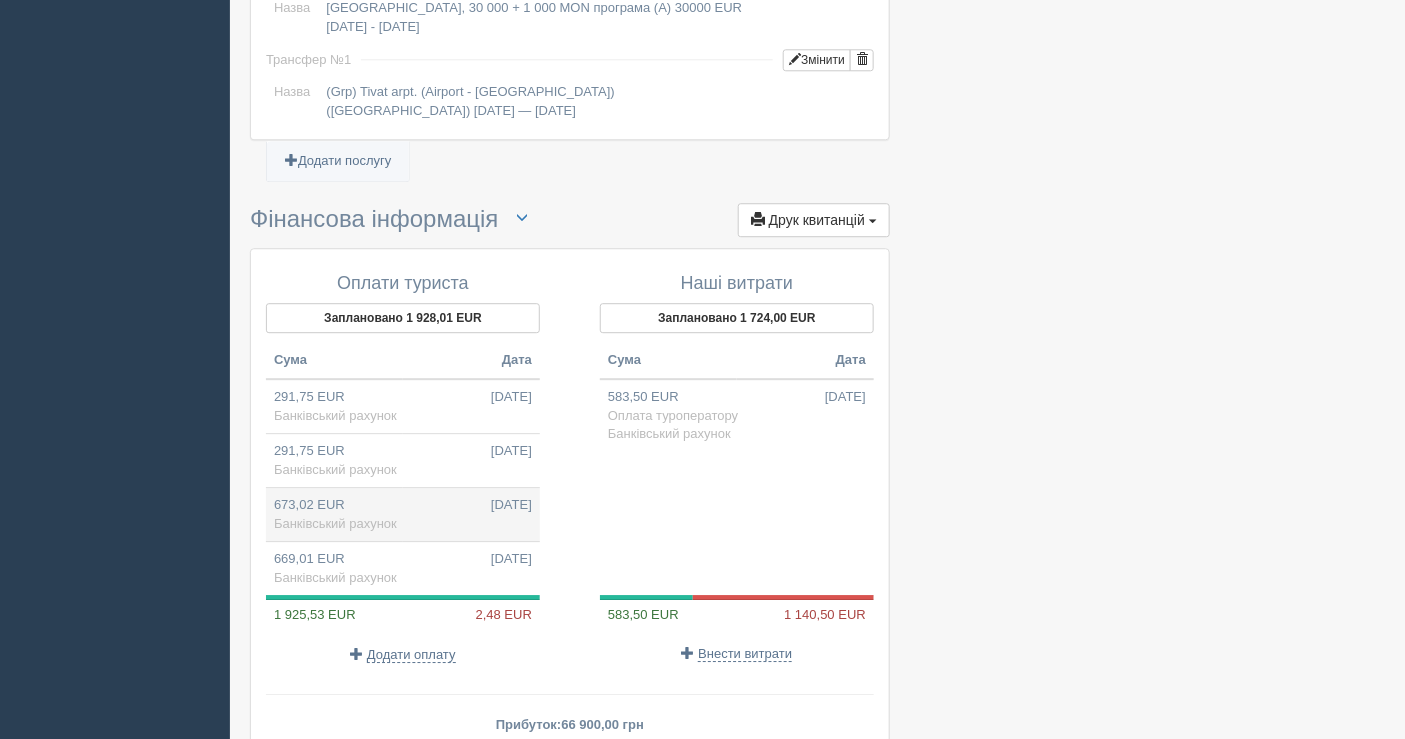 click on "673,02 EUR
21.07.2025
Банківський рахунок" at bounding box center (403, 515) 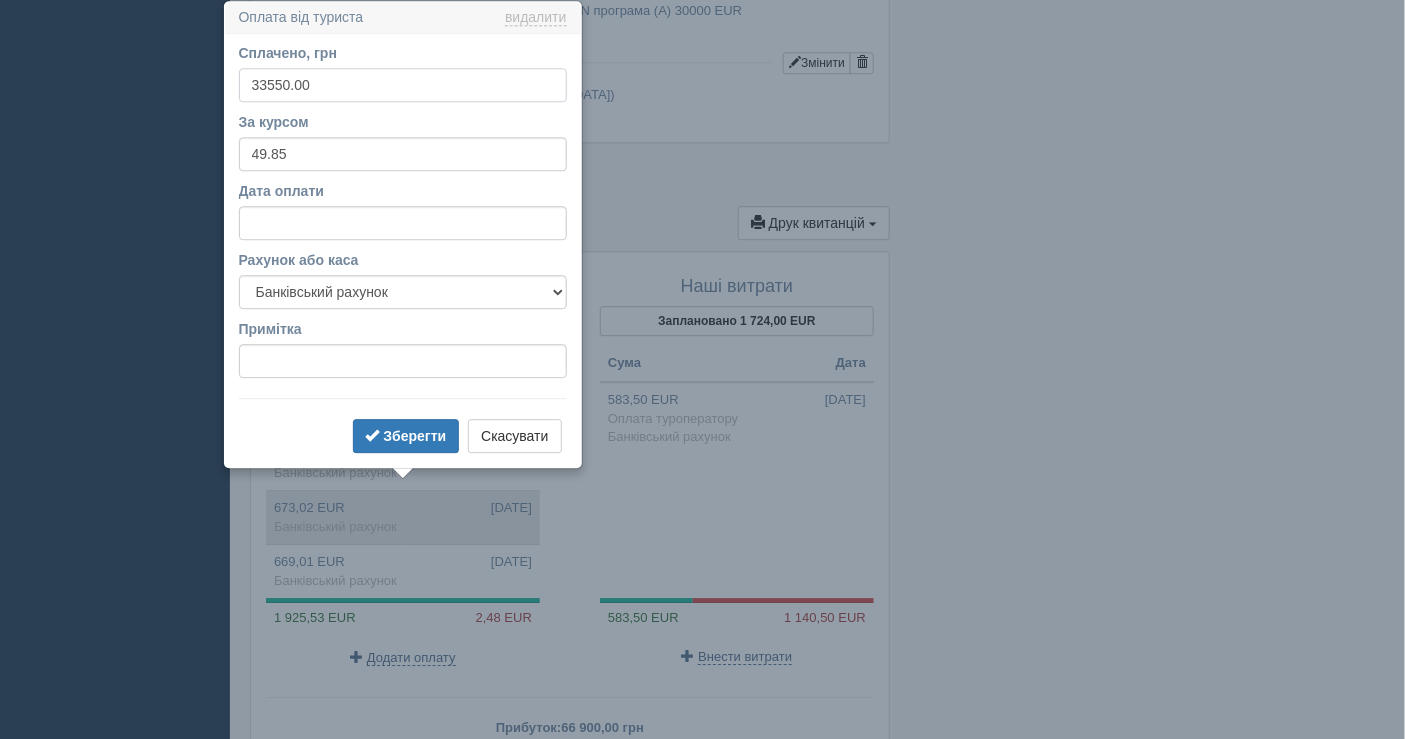 scroll, scrollTop: 1712, scrollLeft: 0, axis: vertical 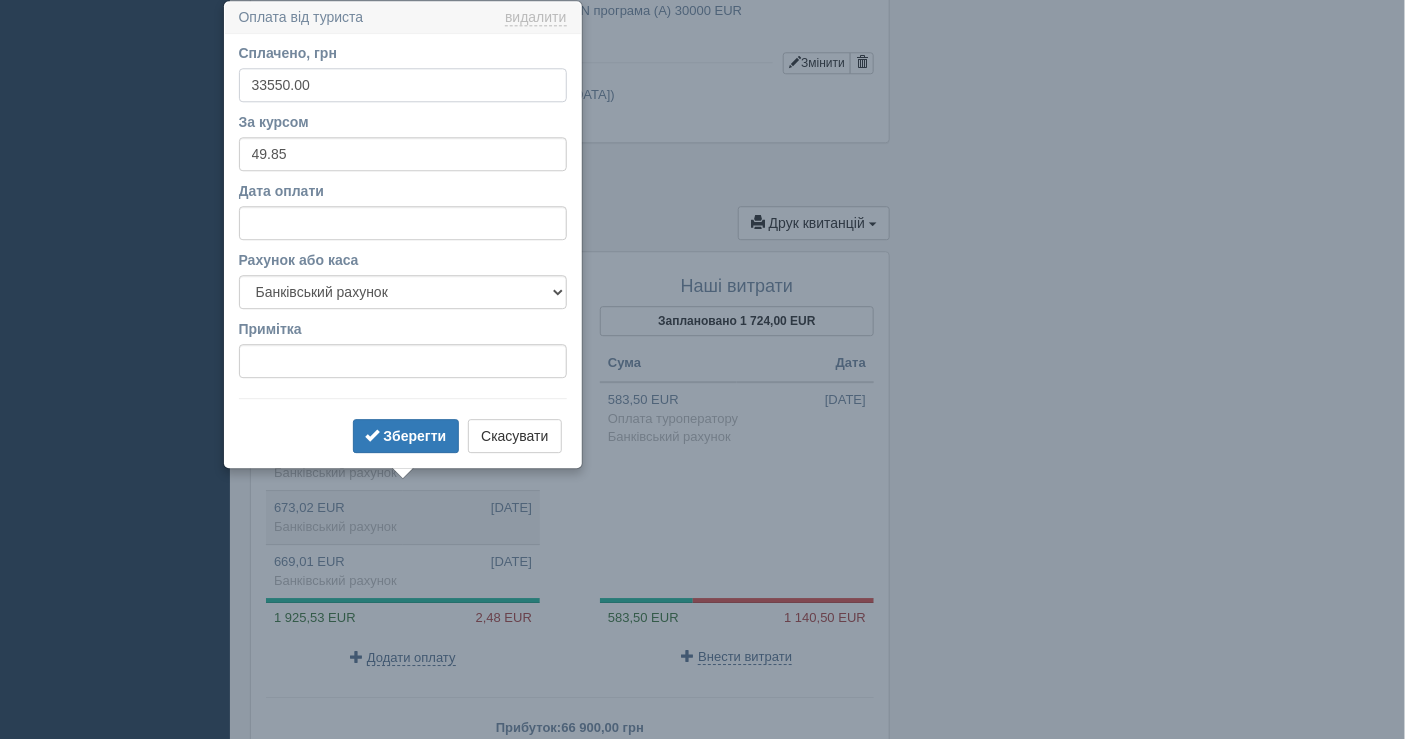 drag, startPoint x: 356, startPoint y: 75, endPoint x: 165, endPoint y: 109, distance: 194.00258 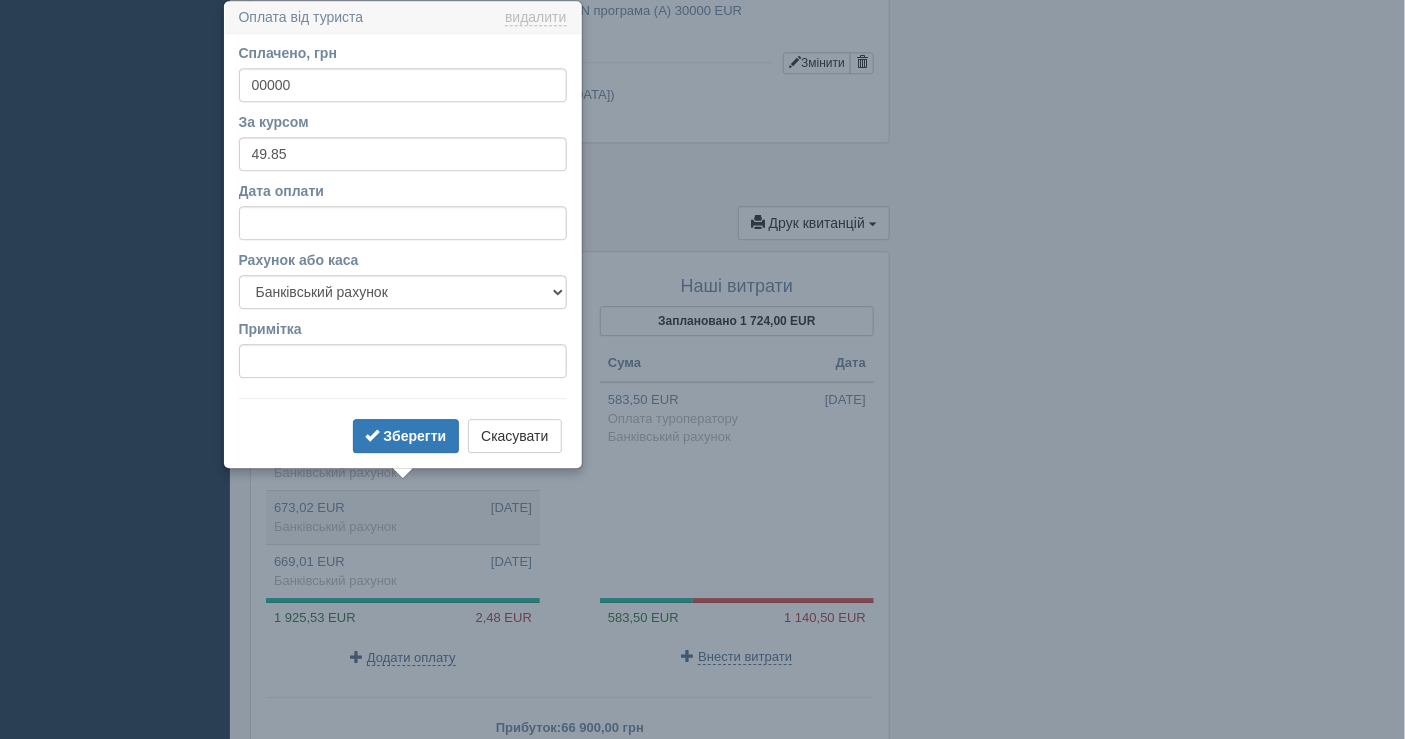 click on "Сплачено, грн
00000
За курсом
49.85
Дата оплати
Рахунок або каса
Банківський рахунок
Готівкова каса
Примітка
Зберегти
Скасувати" at bounding box center (403, 250) 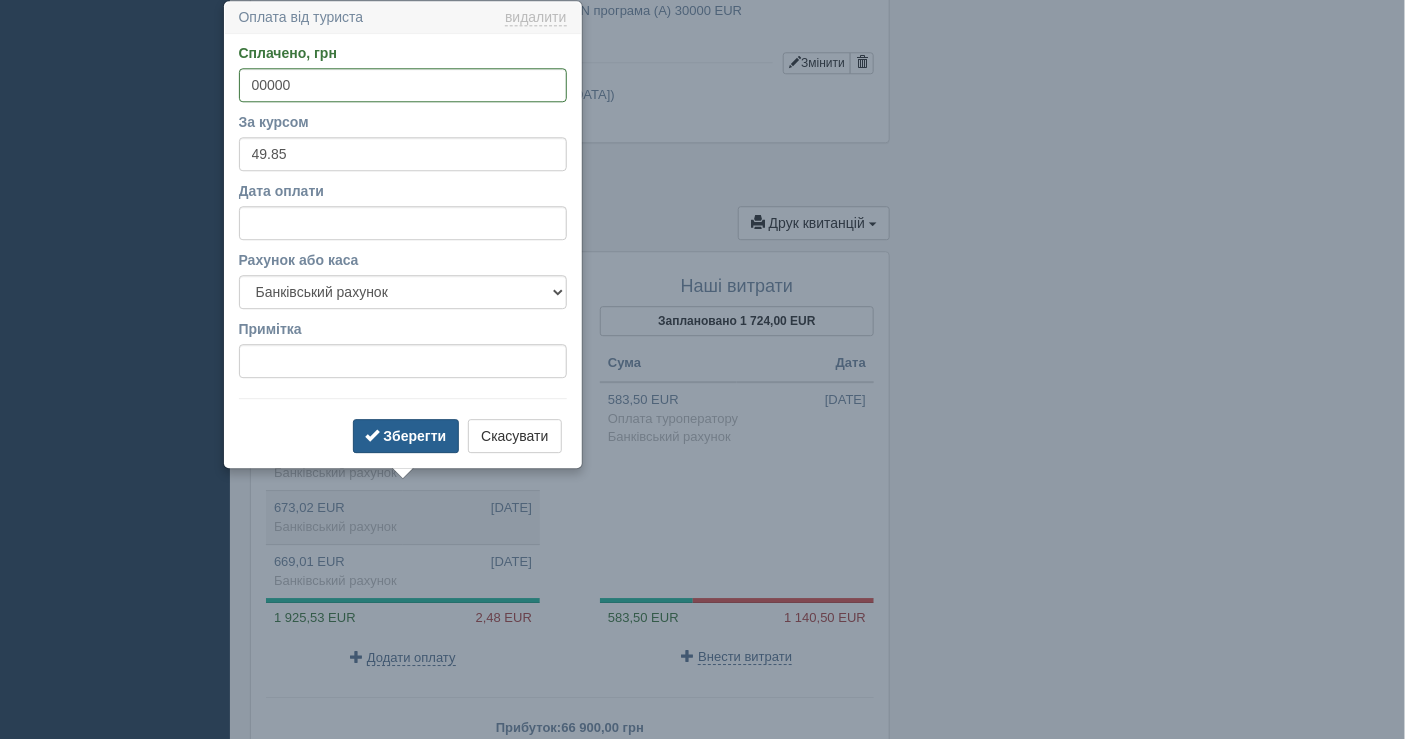 click on "Зберегти" at bounding box center [414, 436] 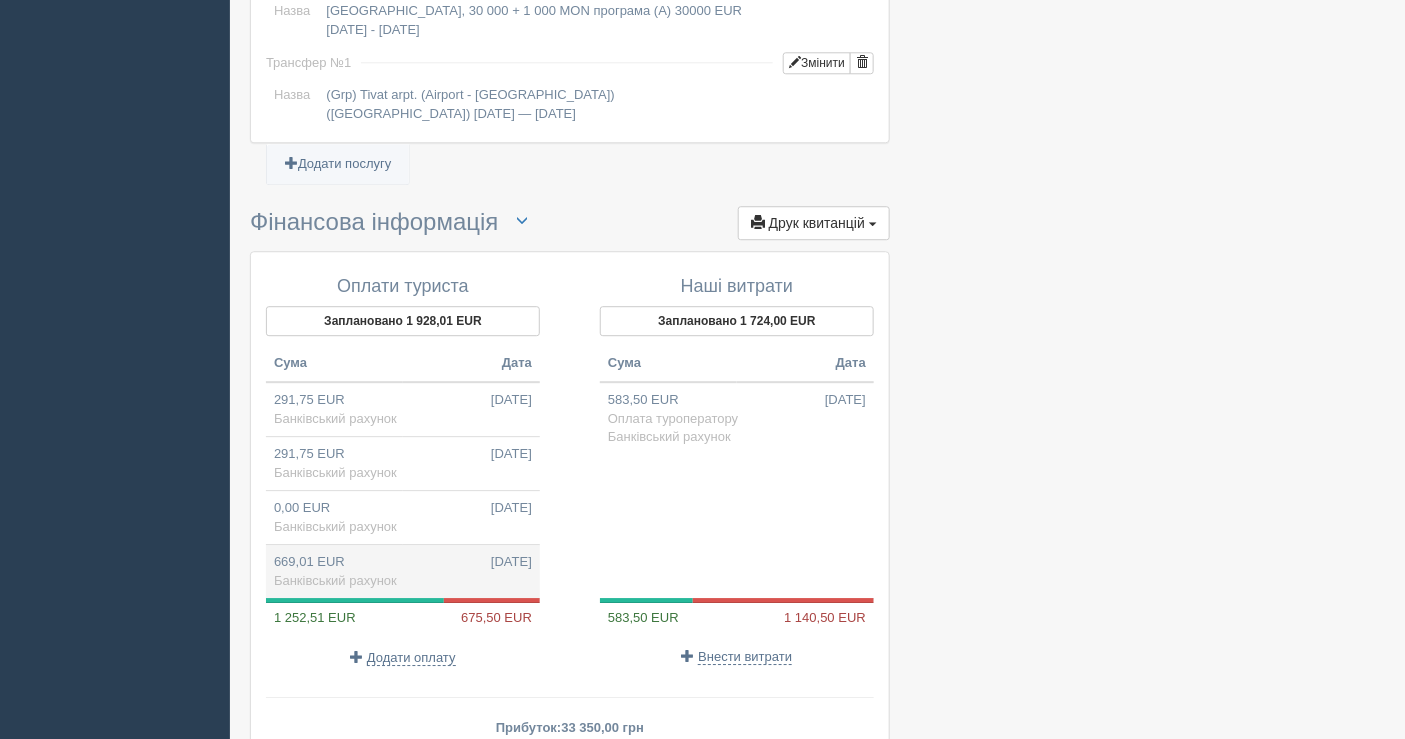 click on "669,01 EUR
21.07.2025
Банківський рахунок" at bounding box center [403, 572] 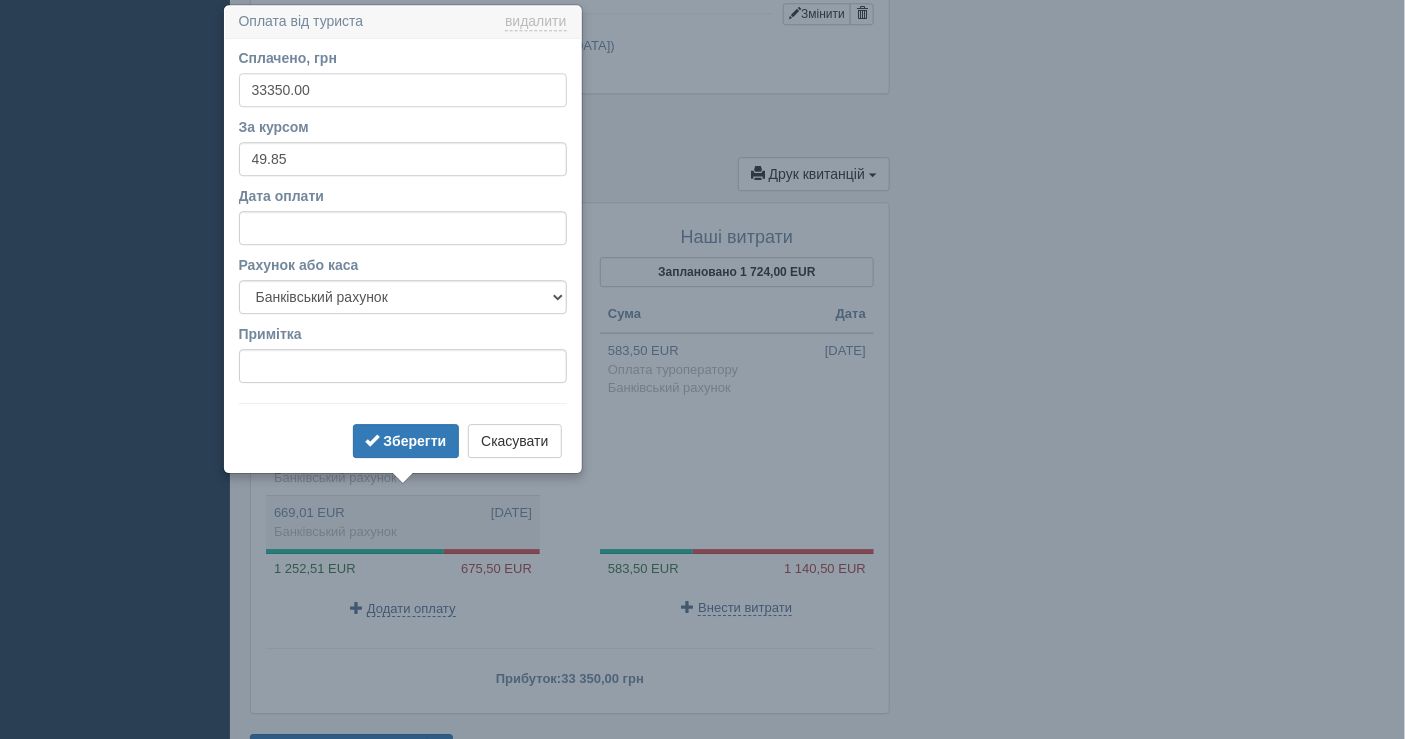 scroll, scrollTop: 1765, scrollLeft: 0, axis: vertical 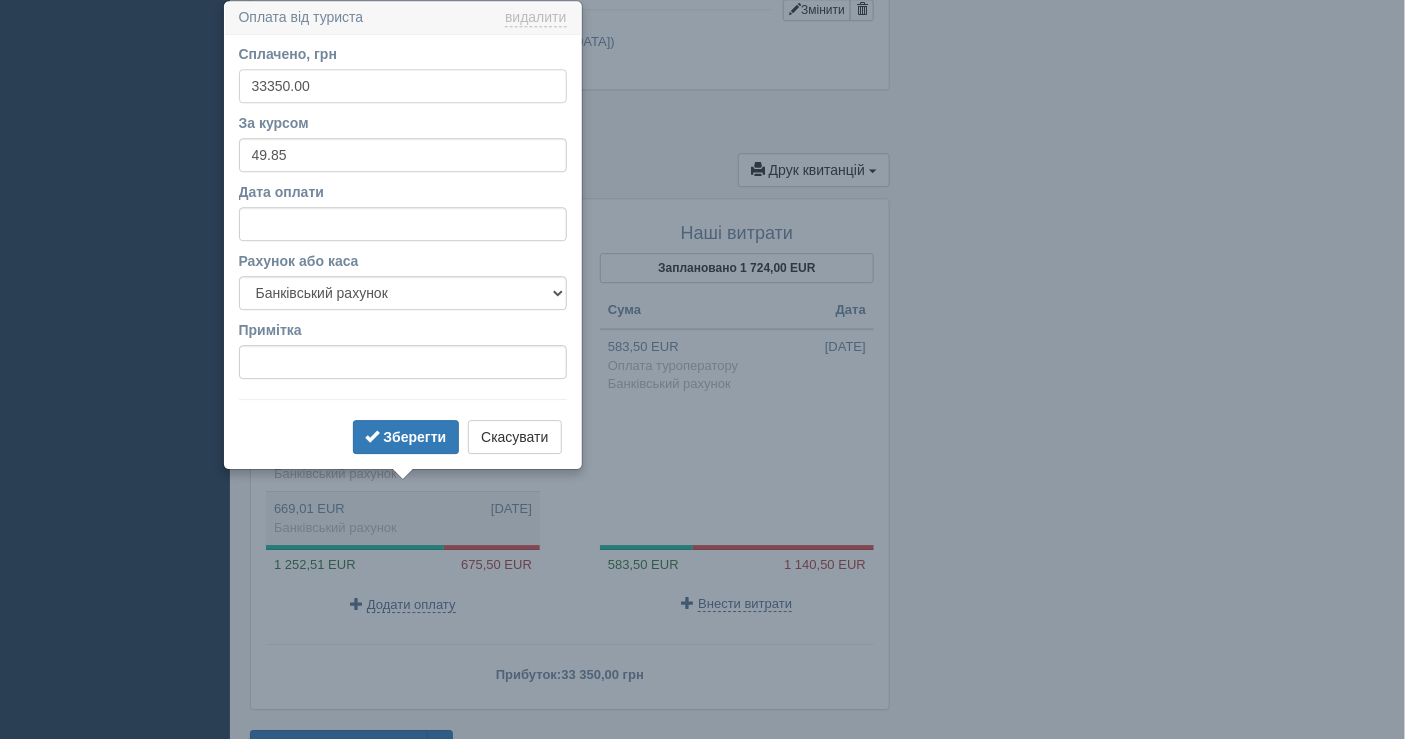 drag, startPoint x: 290, startPoint y: 92, endPoint x: 204, endPoint y: 82, distance: 86.579445 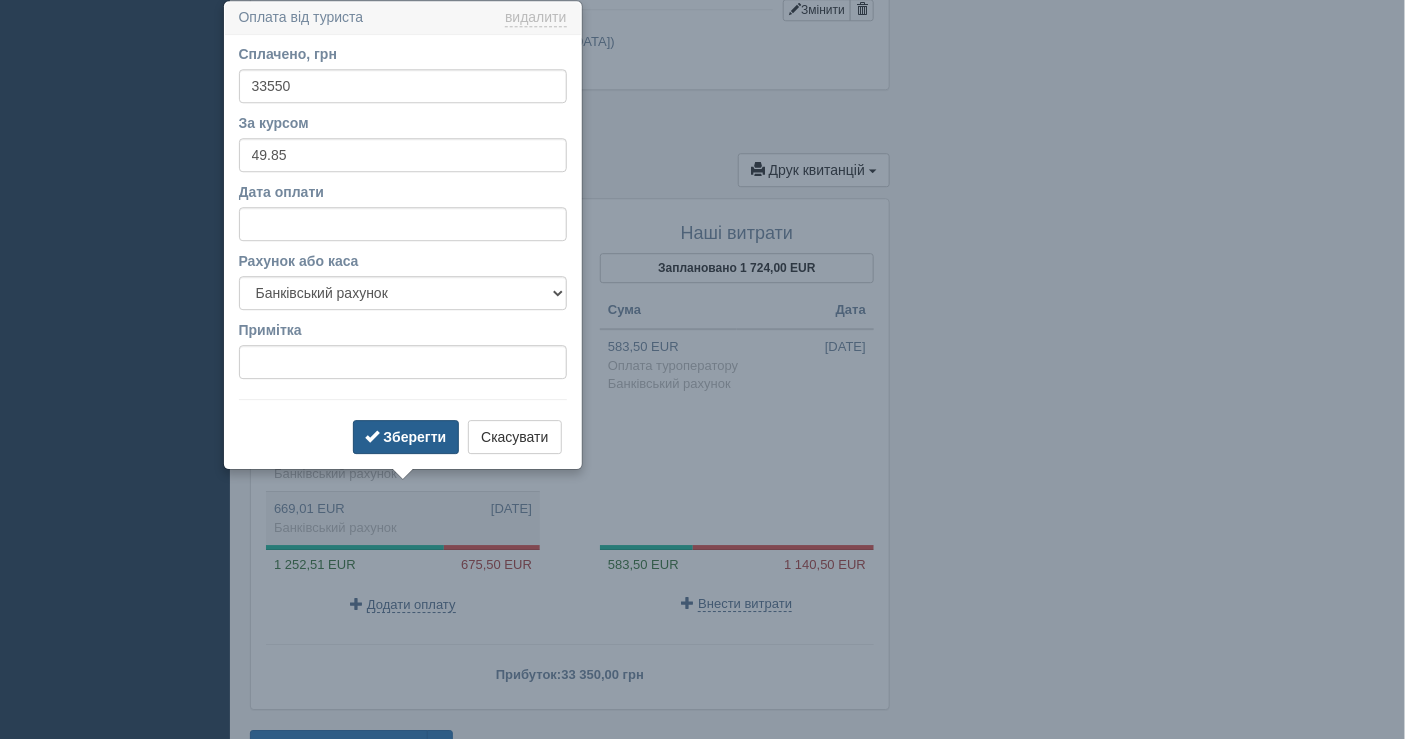 click on "Зберегти" at bounding box center [414, 437] 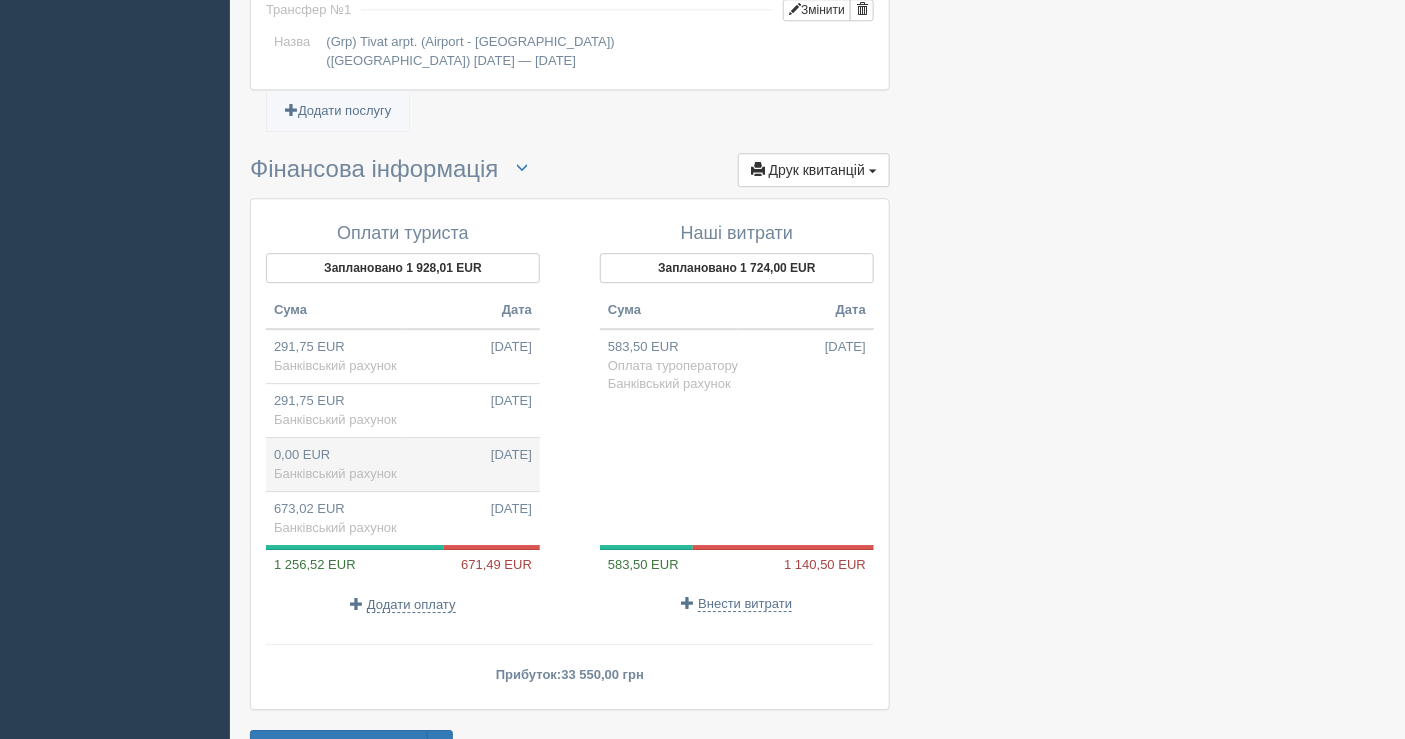 click on "0,00 EUR
21.07.2025
Банківський рахунок" at bounding box center (403, 465) 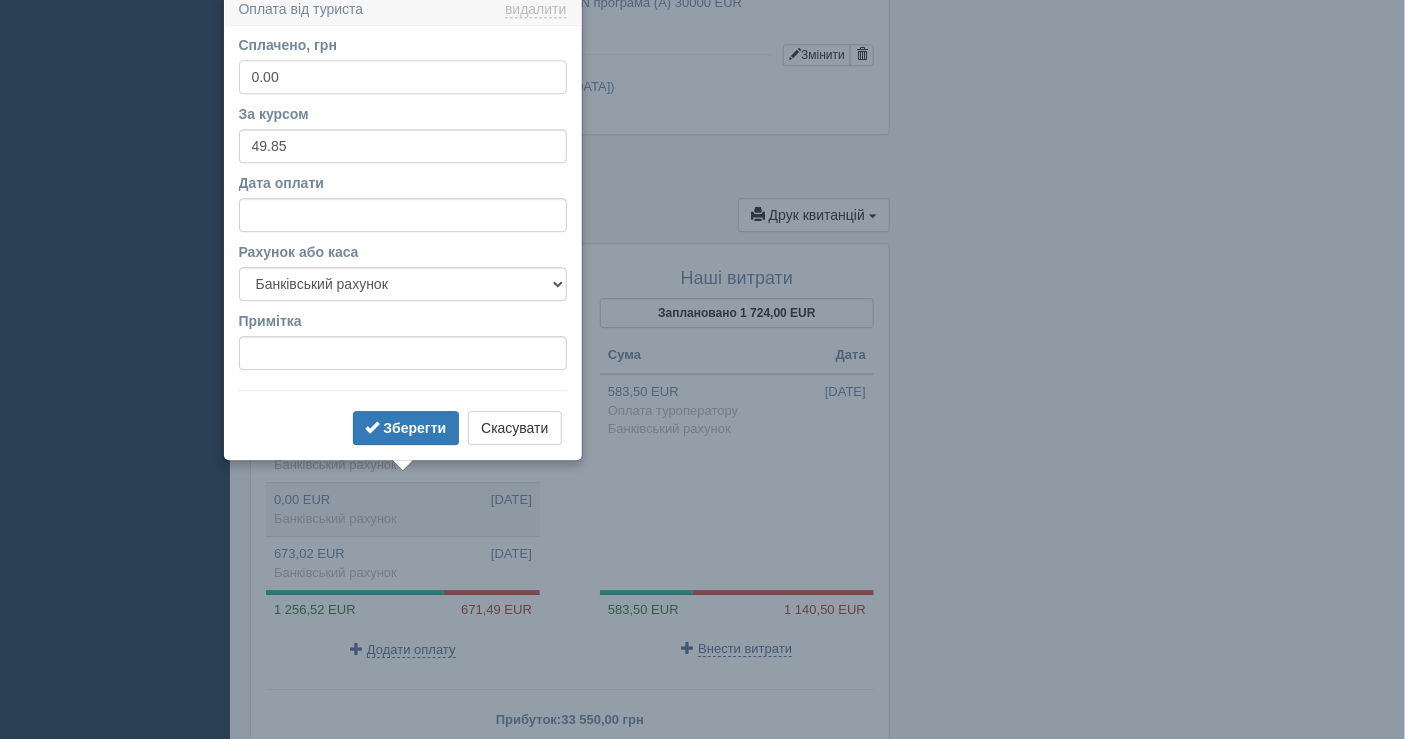 scroll, scrollTop: 1712, scrollLeft: 0, axis: vertical 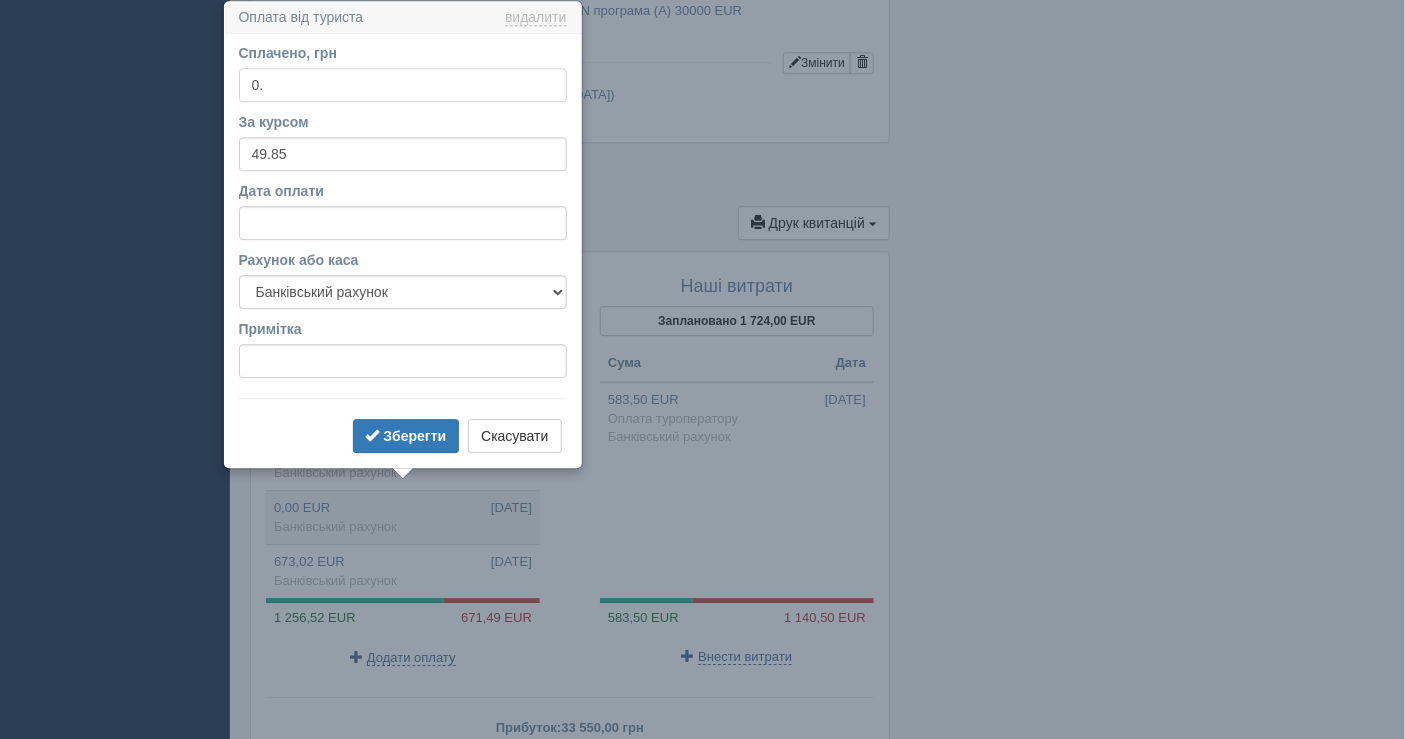 type on "0" 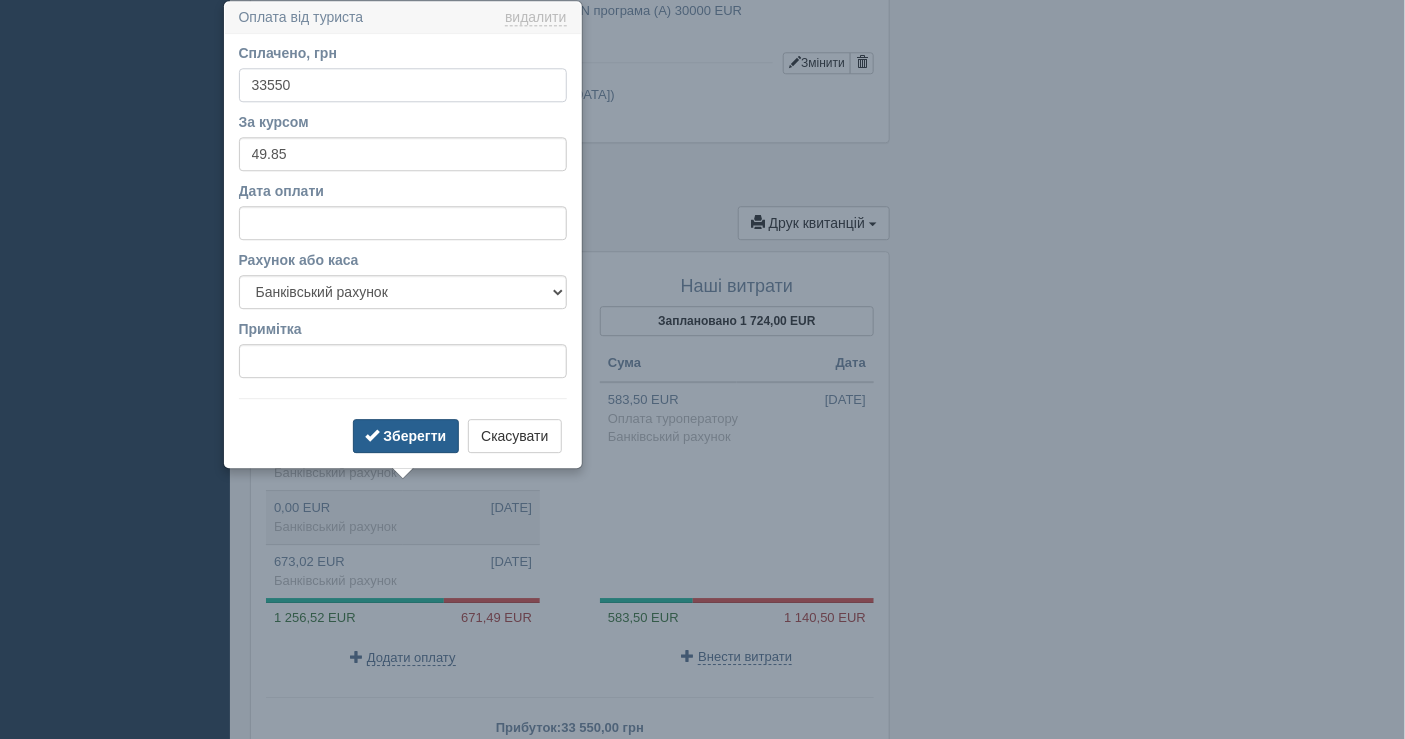 type on "33550" 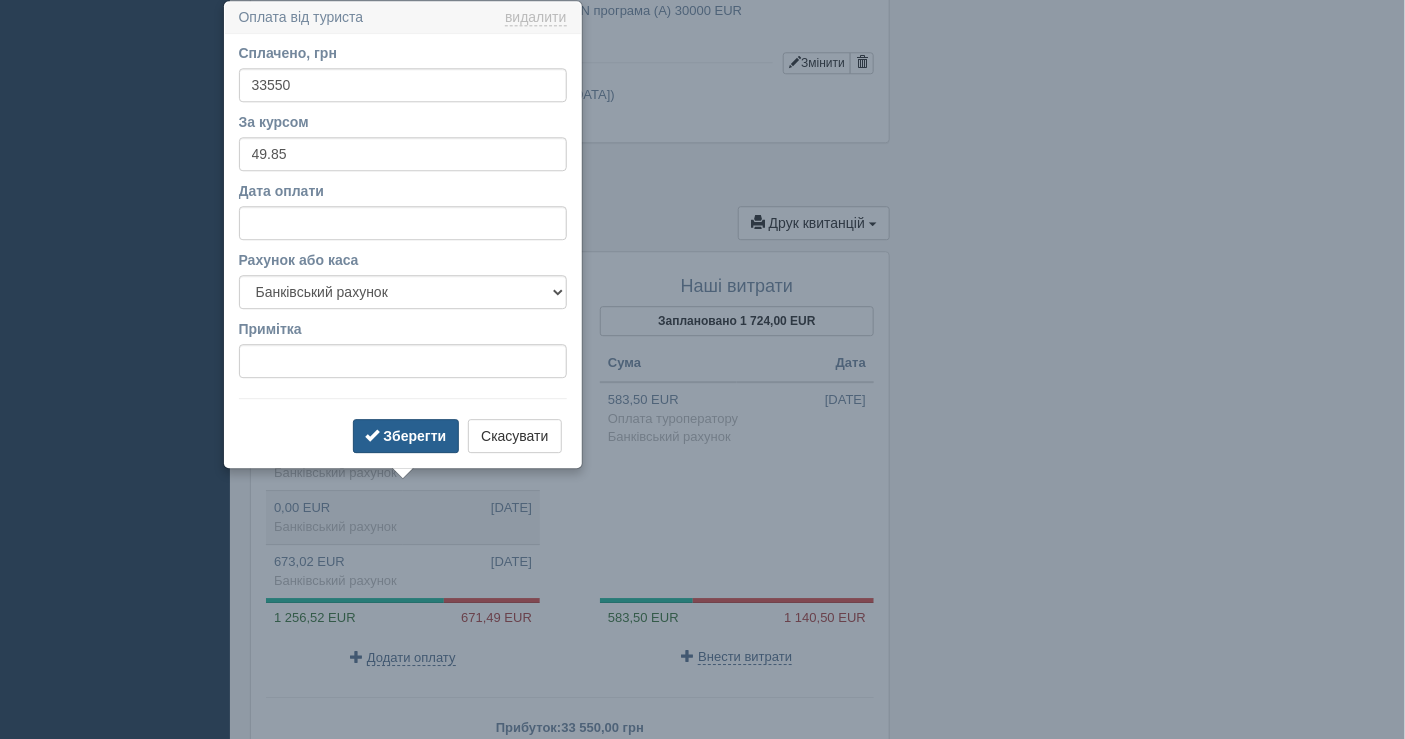 click on "Зберегти" at bounding box center (414, 436) 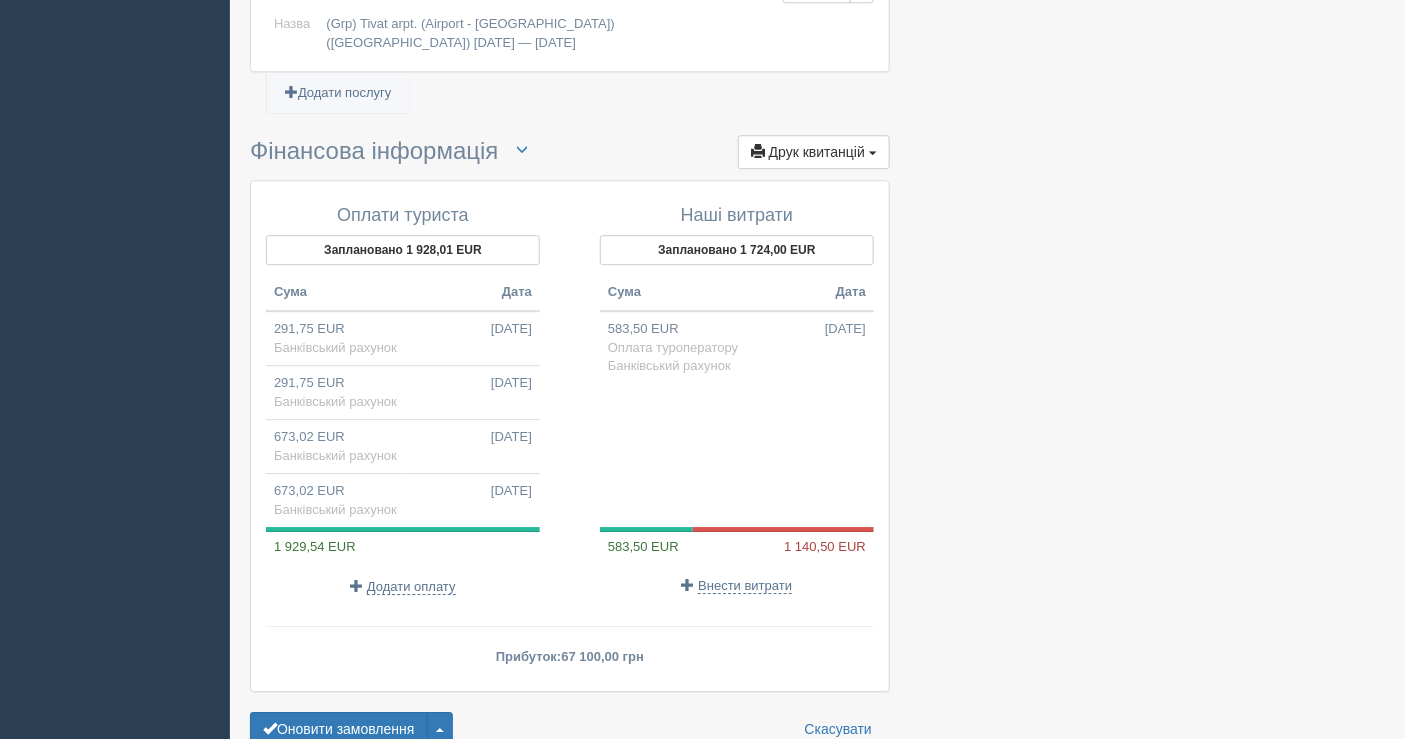 scroll, scrollTop: 1823, scrollLeft: 0, axis: vertical 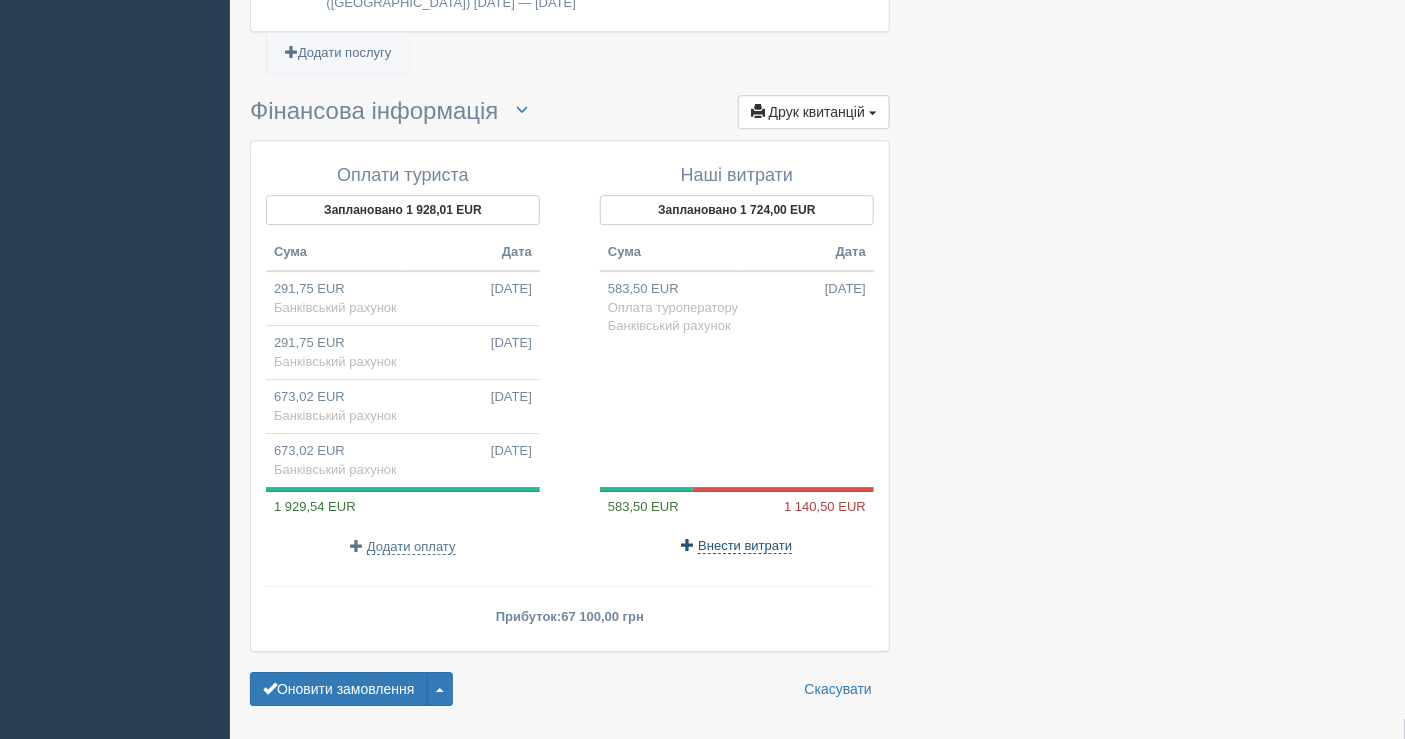 click on "Внести витрати" at bounding box center (745, 546) 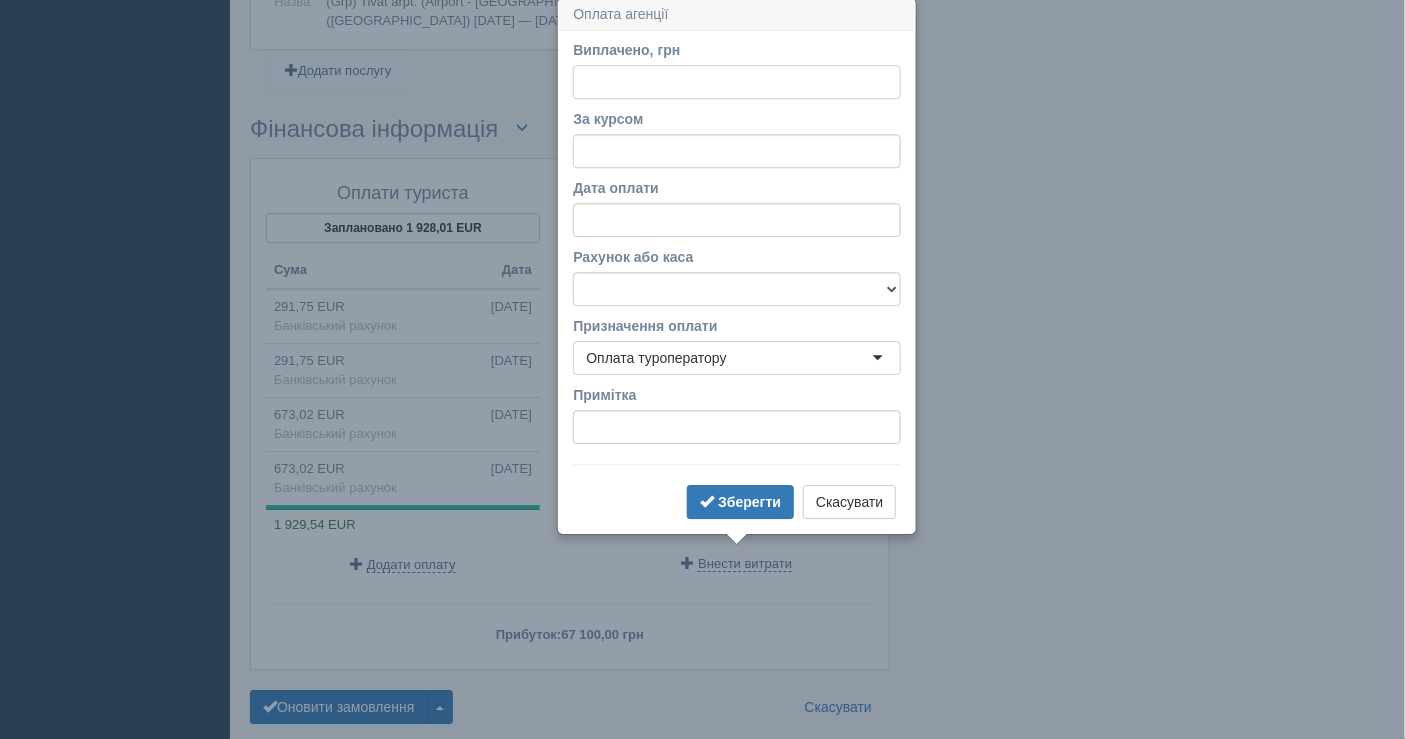 scroll, scrollTop: 1802, scrollLeft: 0, axis: vertical 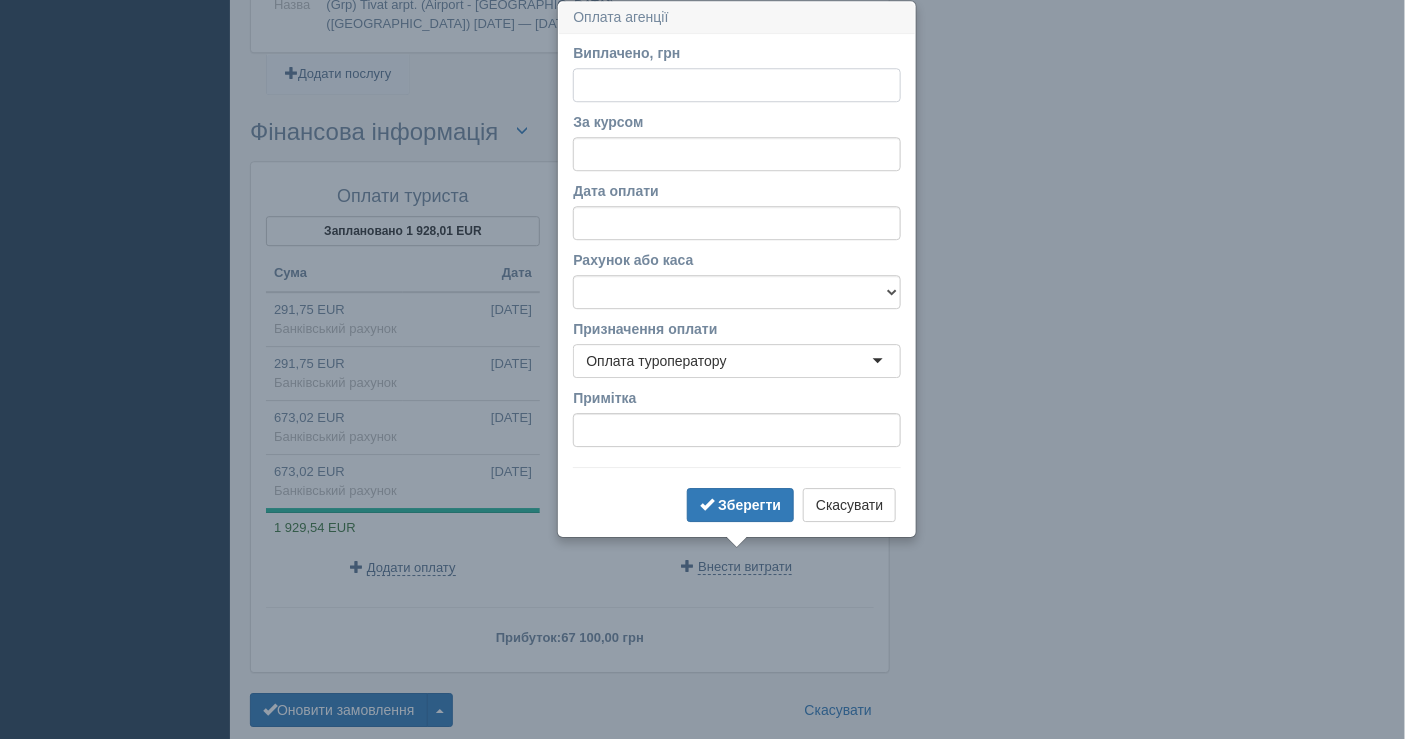 paste on "56736.00" 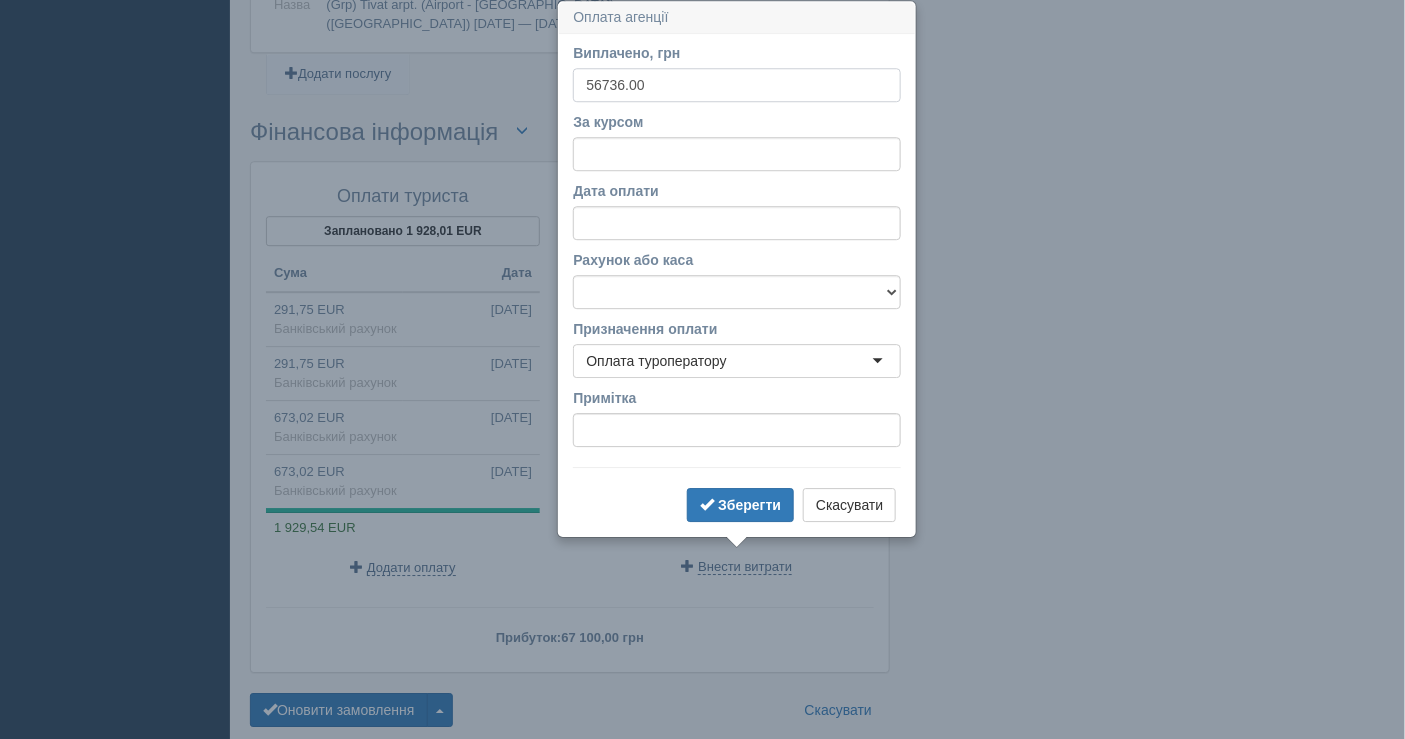 type on "56736.00" 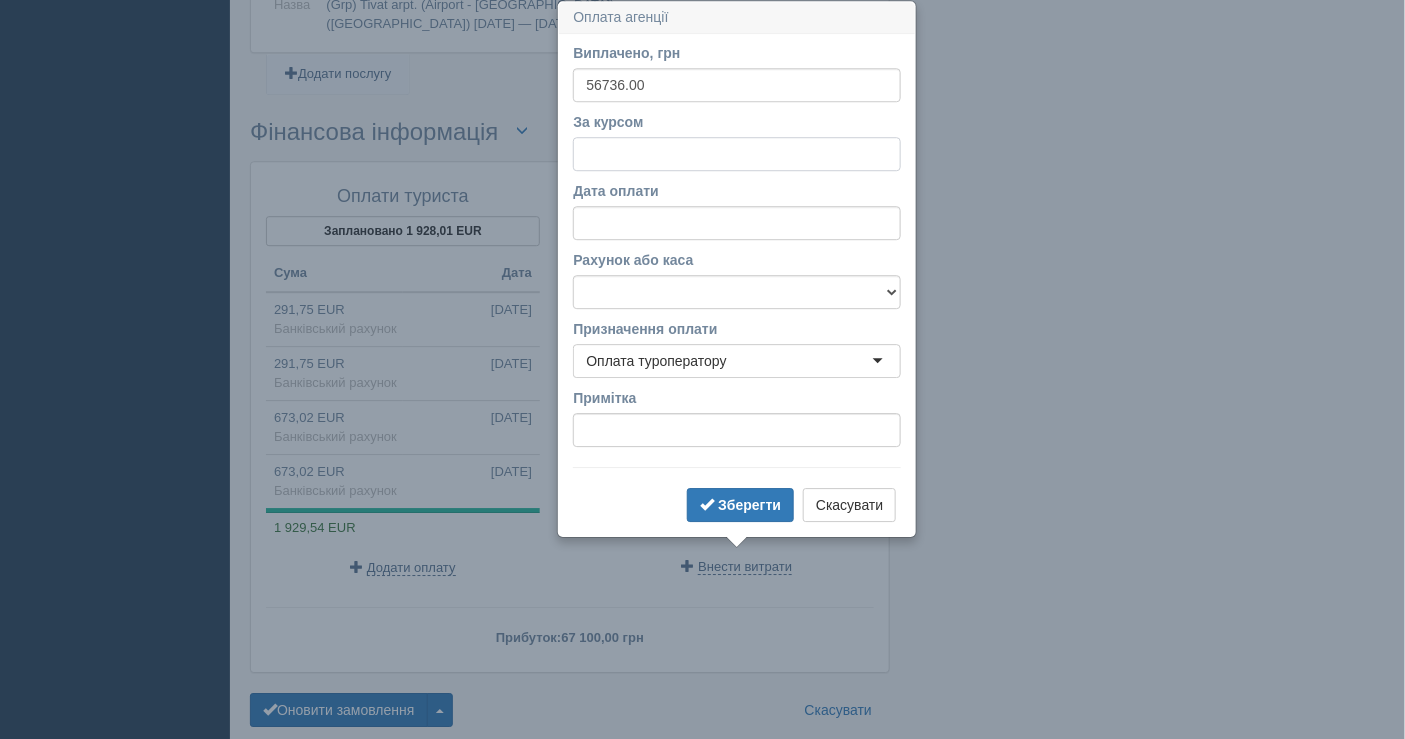 click on "За курсом" at bounding box center (737, 154) 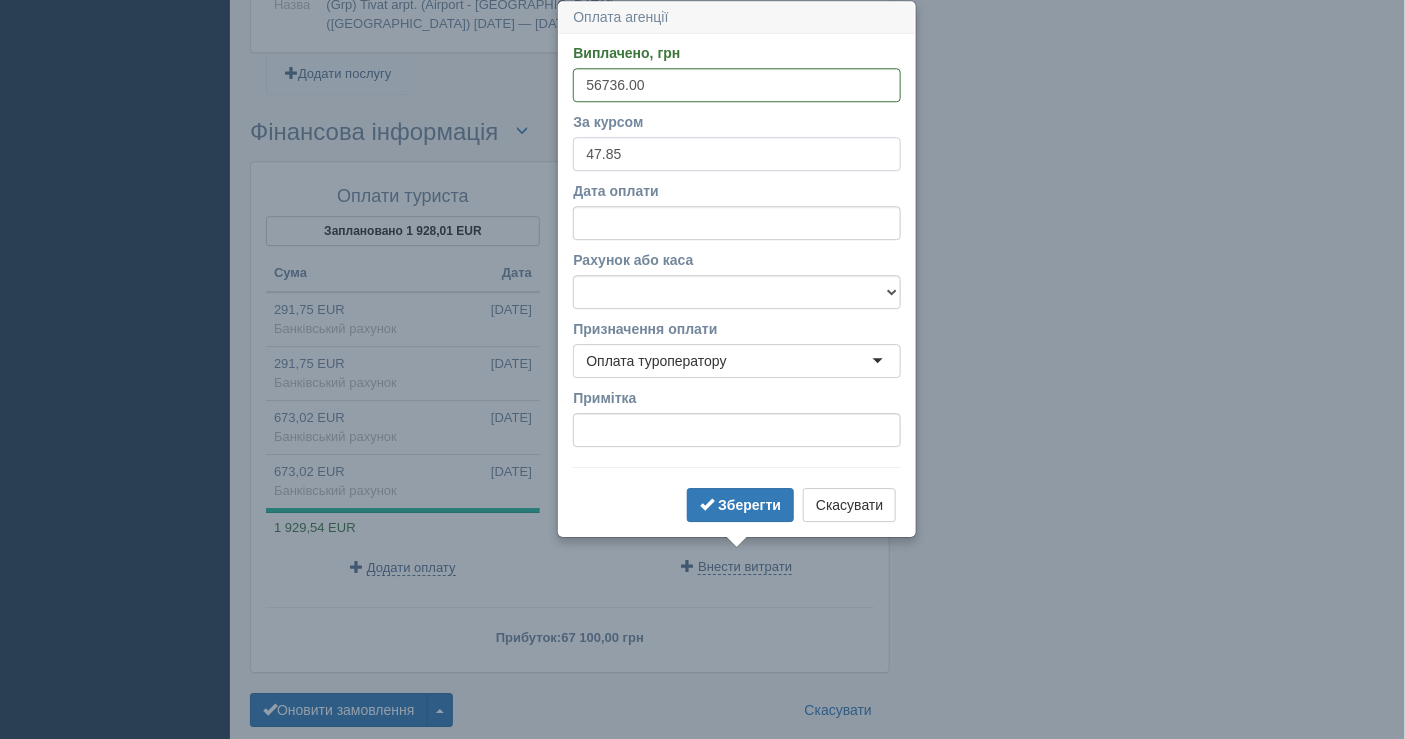 type on "47.85" 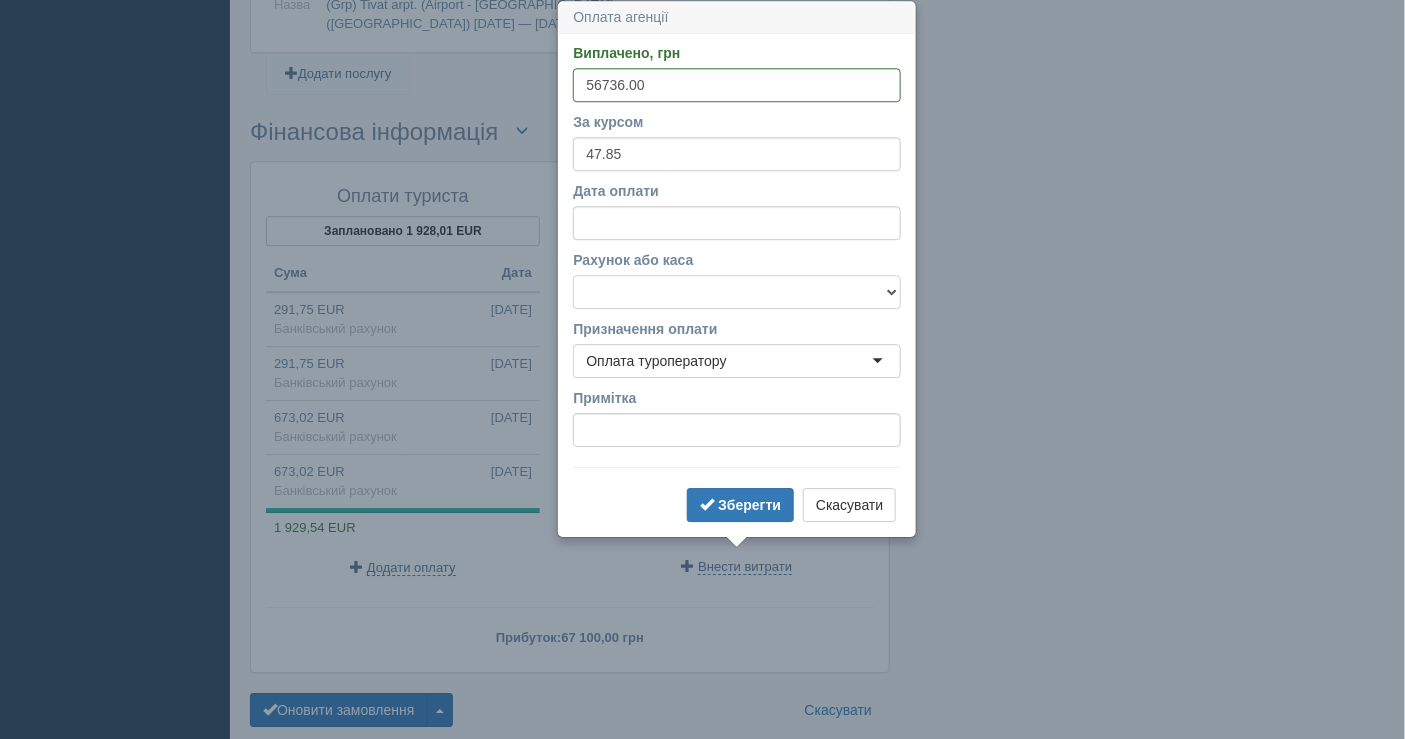 click on "Банківський рахунок
Готівкова каса" at bounding box center (737, 292) 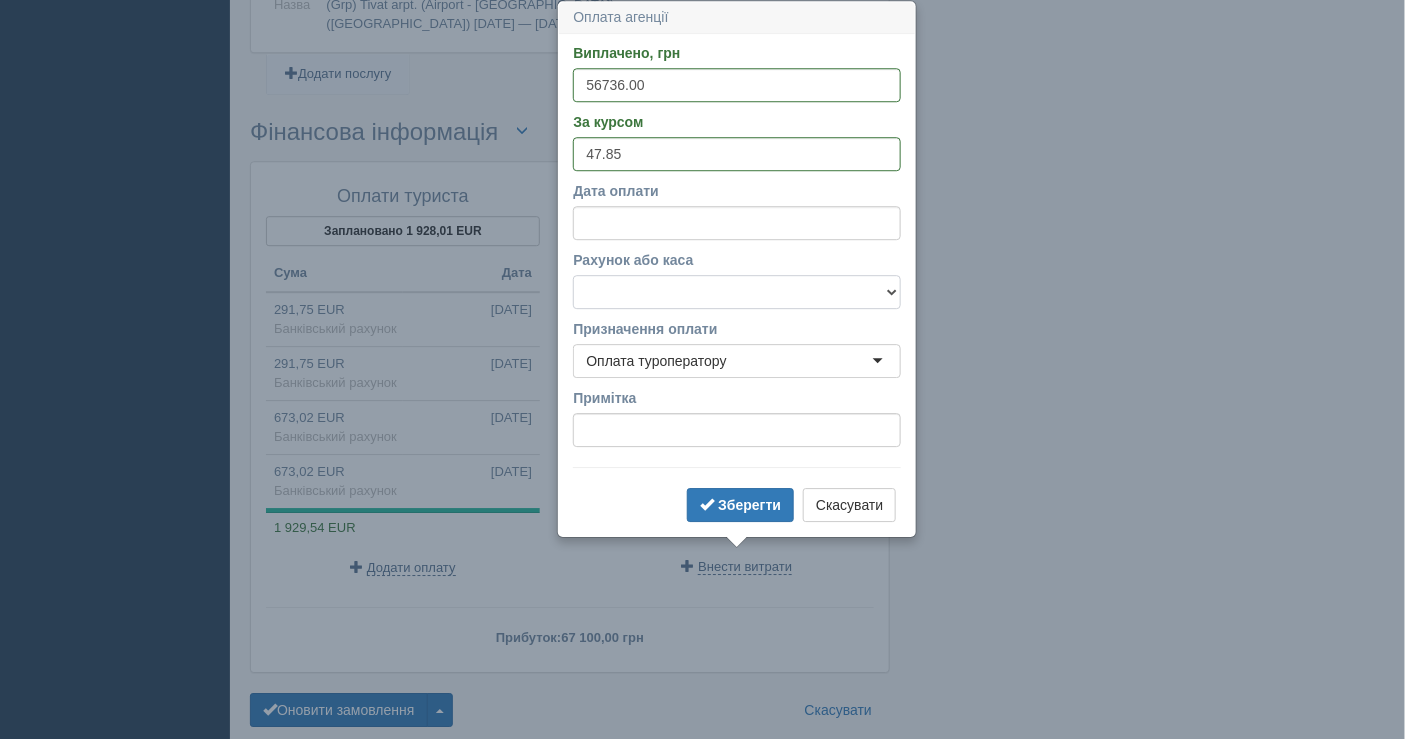 select on "1598" 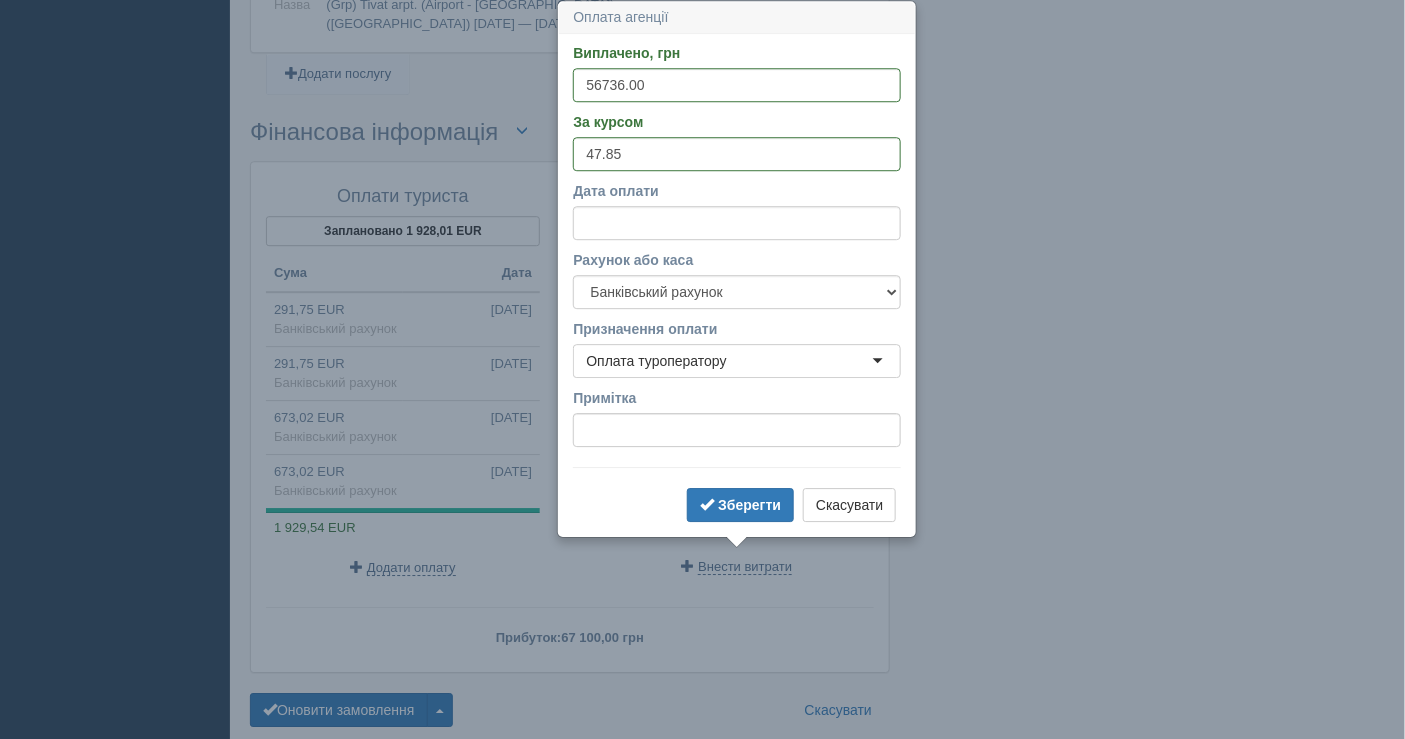 click on "Виплачено, грн
56736.00
За курсом
47.85
Дата оплати
Рахунок або каса
Банківський рахунок
Готівкова каса
Призначення оплати
Оплата туроператору Оплата туроператору Оплата туроператору Комісія банка Комісія агента Повернення Інші витрати
Примітка
Зберегти
Скасувати" at bounding box center (737, 285) 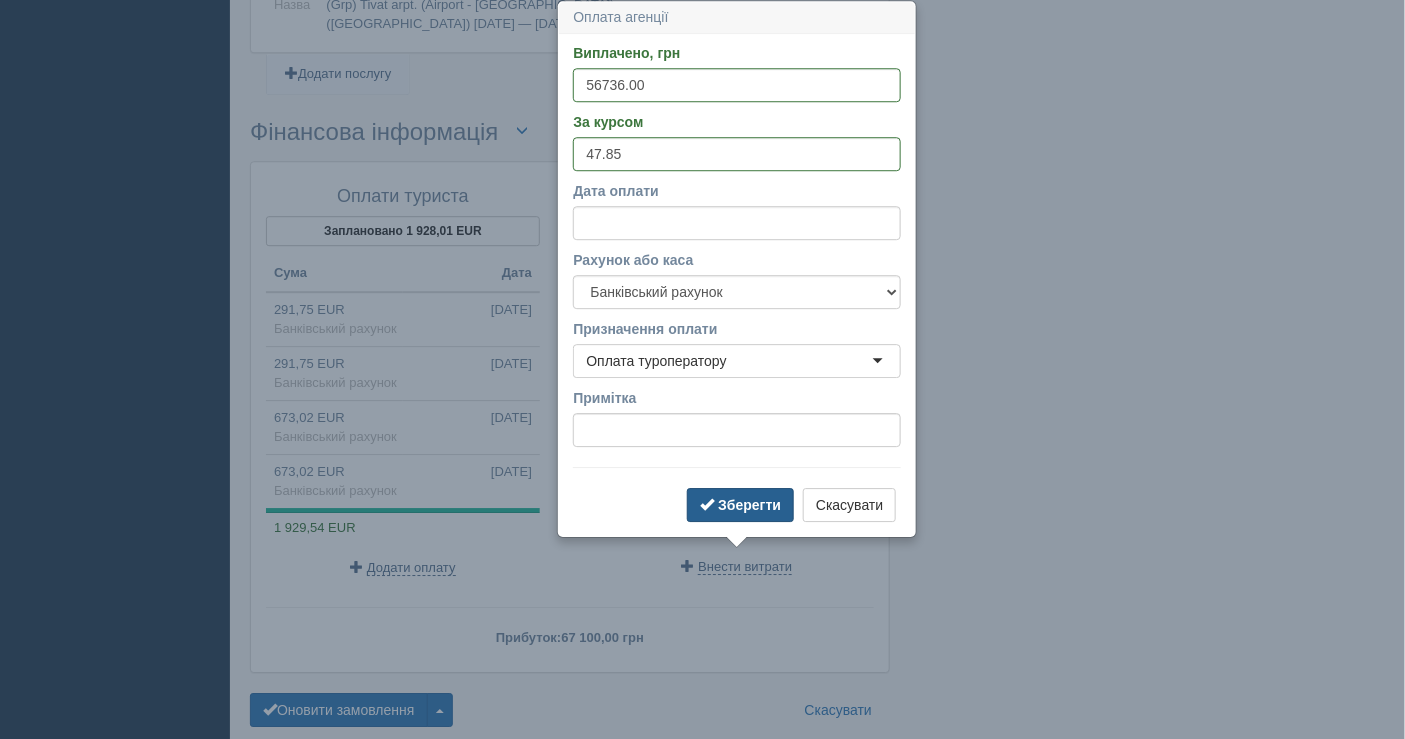 click on "Зберегти" at bounding box center (740, 505) 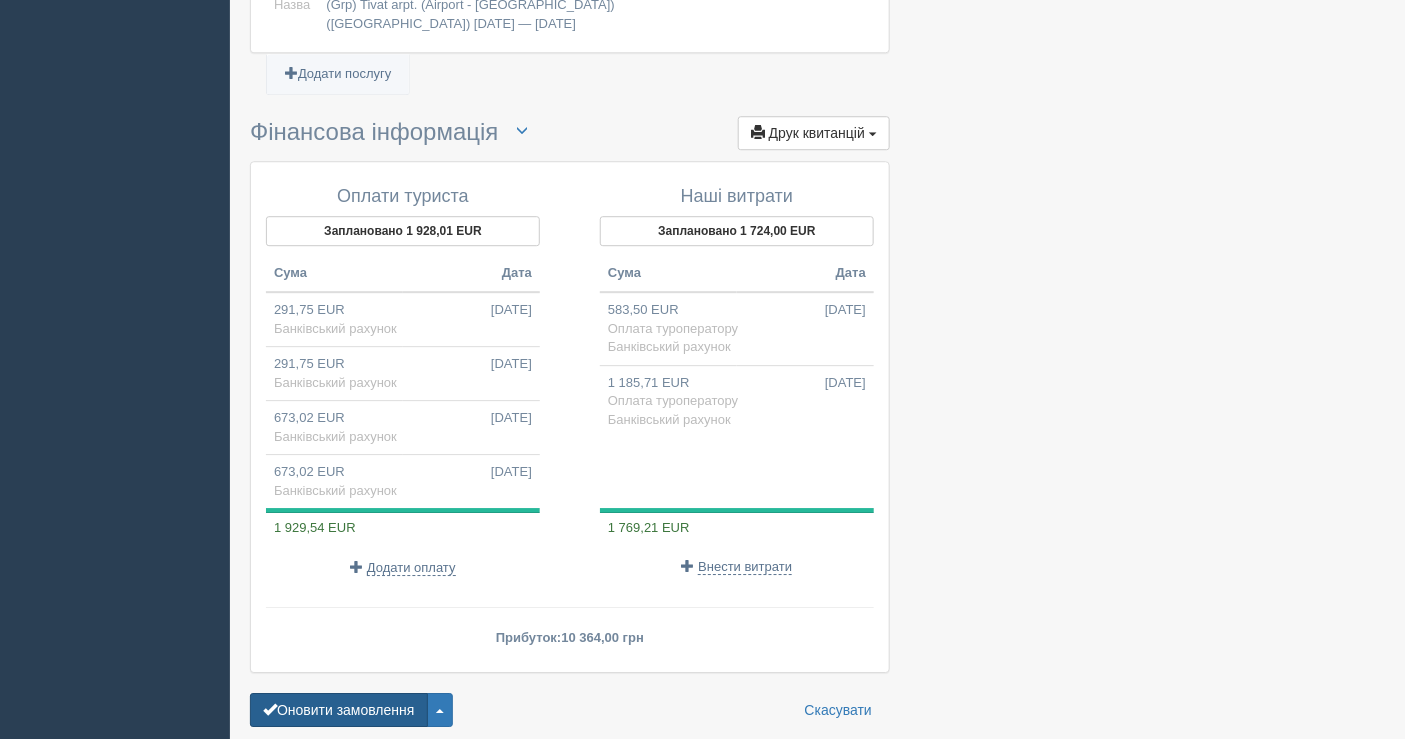 click on "Оновити замовлення" at bounding box center [339, 710] 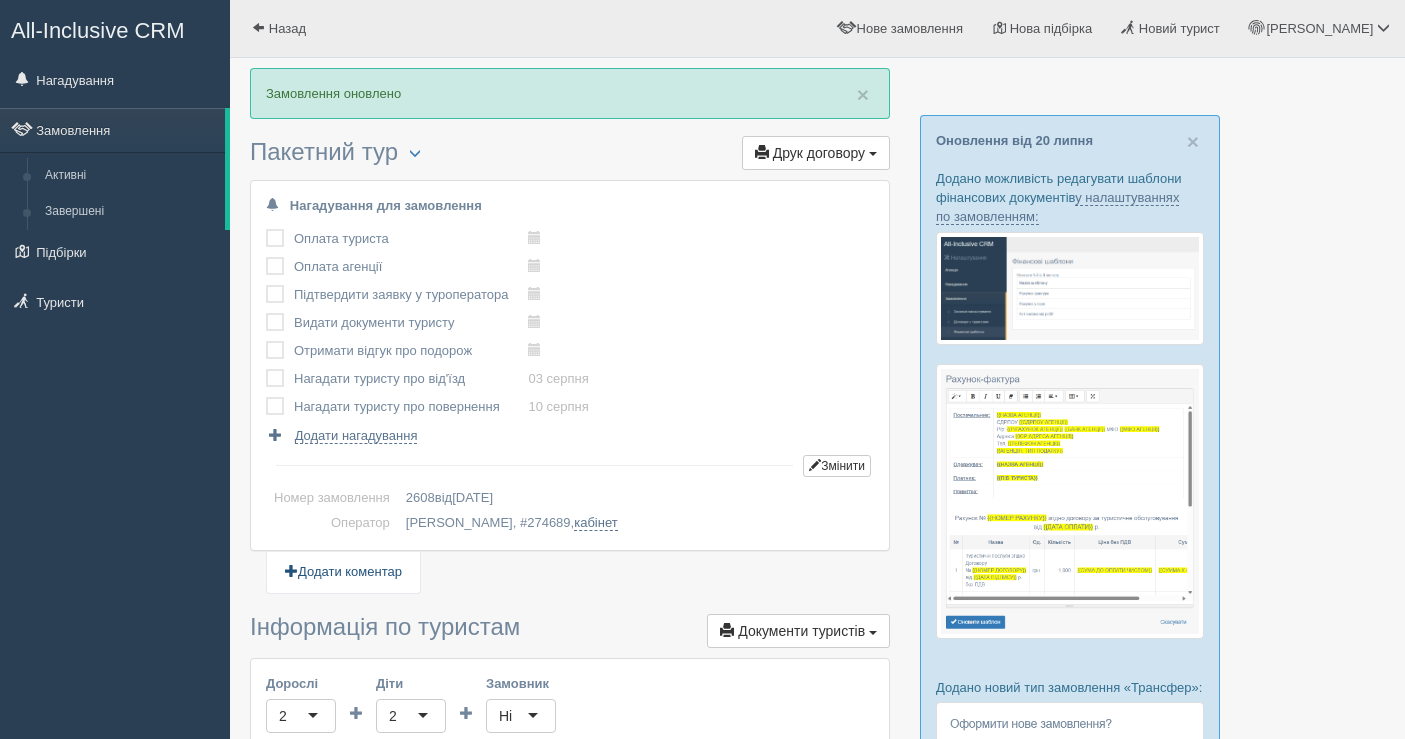 scroll, scrollTop: 0, scrollLeft: 0, axis: both 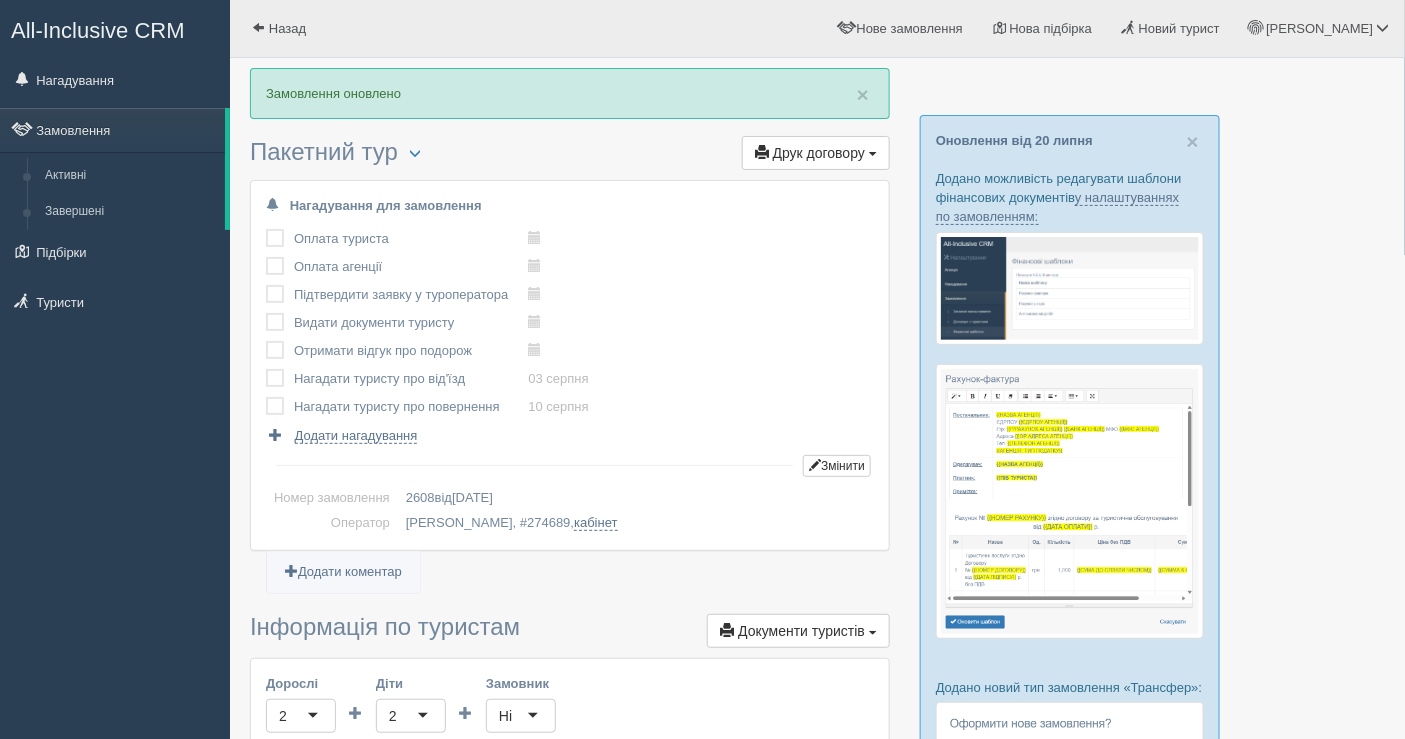 click on "All-Inclusive CRM
Нагадування
Замовлення
Активні
Завершені" at bounding box center (115, 369) 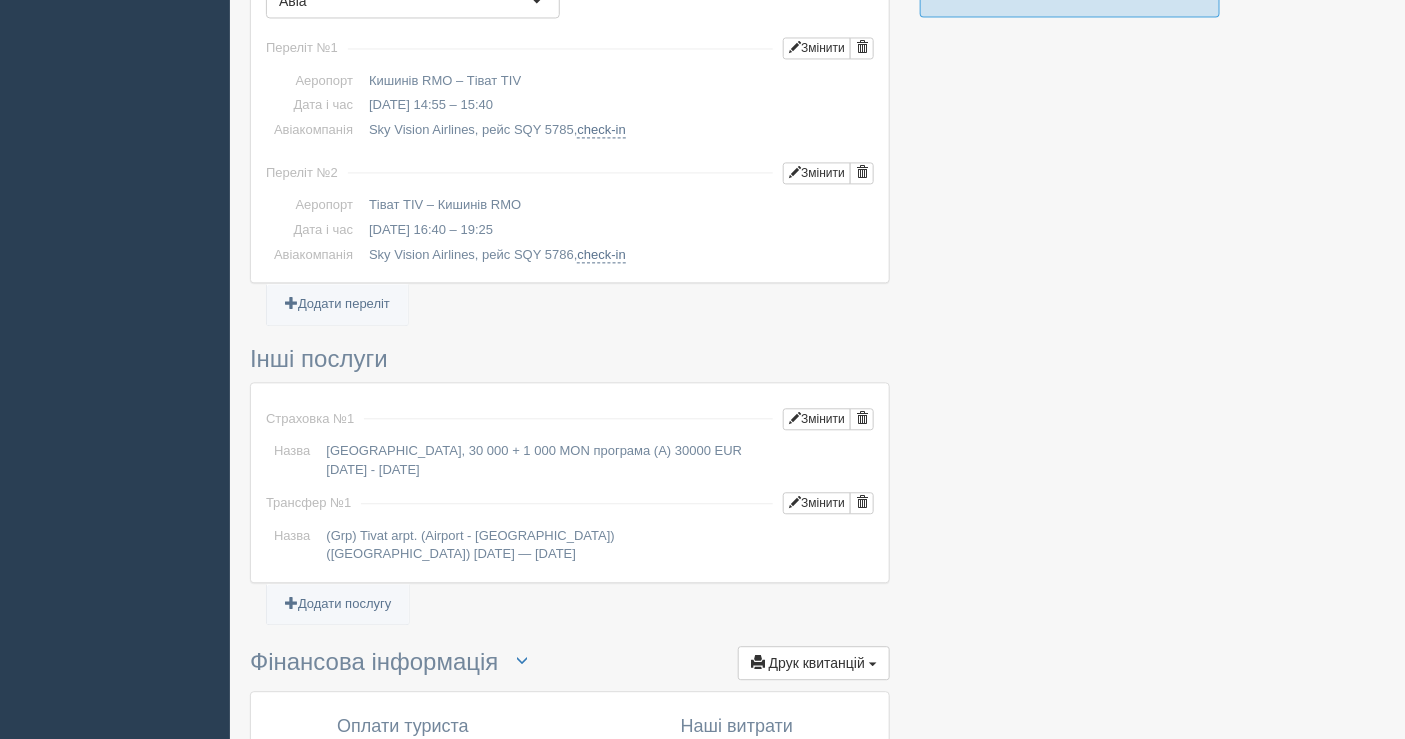 scroll, scrollTop: 1935, scrollLeft: 0, axis: vertical 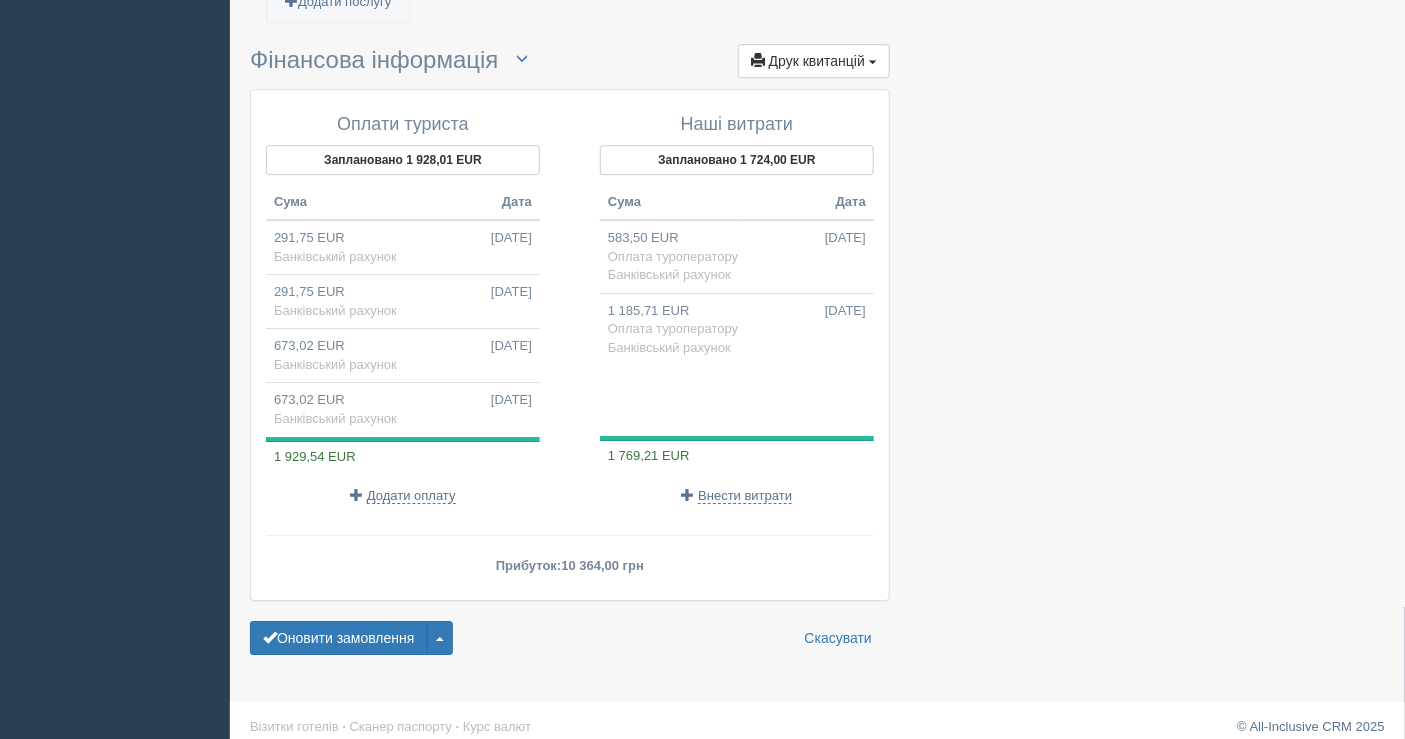 drag, startPoint x: 376, startPoint y: 142, endPoint x: 353, endPoint y: 125, distance: 28.600698 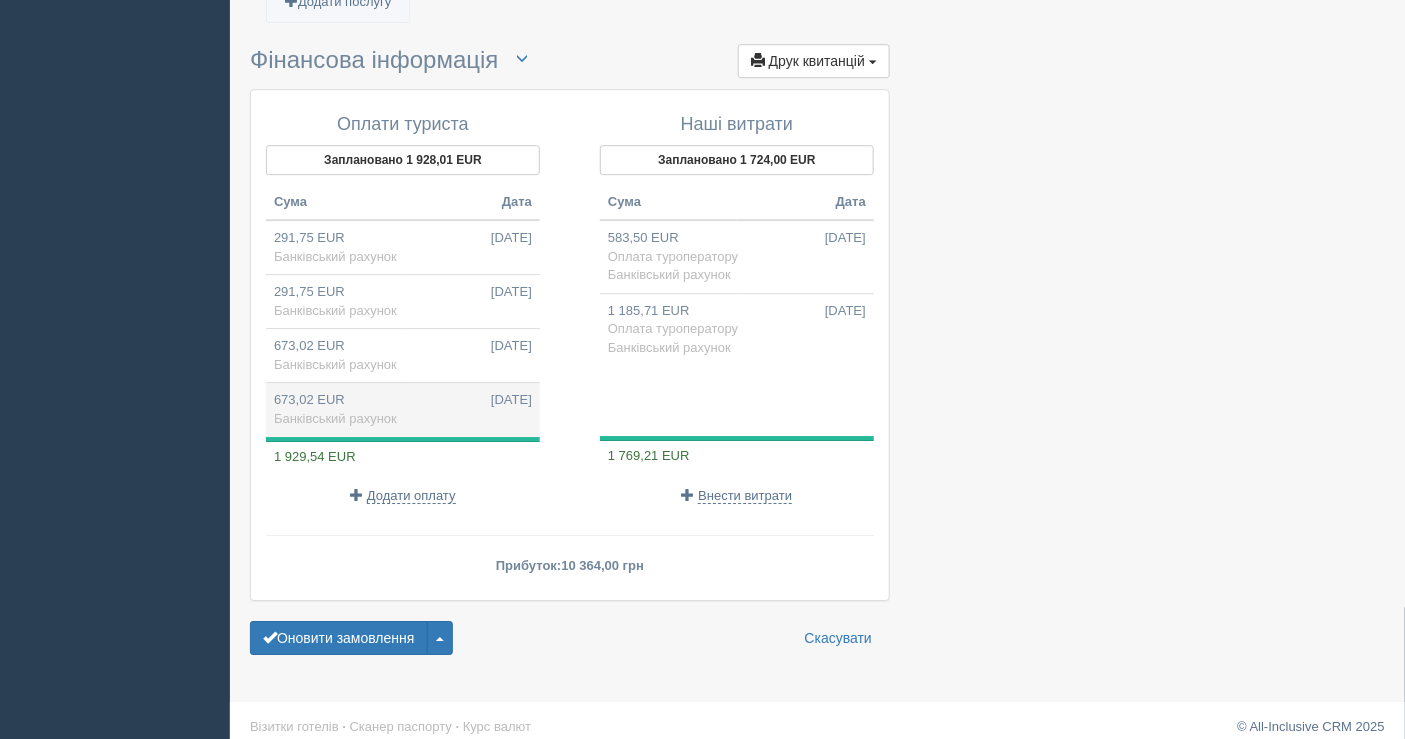 click on "673,02 EUR
21.07.2025
Банківський рахунок" at bounding box center (403, 410) 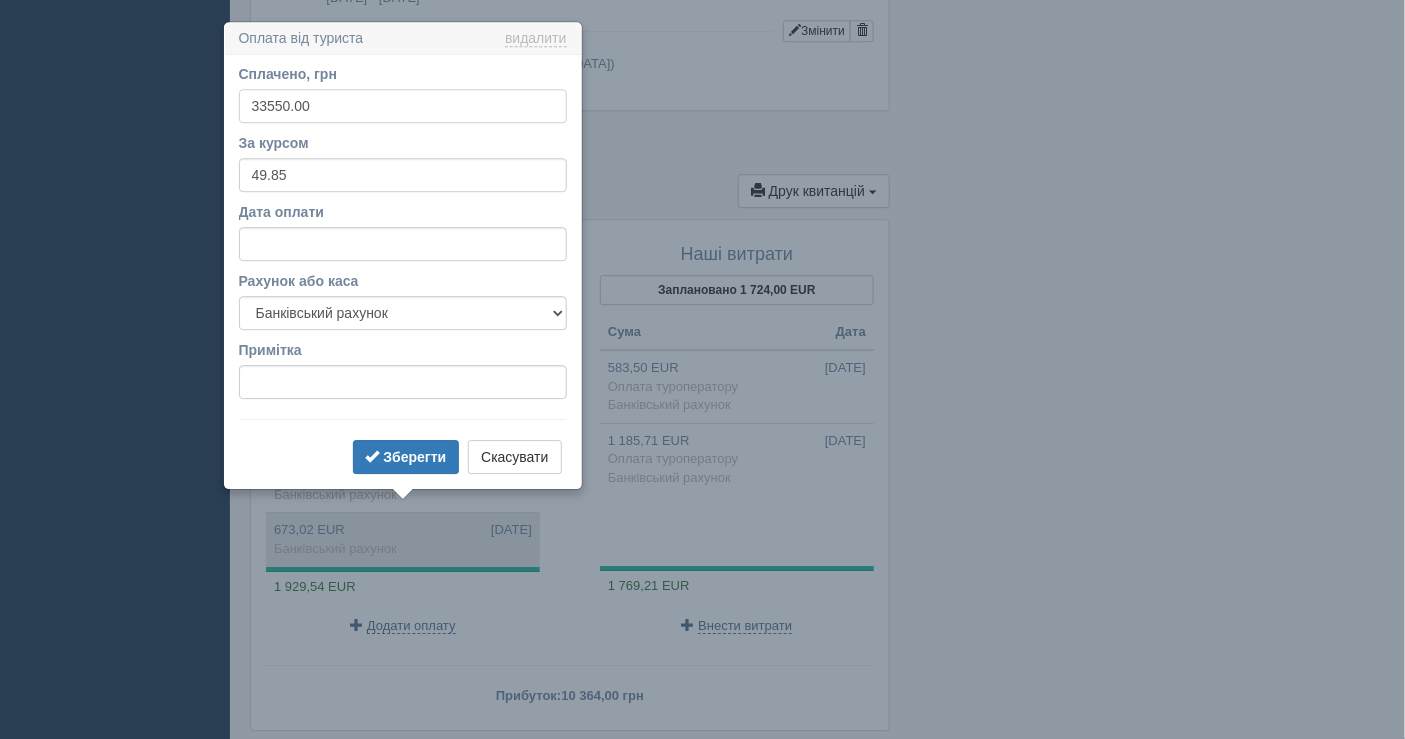 scroll, scrollTop: 1826, scrollLeft: 0, axis: vertical 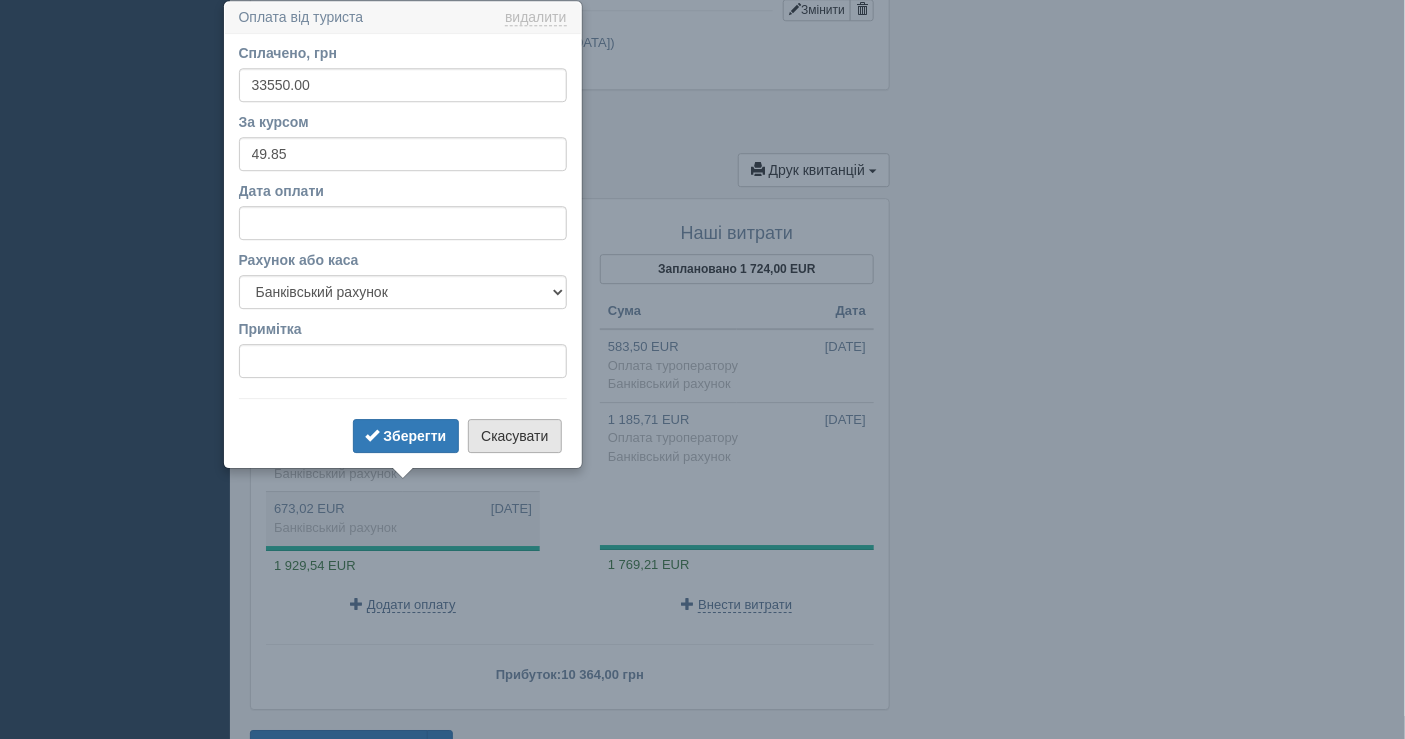 click on "Скасувати" at bounding box center [514, 436] 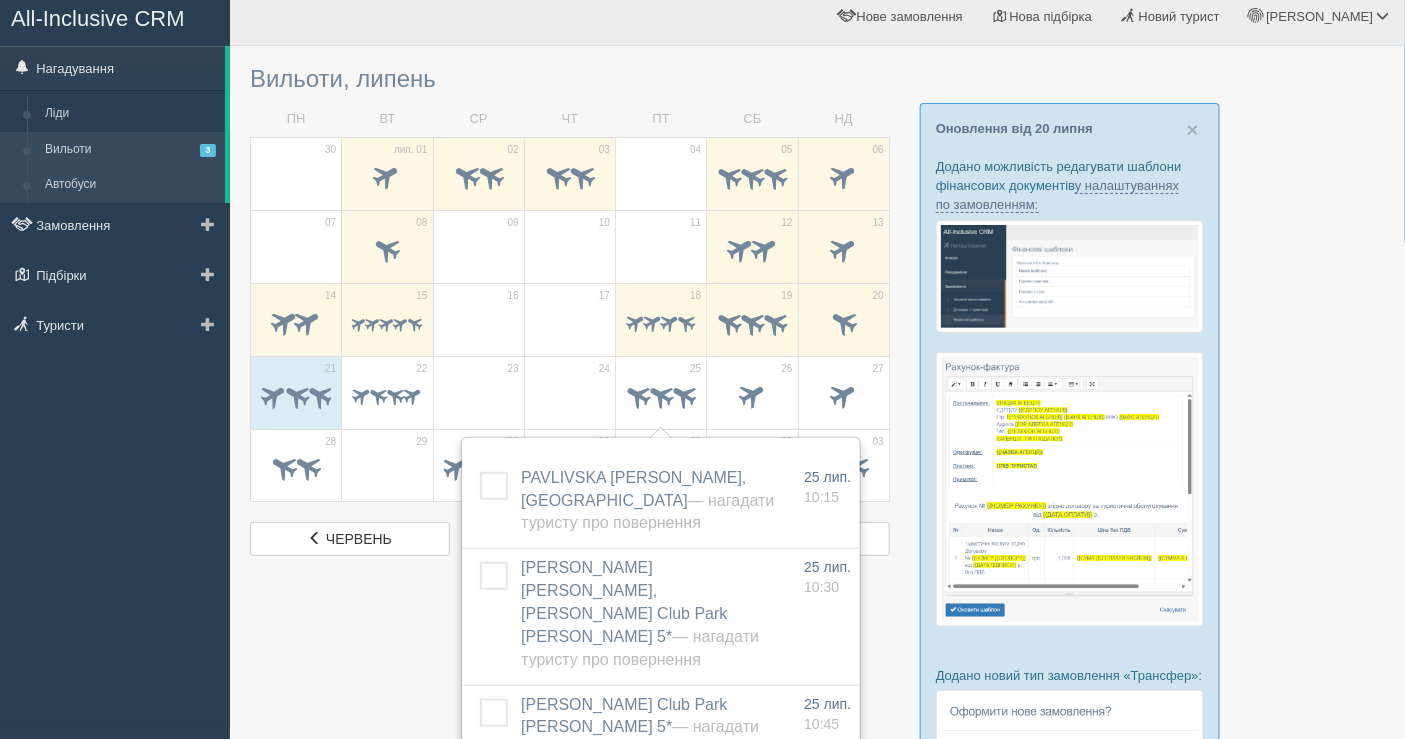 scroll, scrollTop: 0, scrollLeft: 0, axis: both 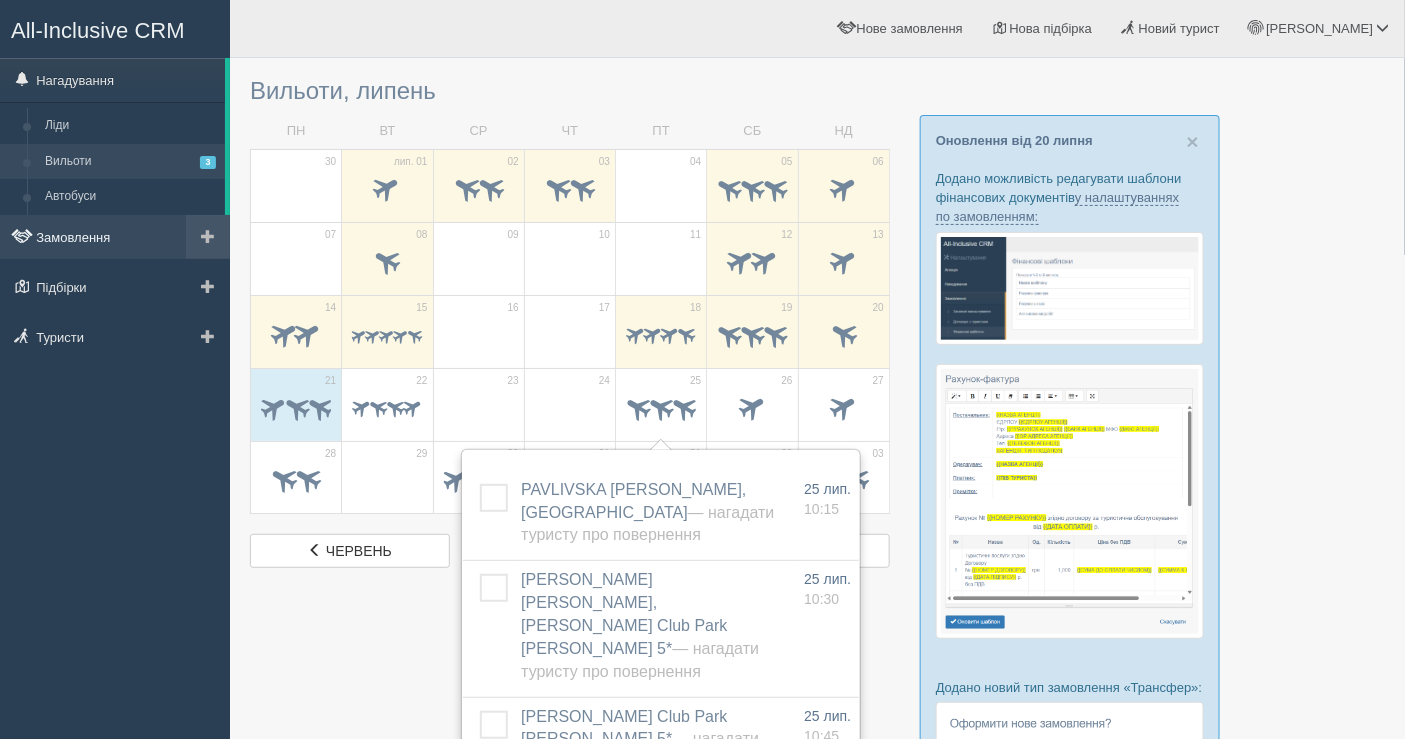 click on "Замовлення" at bounding box center (115, 237) 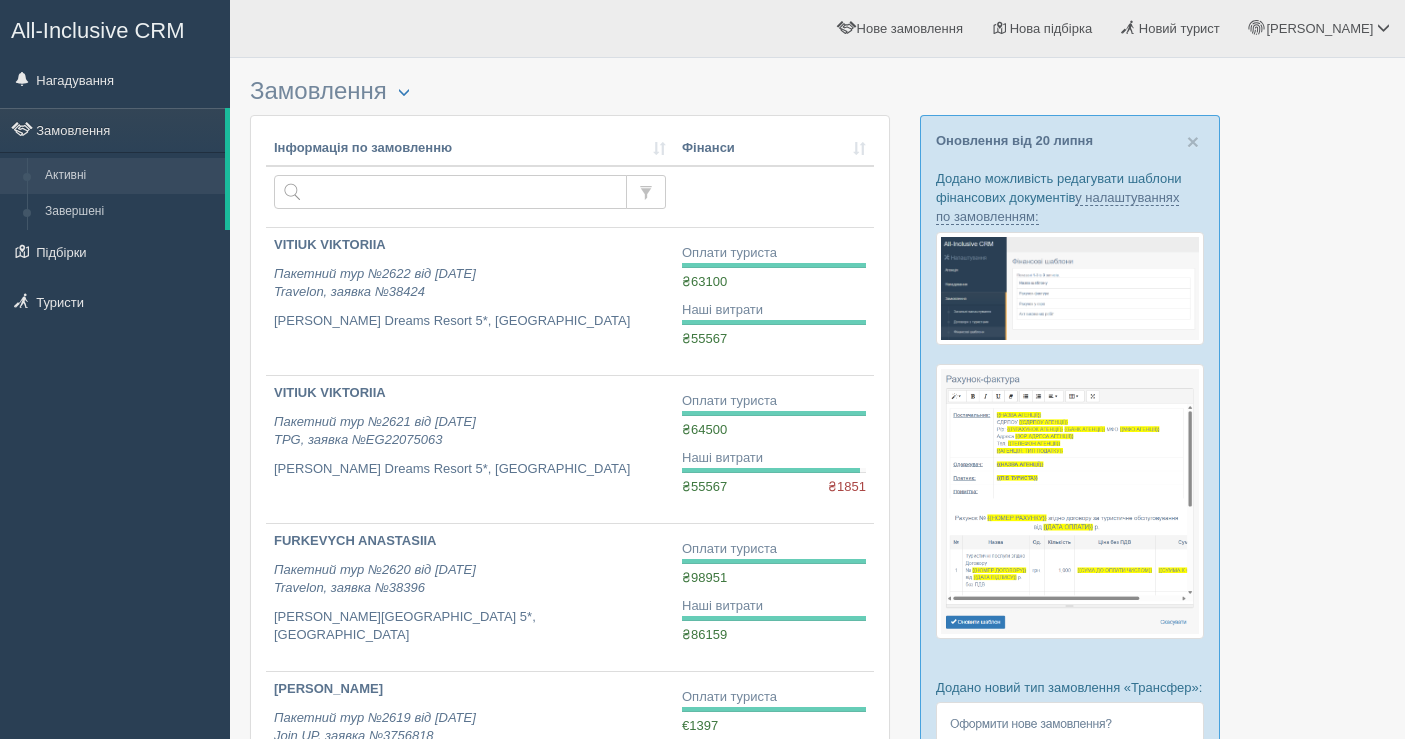scroll, scrollTop: 0, scrollLeft: 0, axis: both 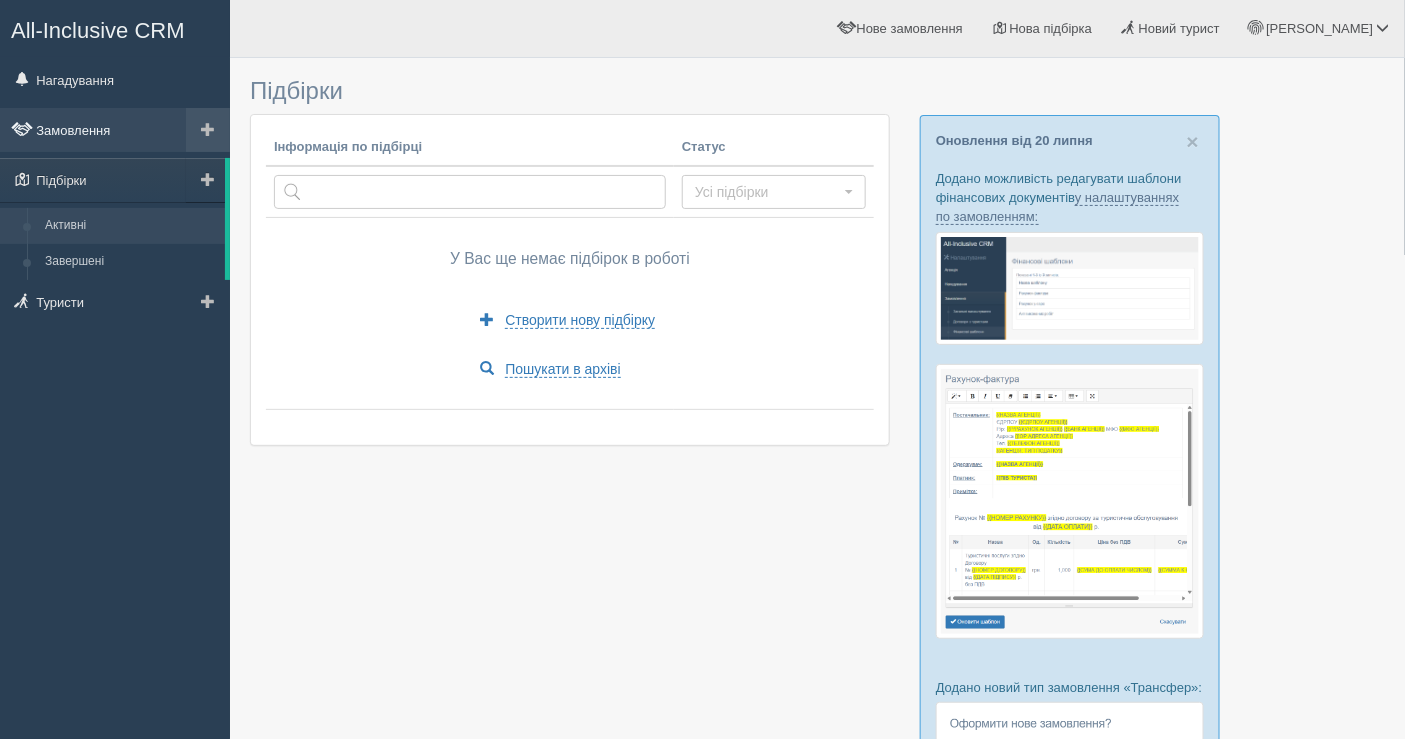 click on "Замовлення" at bounding box center (115, 130) 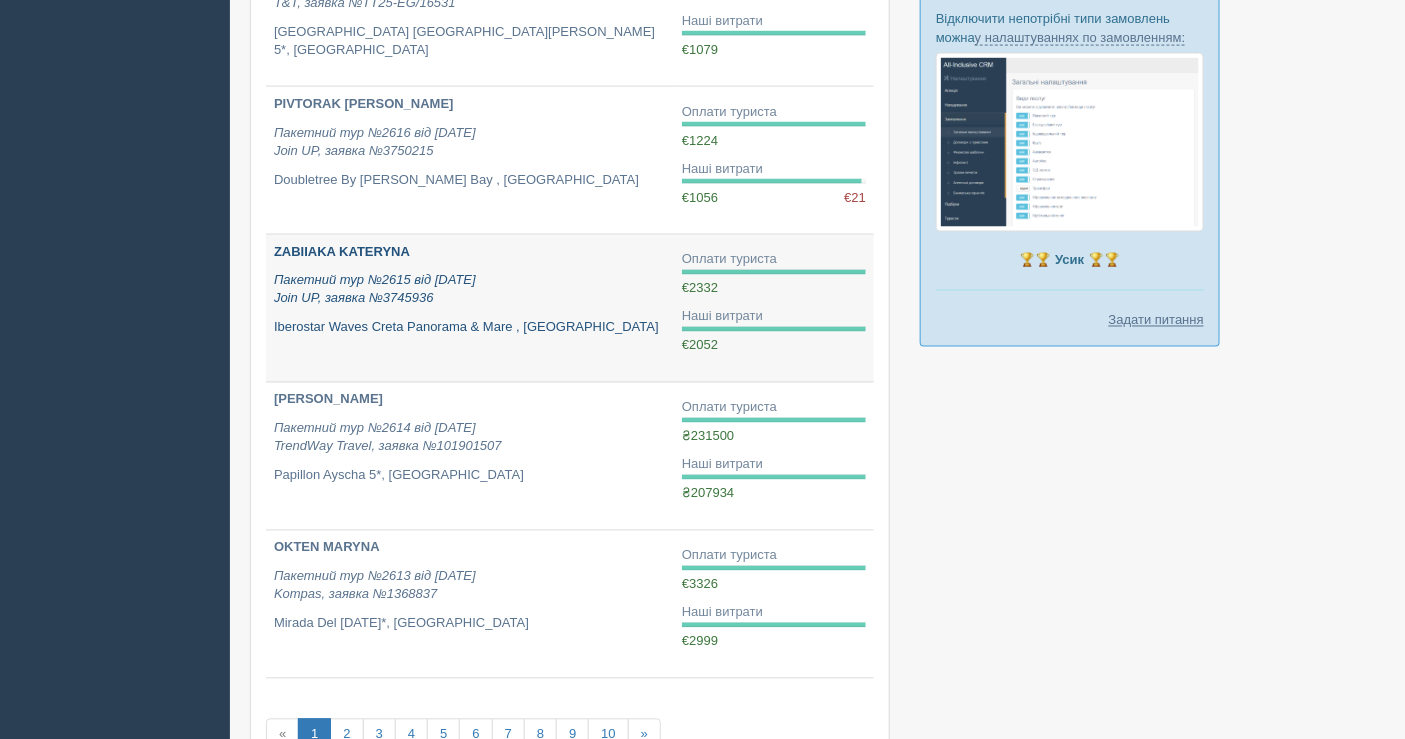 scroll, scrollTop: 1111, scrollLeft: 0, axis: vertical 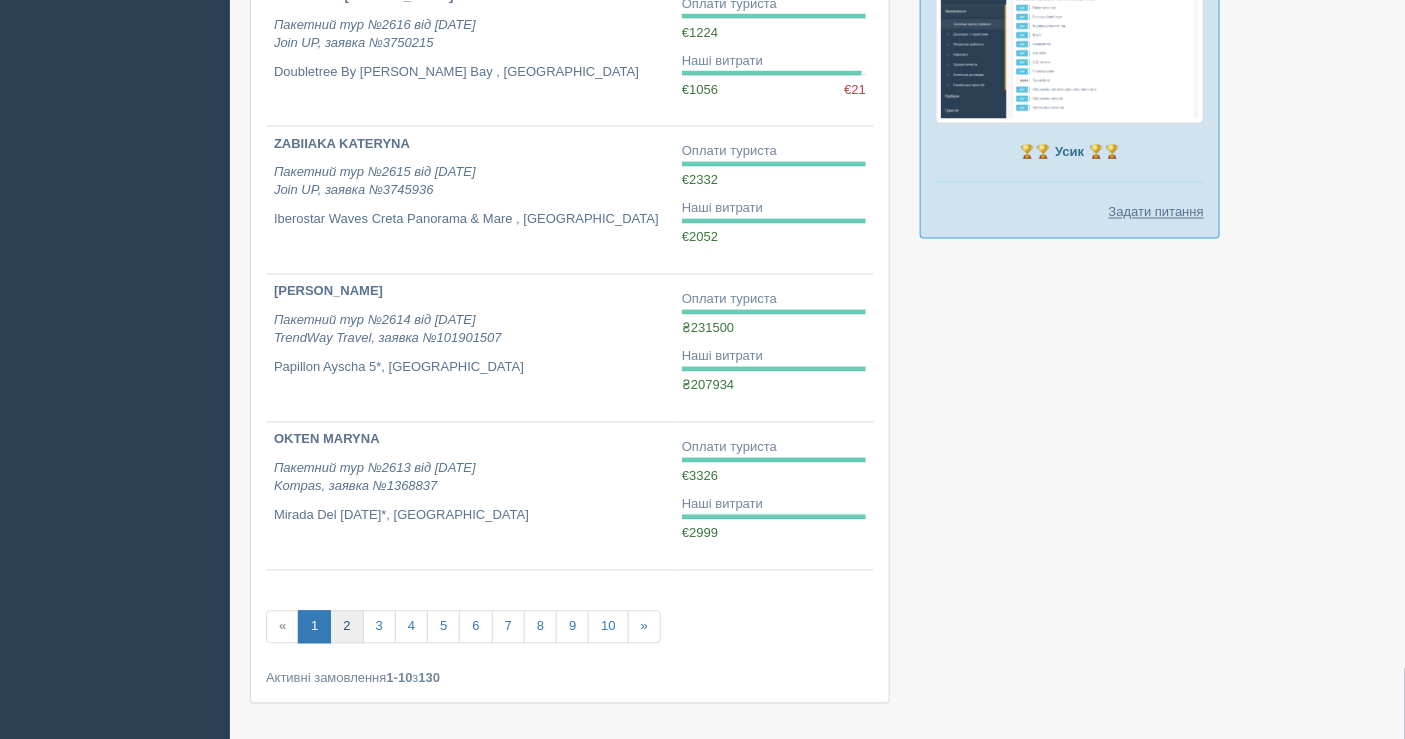 click on "2" at bounding box center (346, 627) 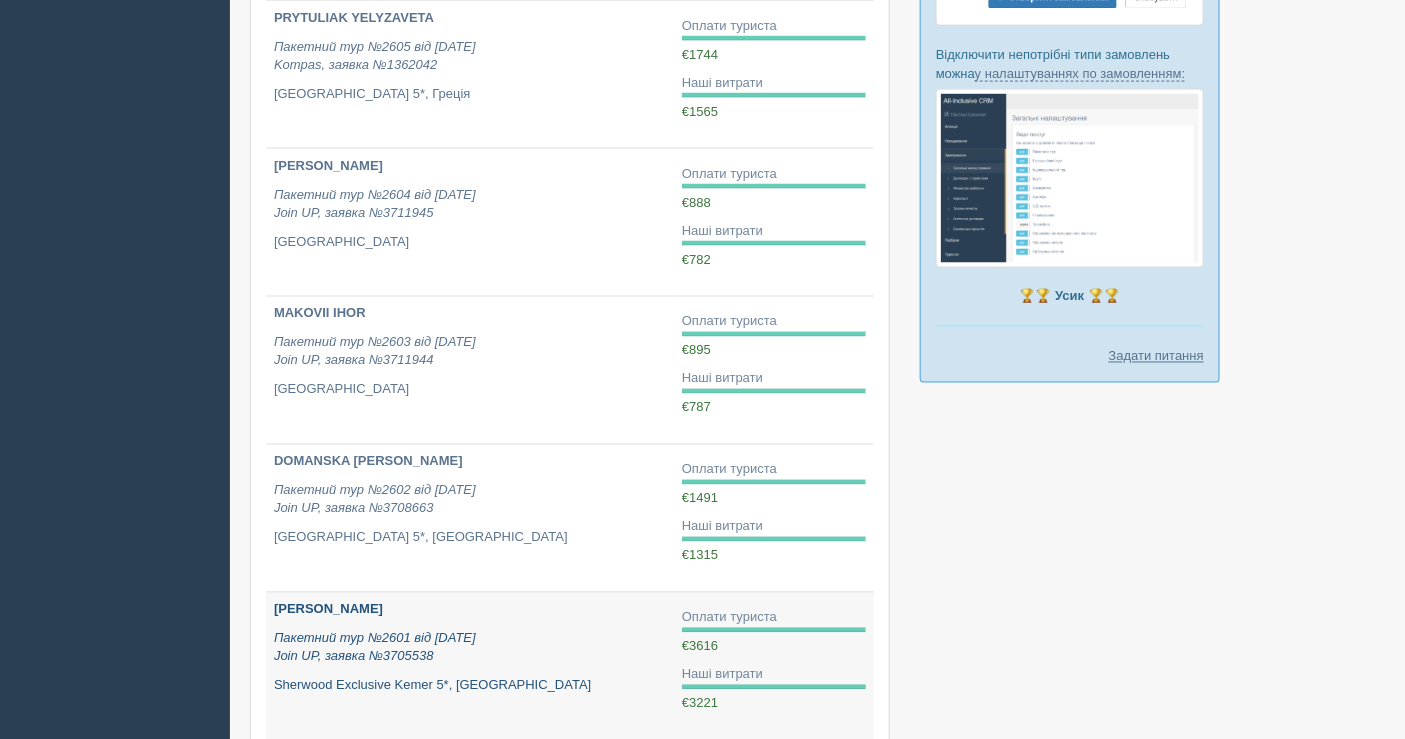 scroll, scrollTop: 1111, scrollLeft: 0, axis: vertical 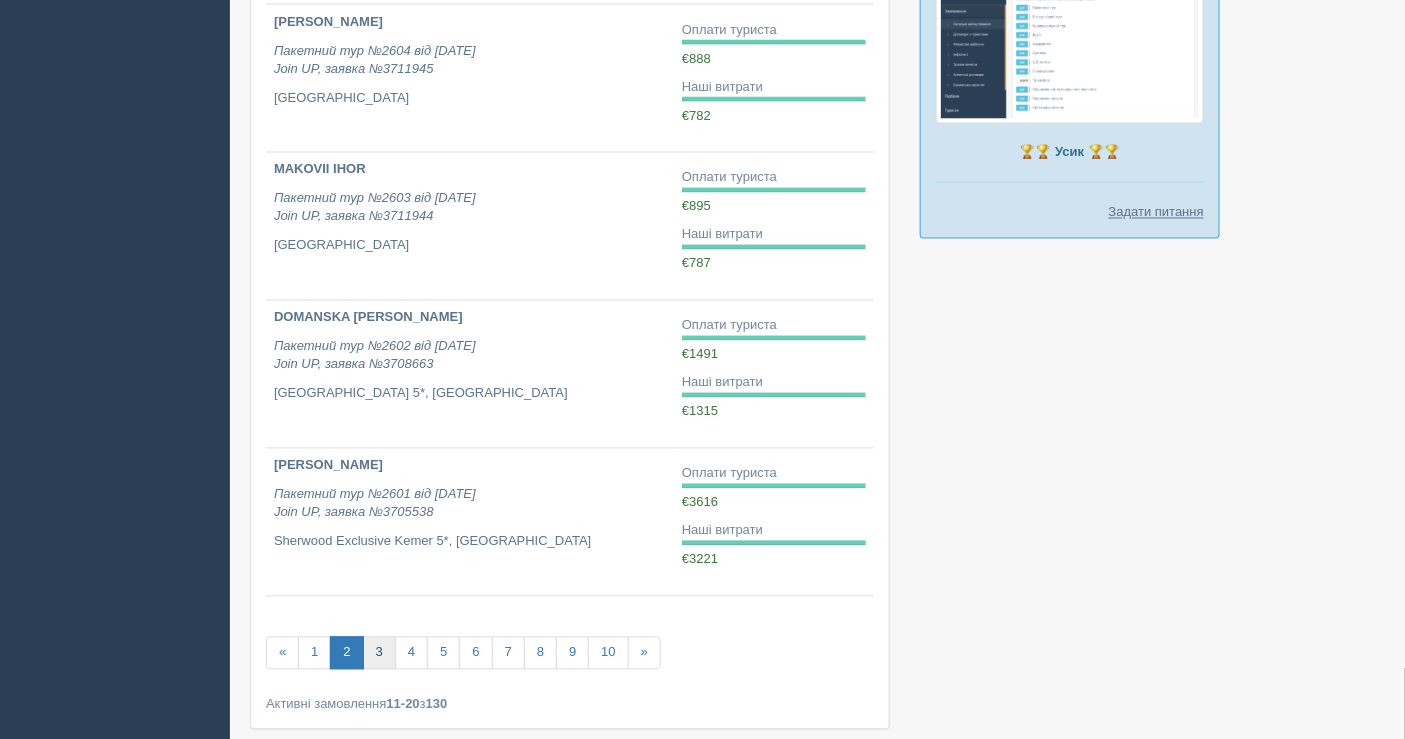 click on "3" at bounding box center [379, 653] 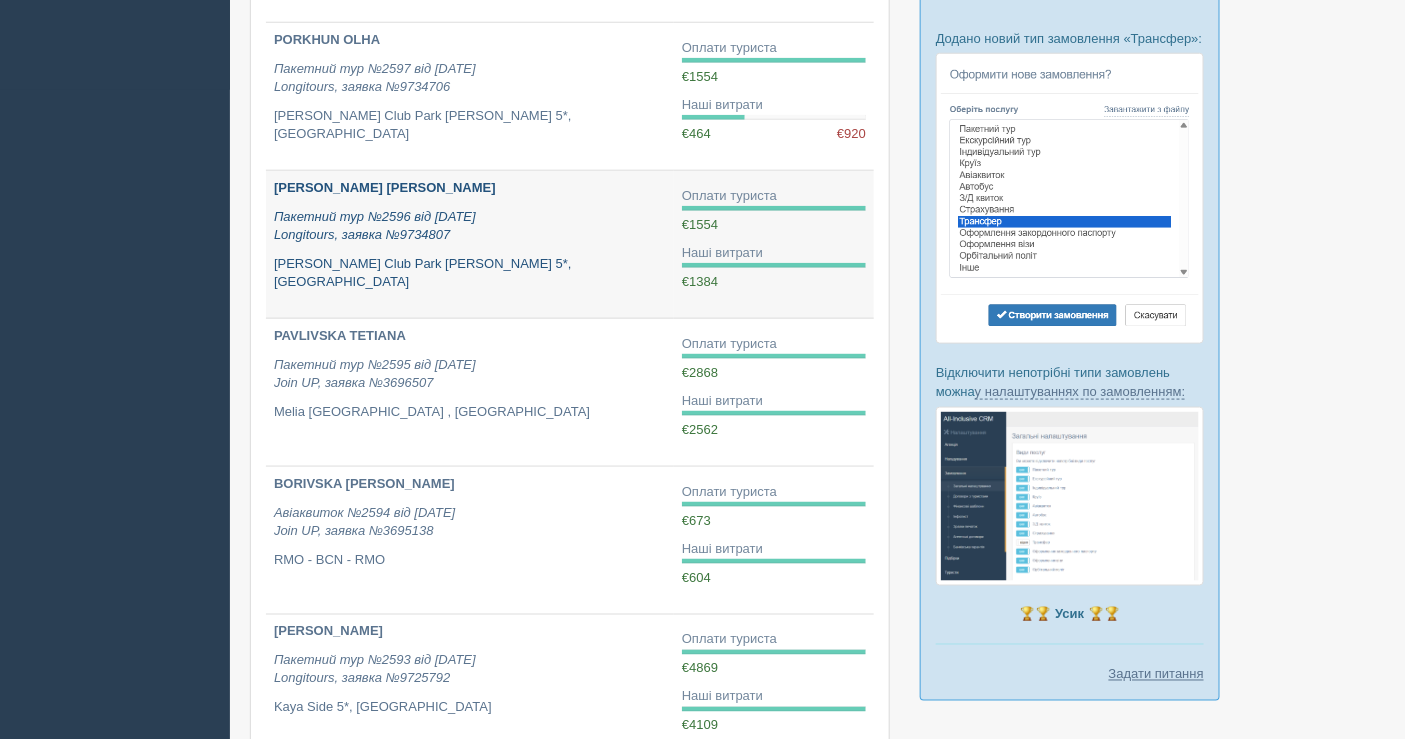 scroll, scrollTop: 538, scrollLeft: 0, axis: vertical 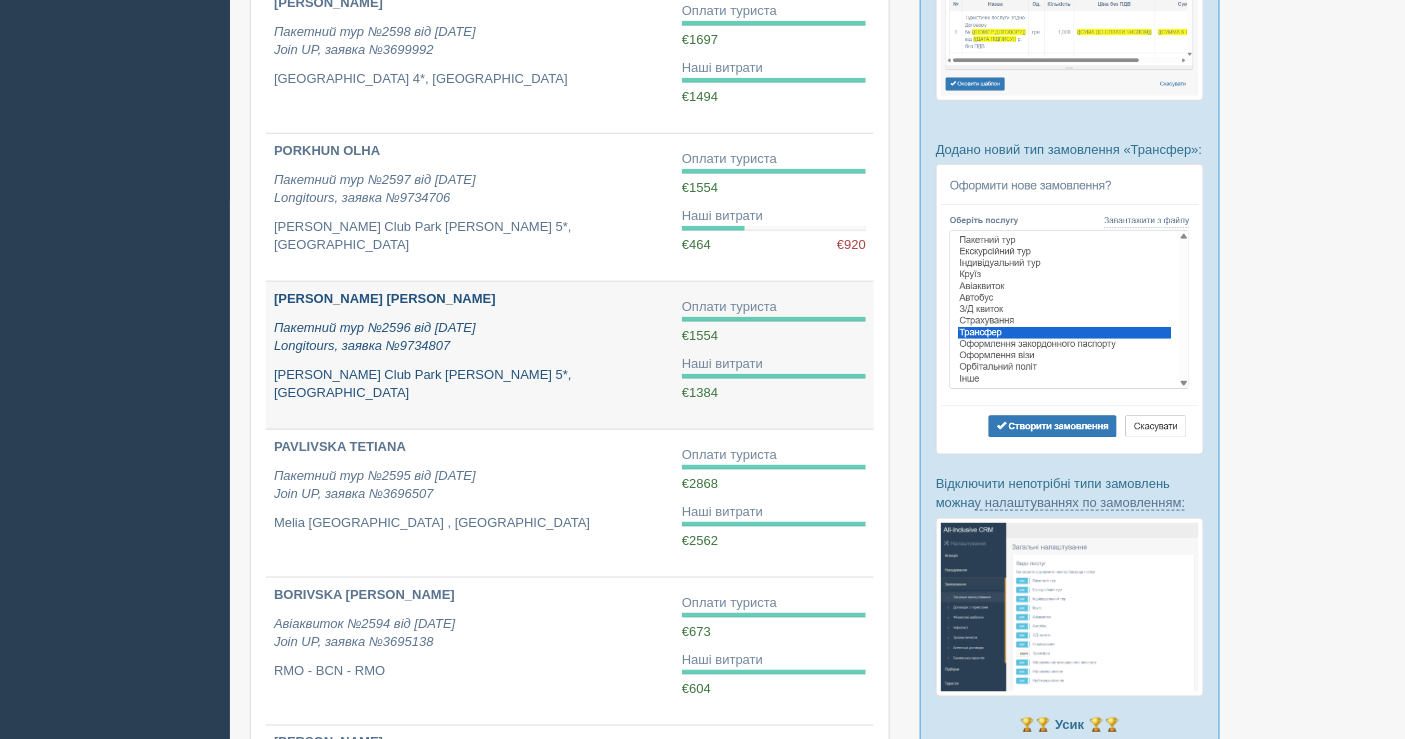 click on "Пакетний тур №2596 від [DATE]
Longitours, заявка №9734807" at bounding box center [470, 337] 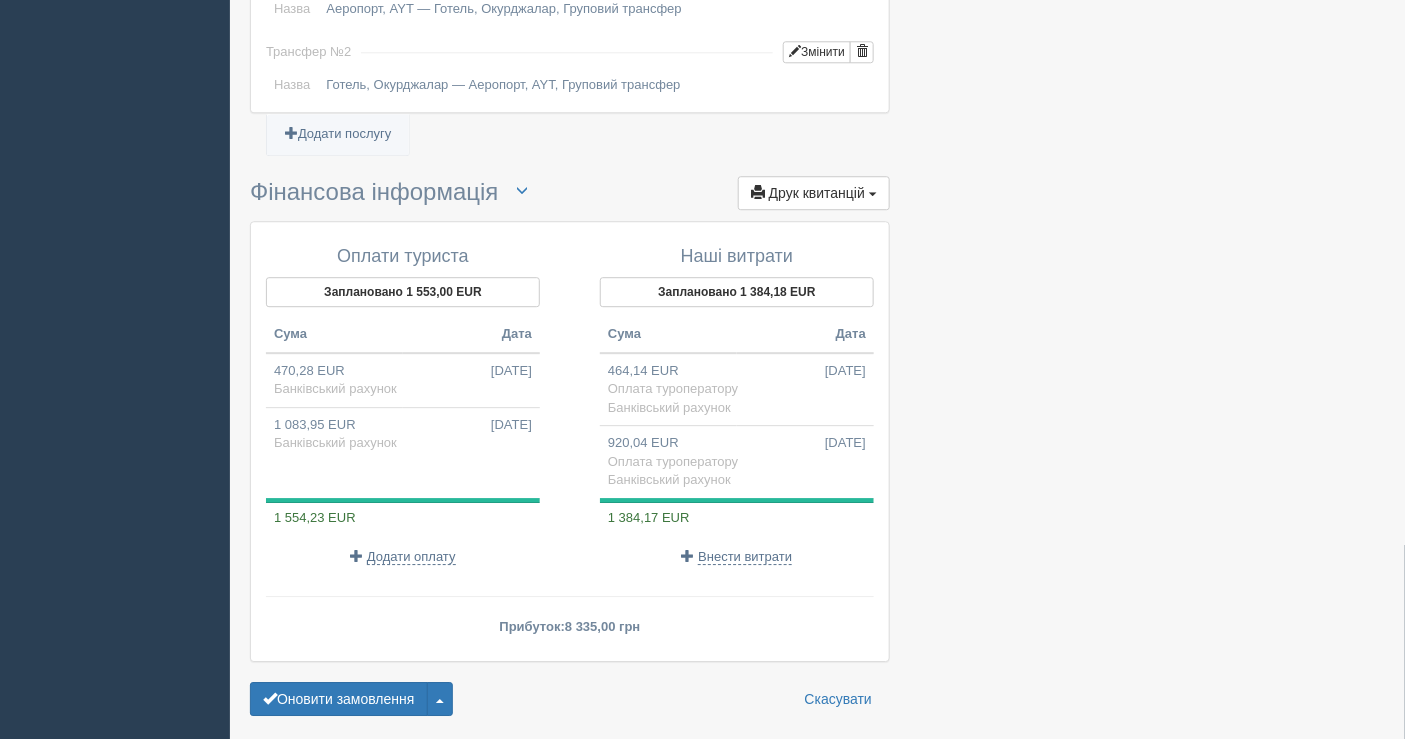 scroll, scrollTop: 1768, scrollLeft: 0, axis: vertical 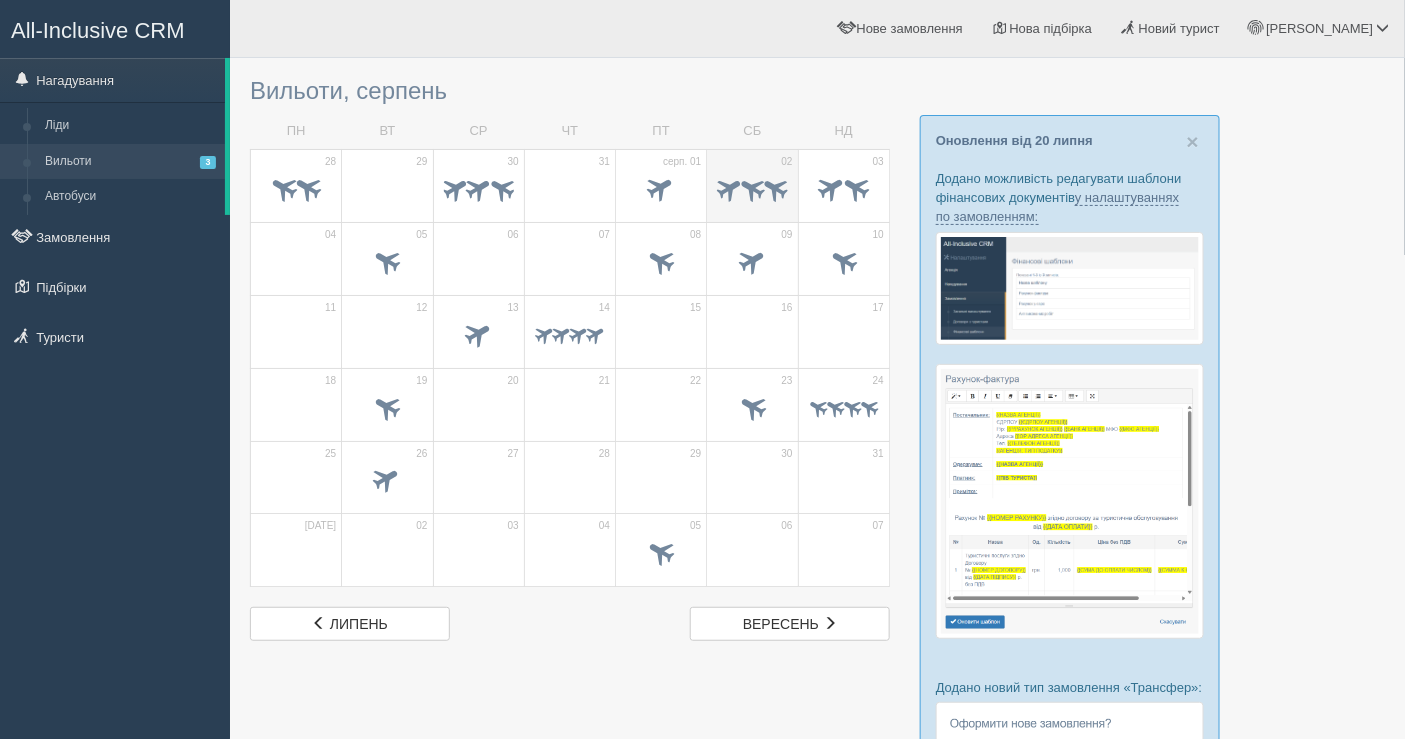 click at bounding box center (775, 187) 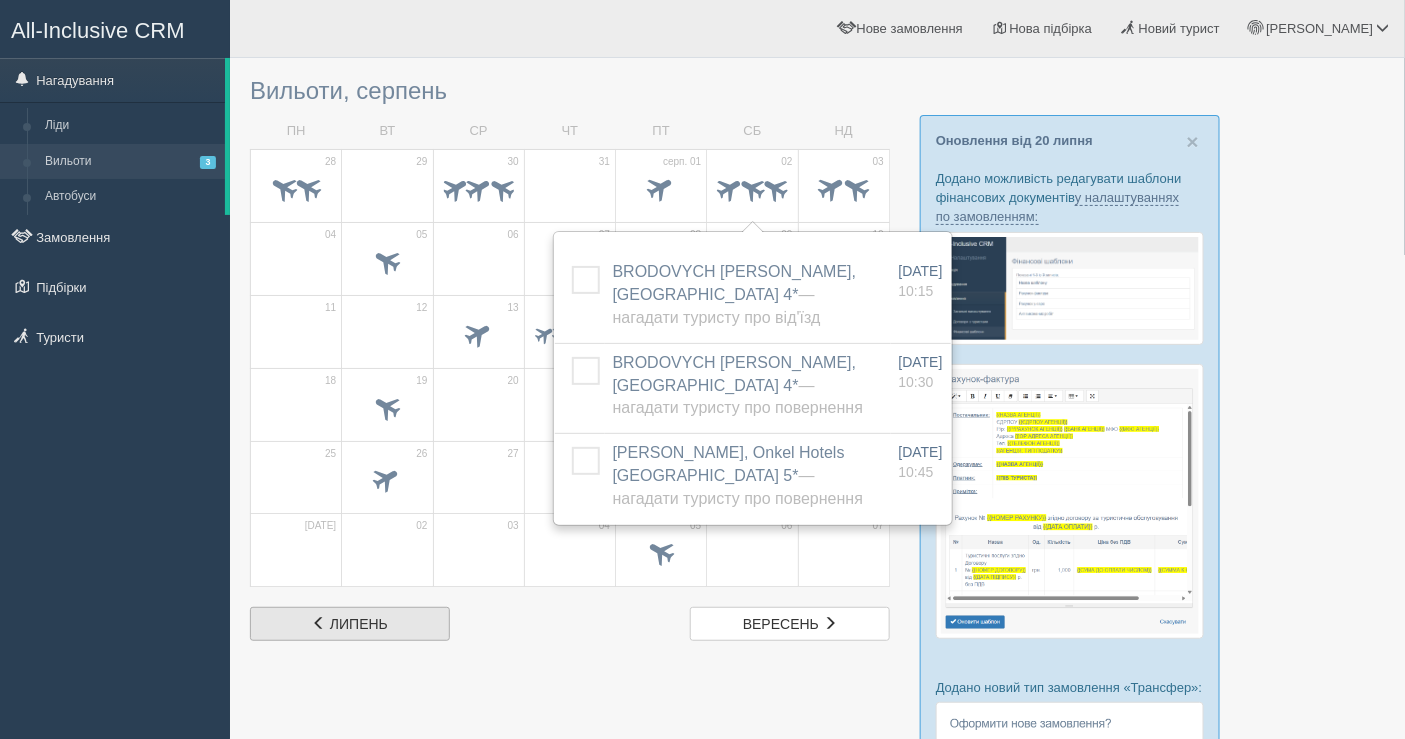 click on "липень" at bounding box center (359, 624) 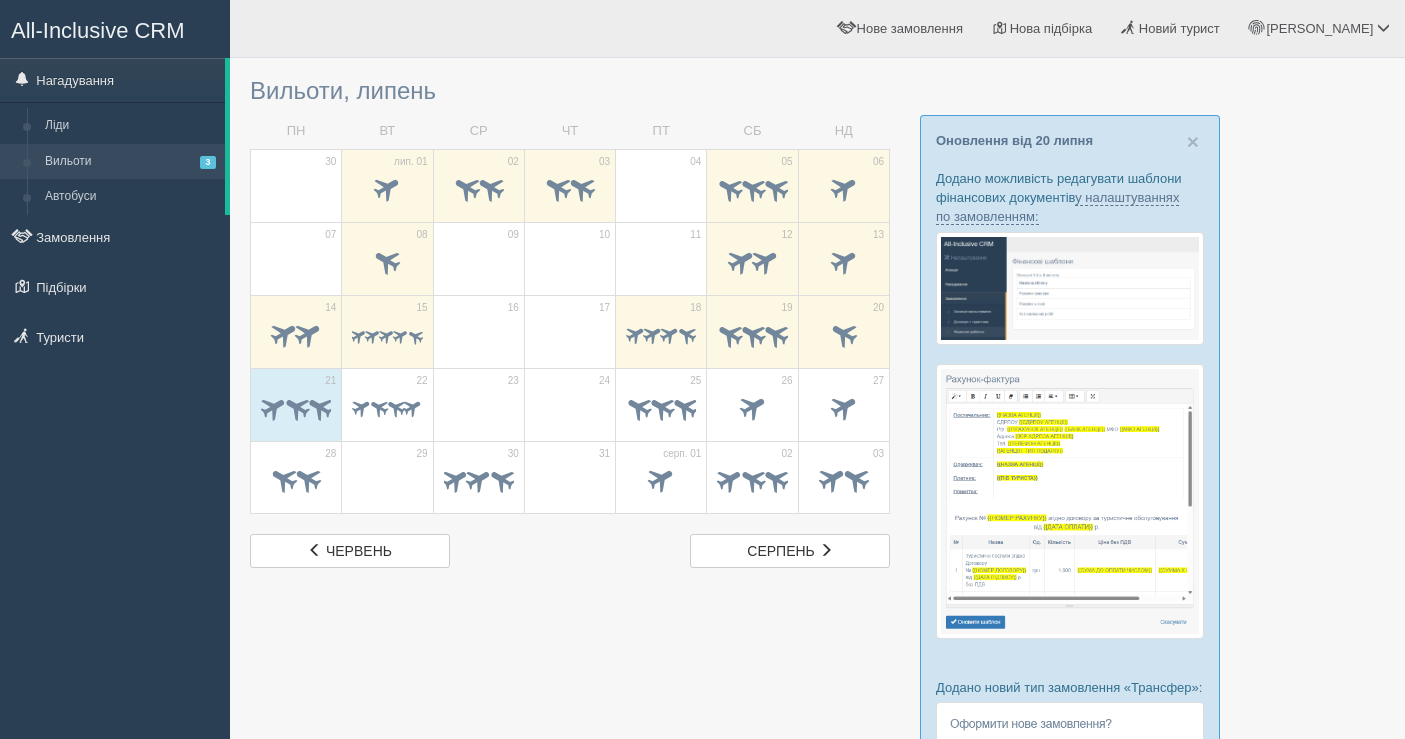 scroll, scrollTop: 0, scrollLeft: 0, axis: both 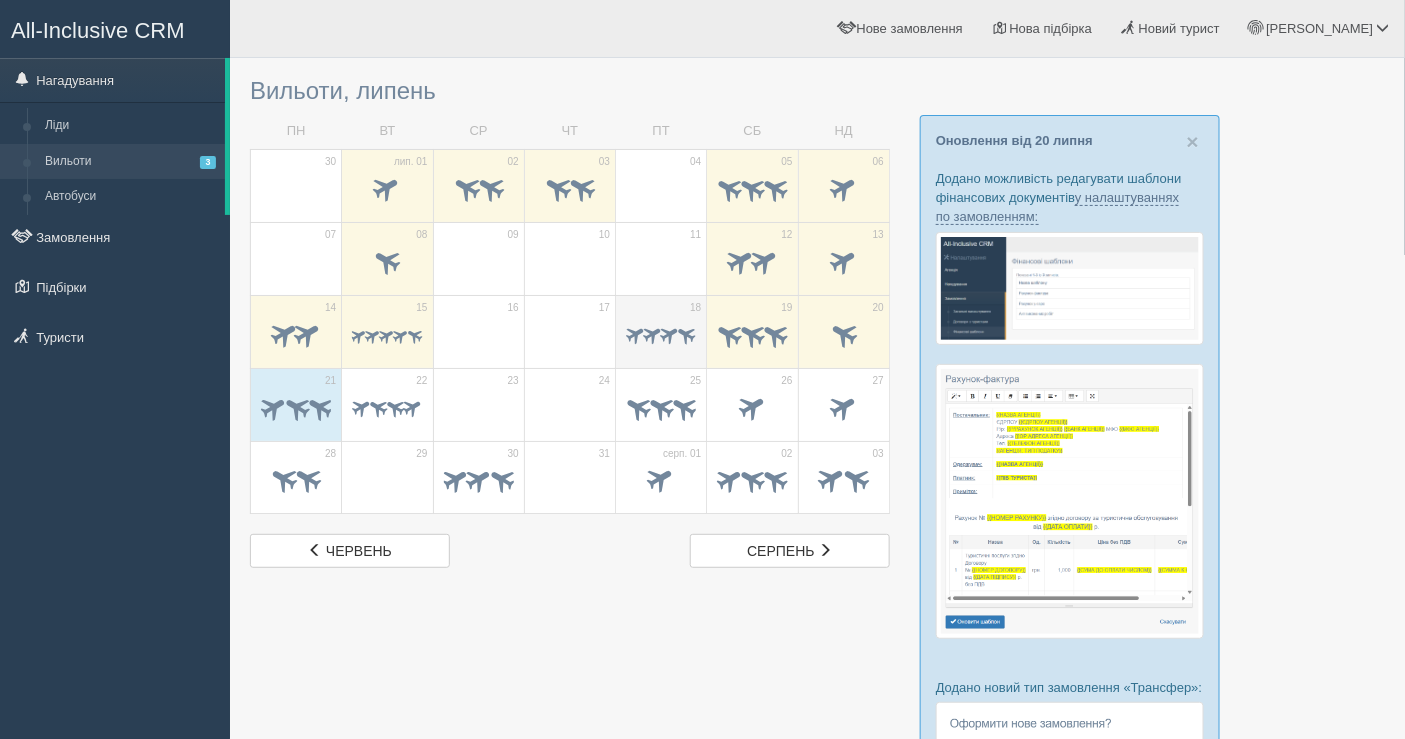 click at bounding box center (661, 337) 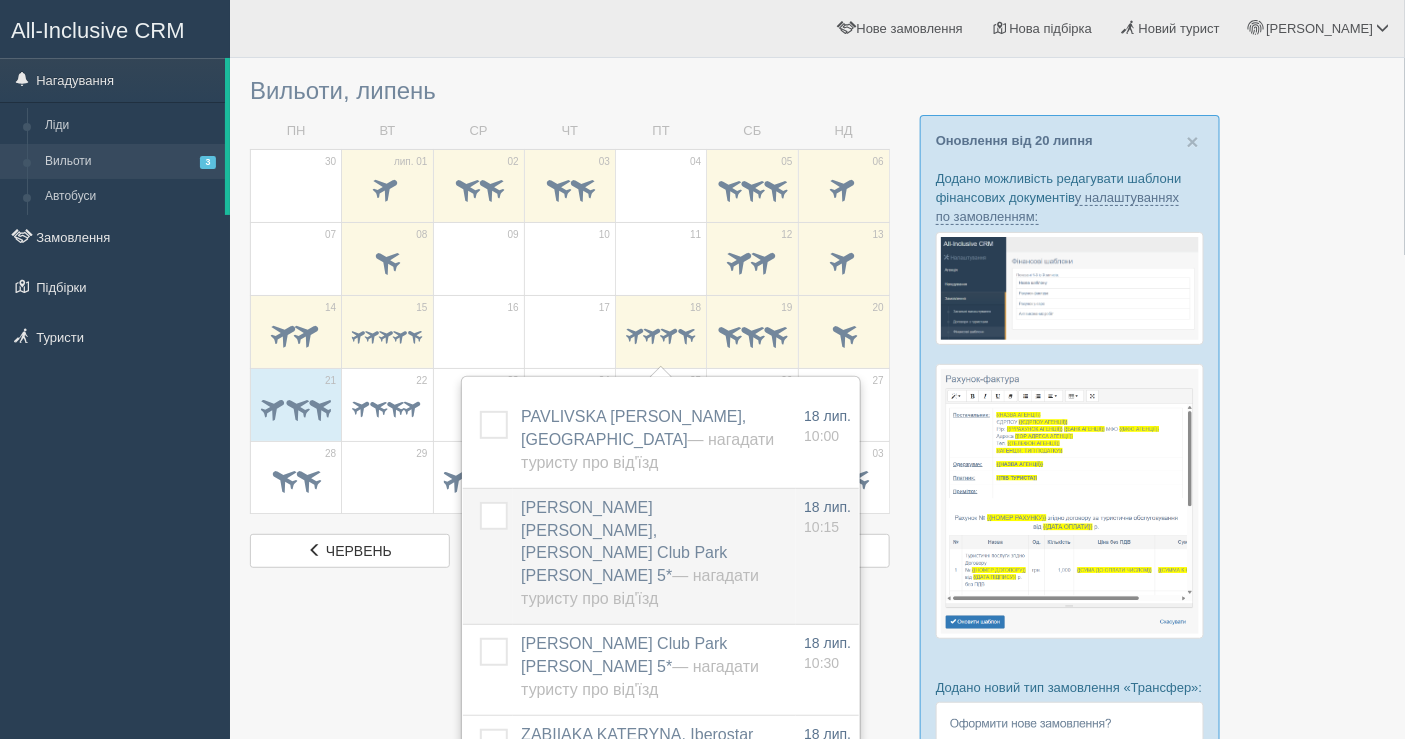 click on "— Нагадати туристу про від'їзд" at bounding box center [640, 587] 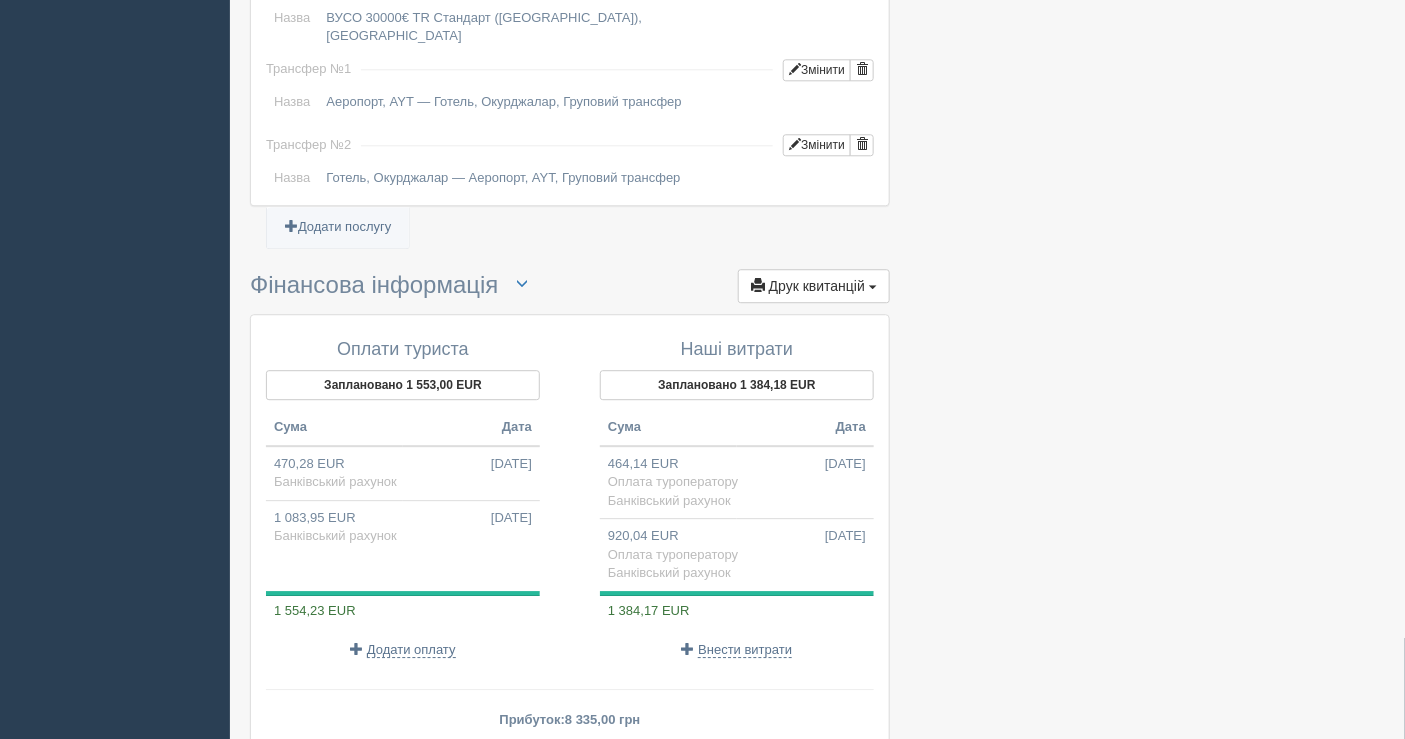 scroll, scrollTop: 1768, scrollLeft: 0, axis: vertical 